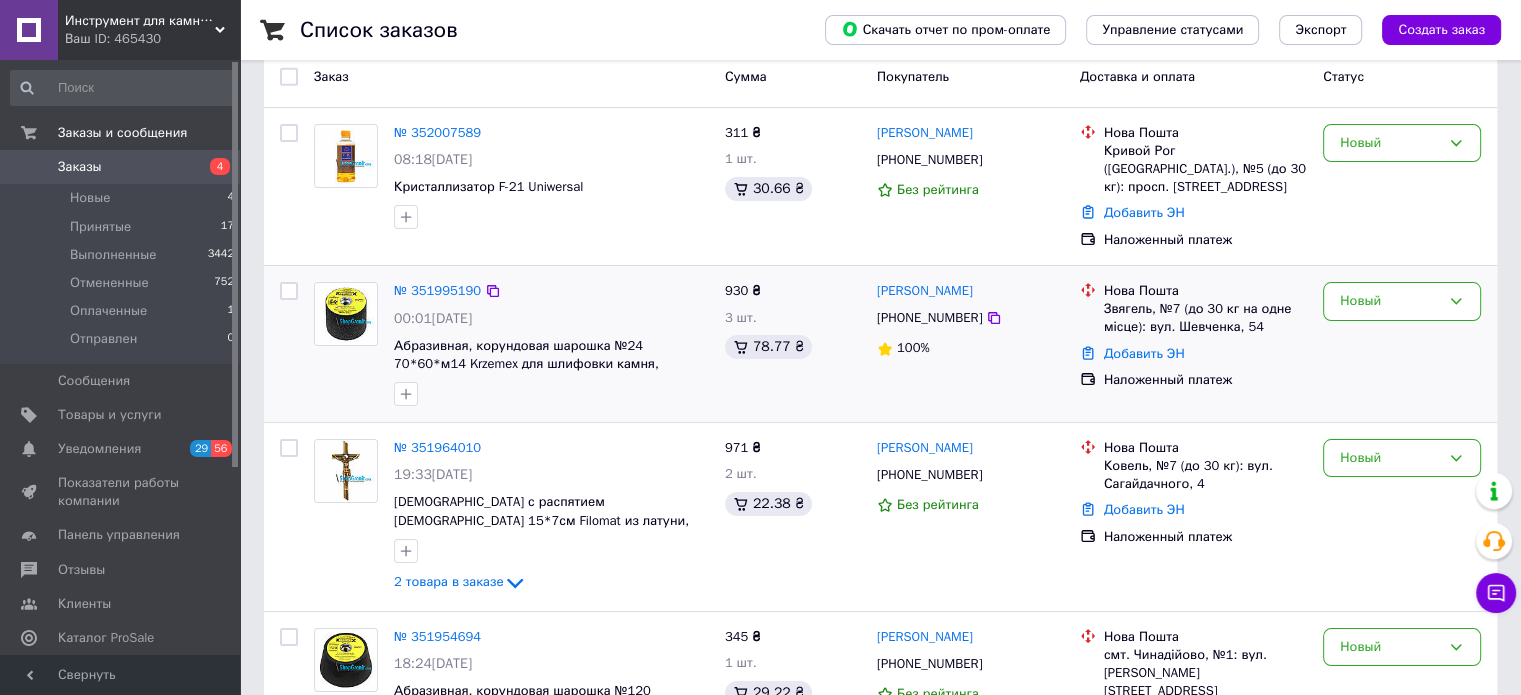 scroll, scrollTop: 300, scrollLeft: 0, axis: vertical 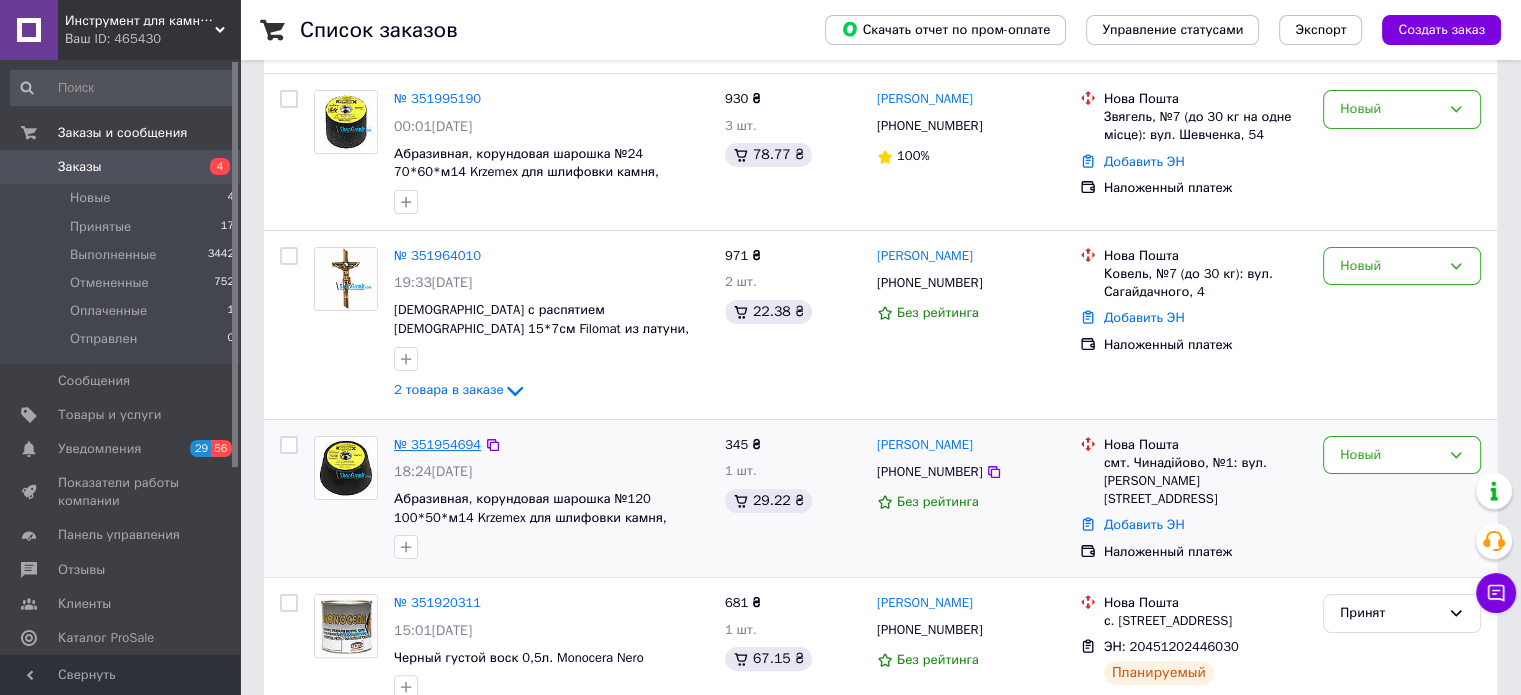 click on "№ 351954694" at bounding box center [437, 444] 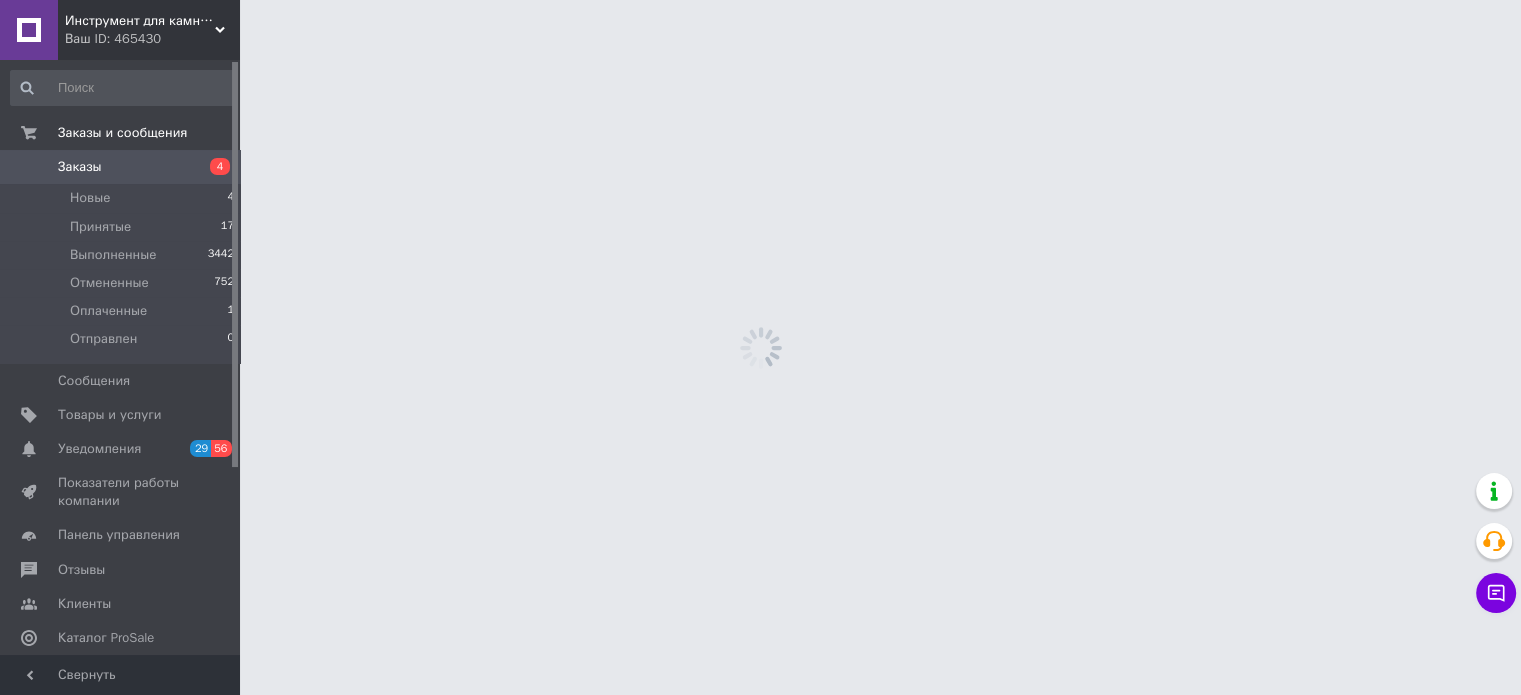 scroll, scrollTop: 0, scrollLeft: 0, axis: both 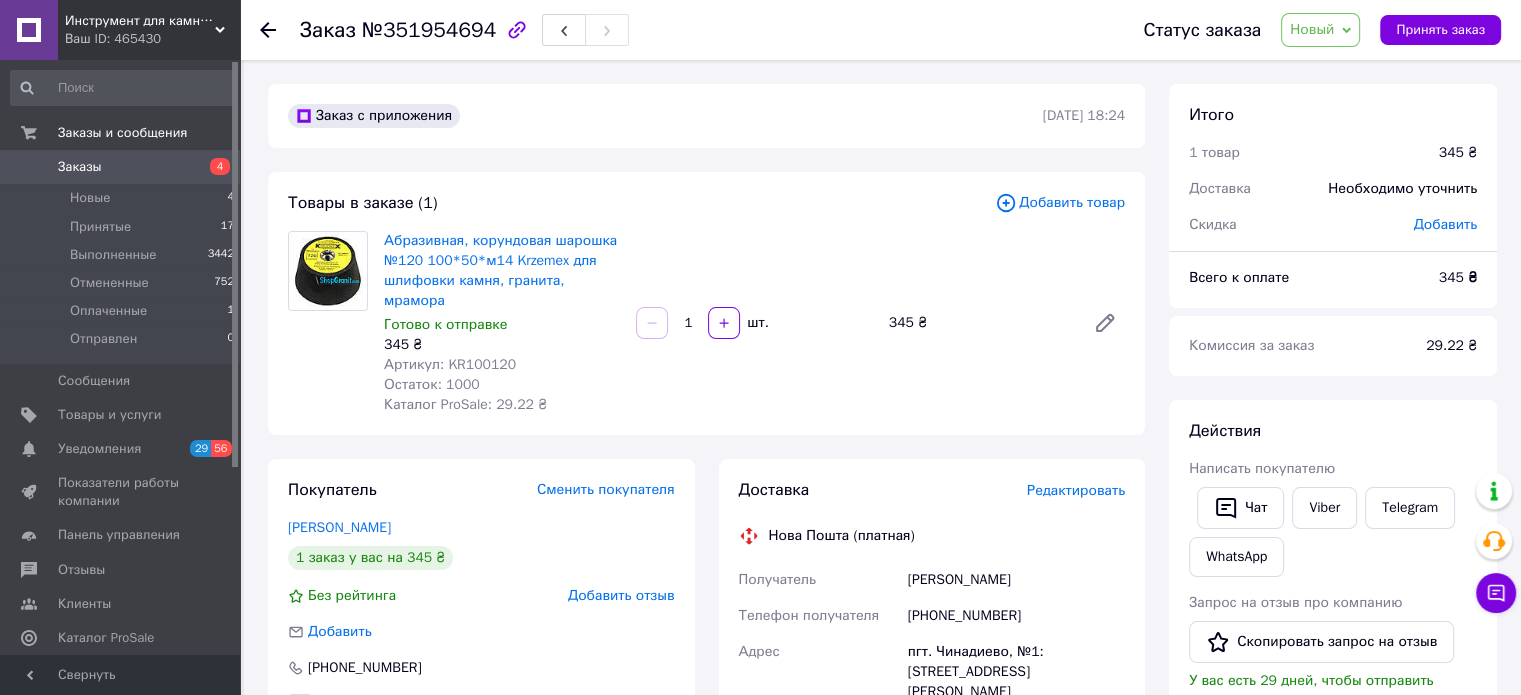 click on "Артикул: KR100120" at bounding box center [450, 364] 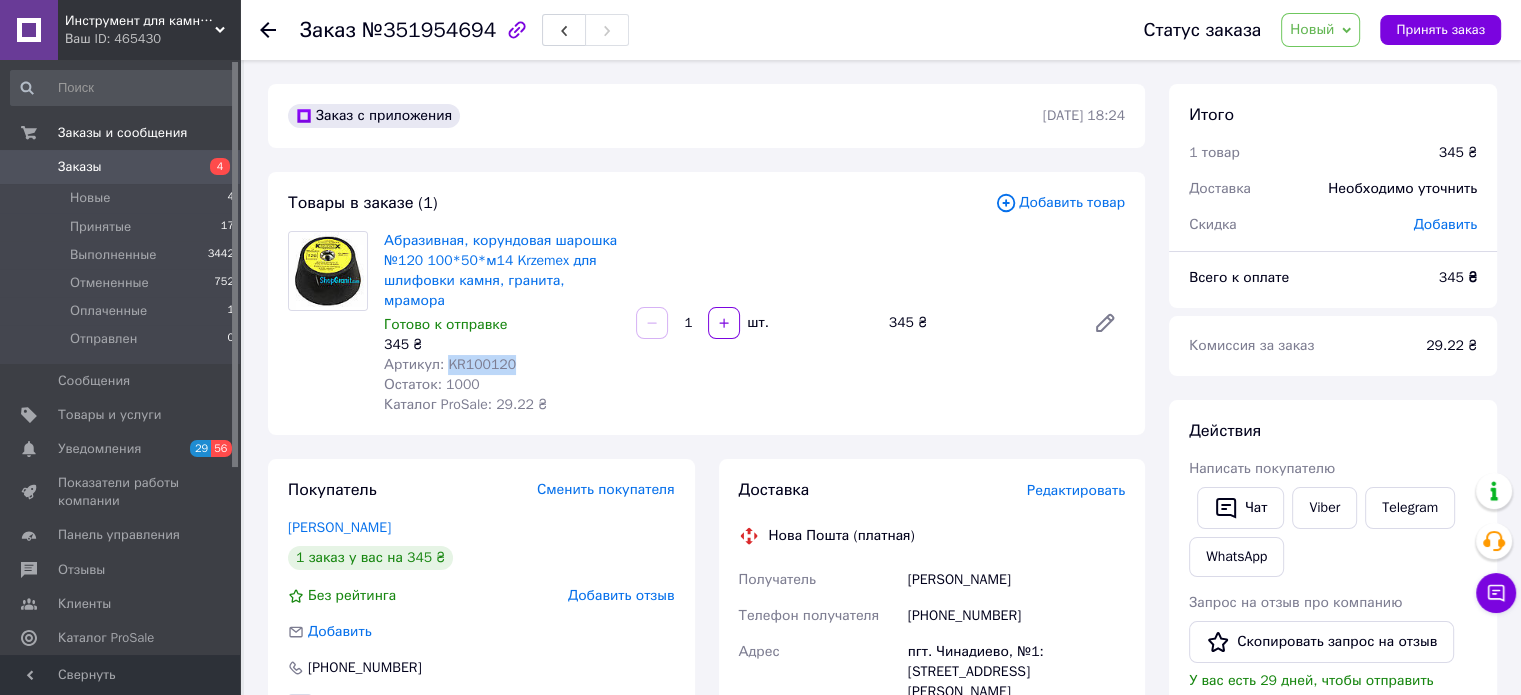 click on "Артикул: KR100120" at bounding box center (450, 364) 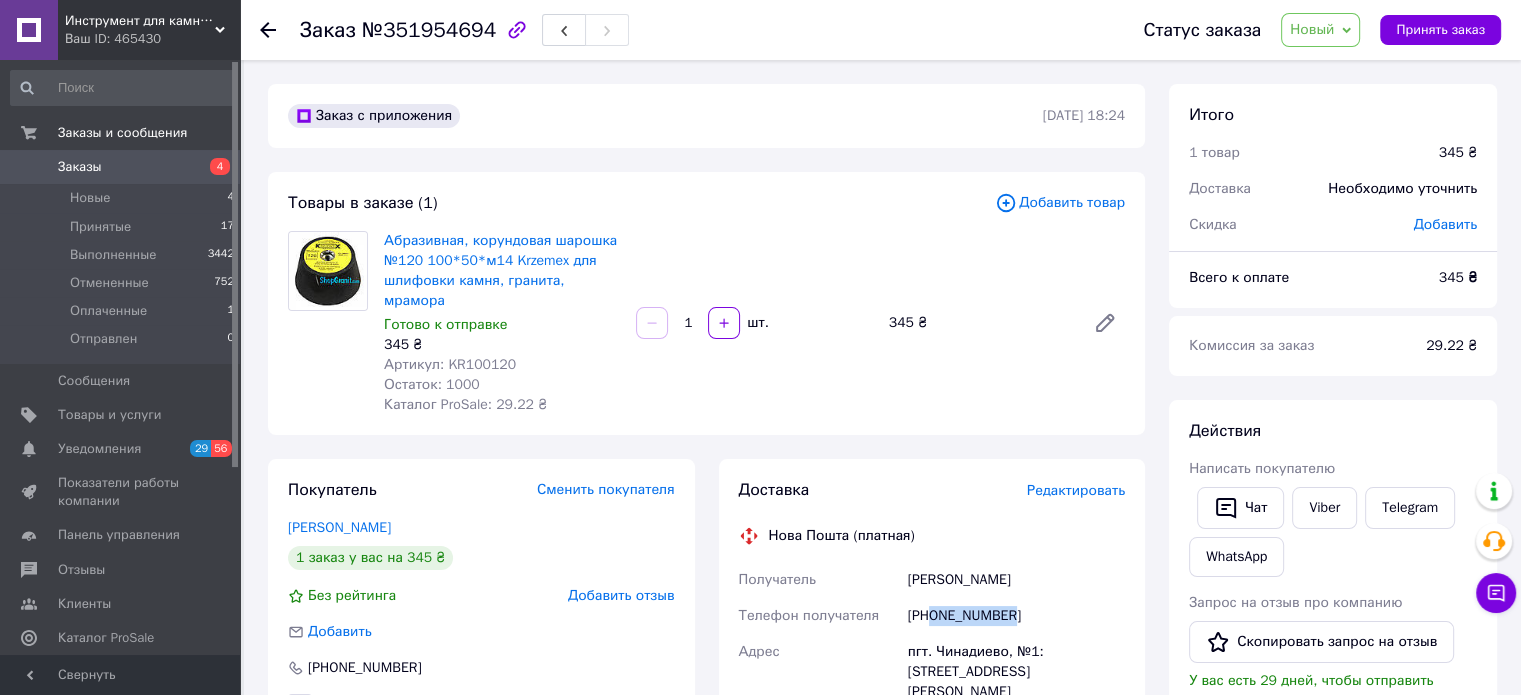 drag, startPoint x: 1028, startPoint y: 583, endPoint x: 933, endPoint y: 590, distance: 95.257545 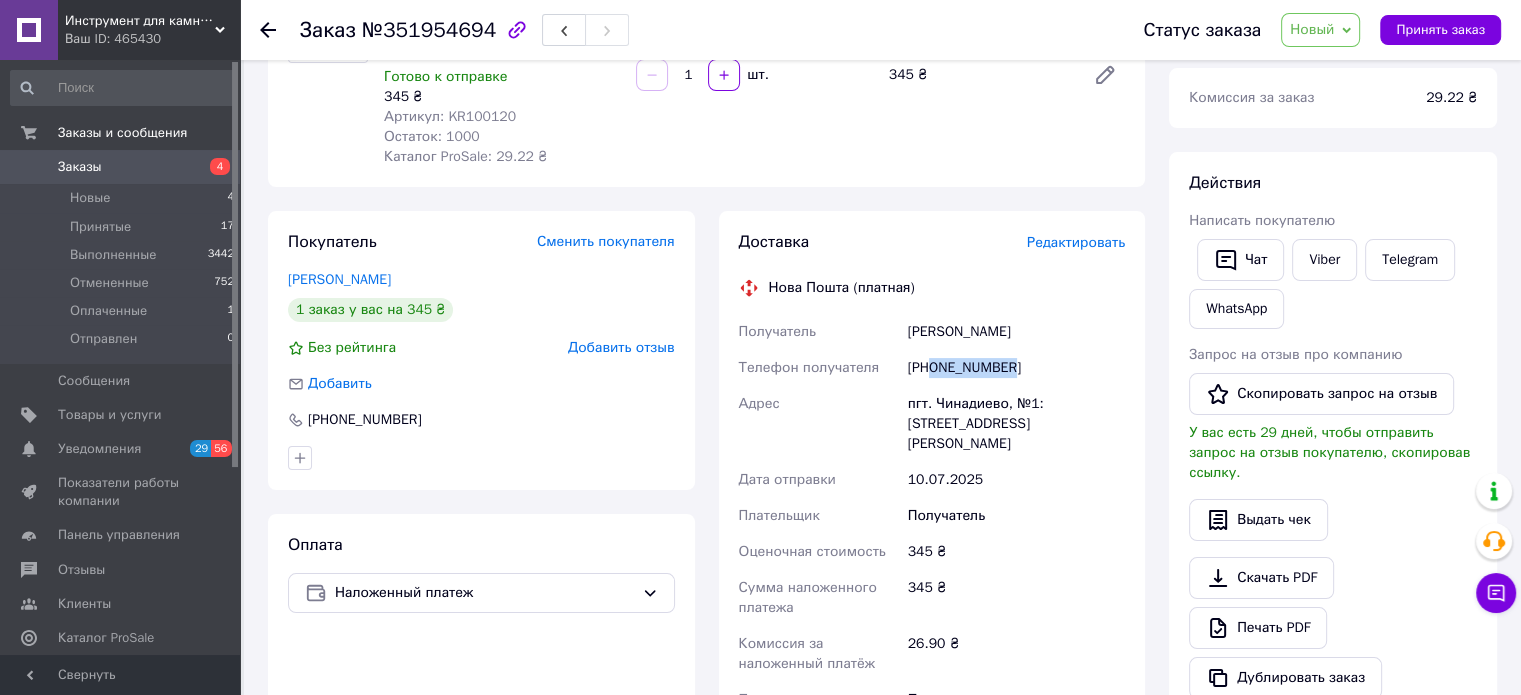 scroll, scrollTop: 400, scrollLeft: 0, axis: vertical 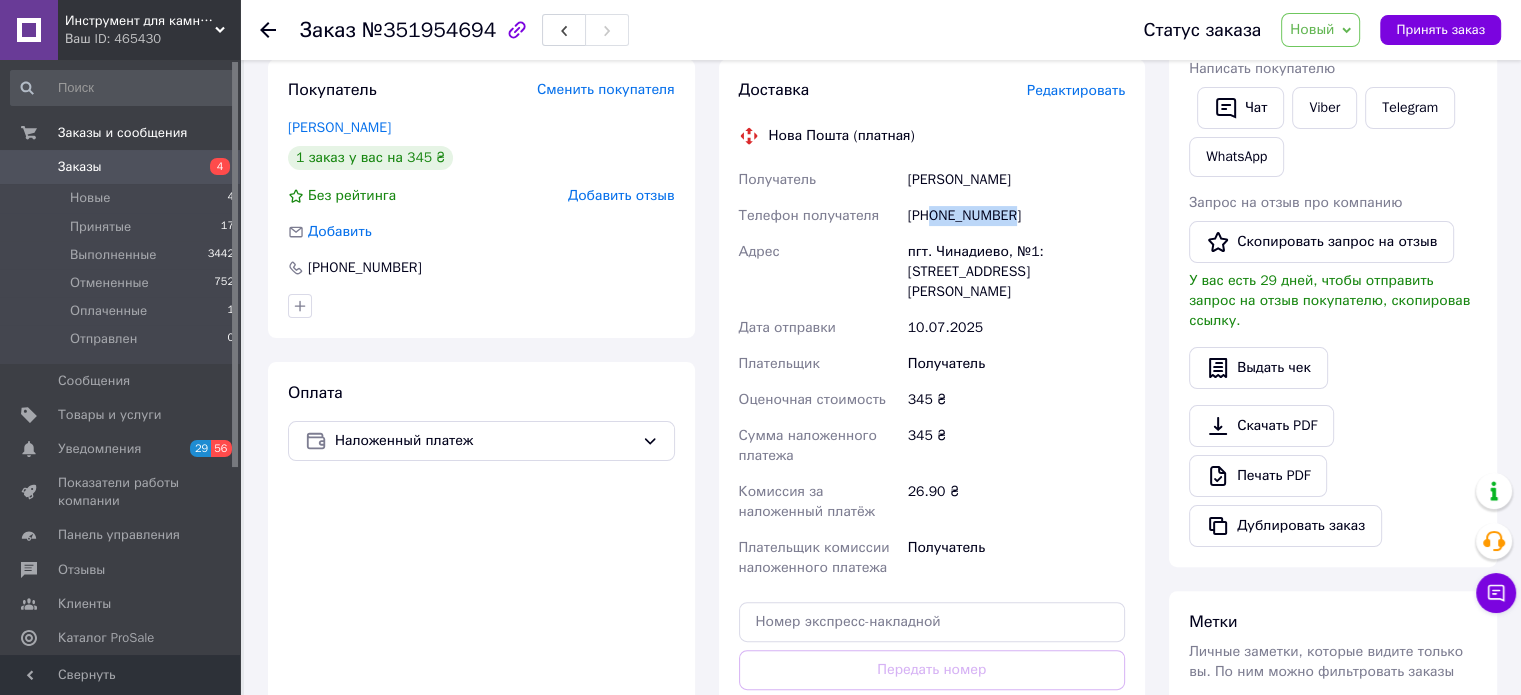 copy on "0509213209" 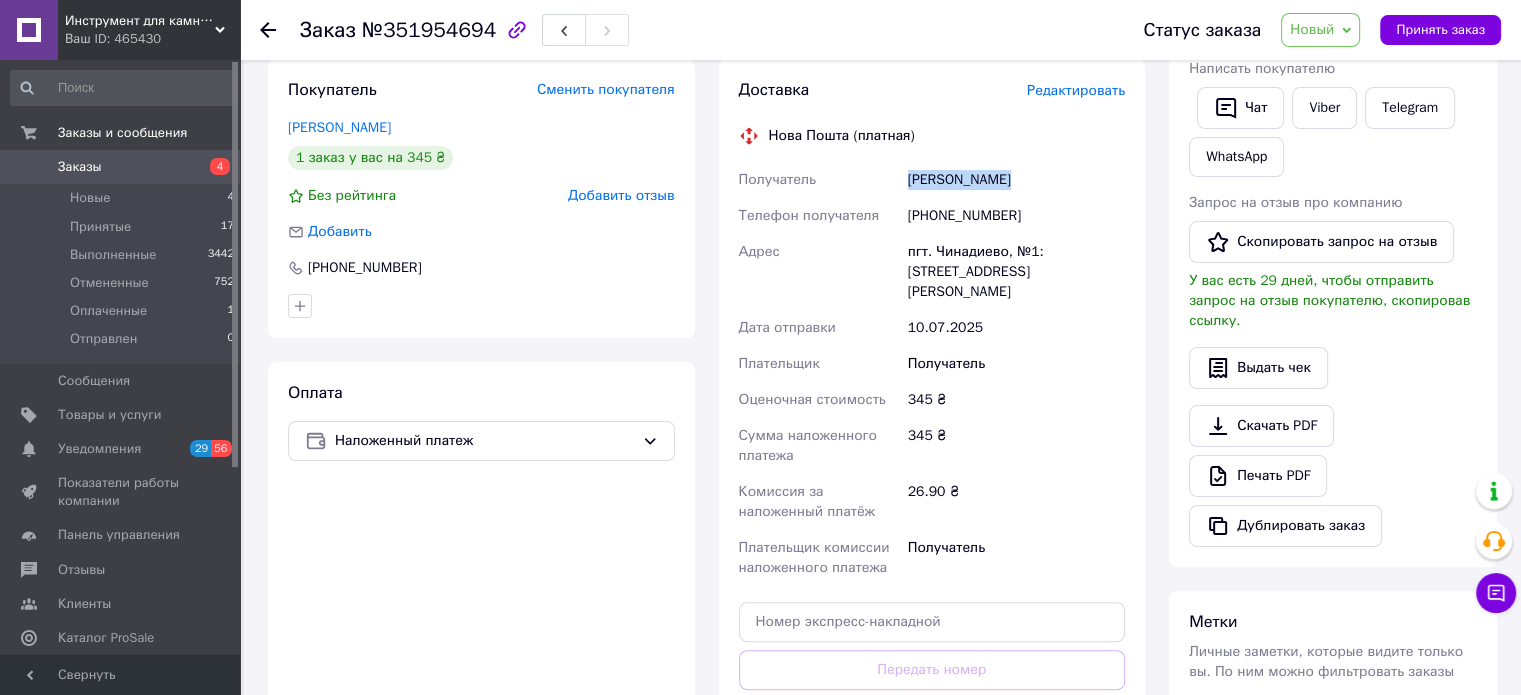 drag, startPoint x: 1009, startPoint y: 164, endPoint x: 912, endPoint y: 161, distance: 97.04638 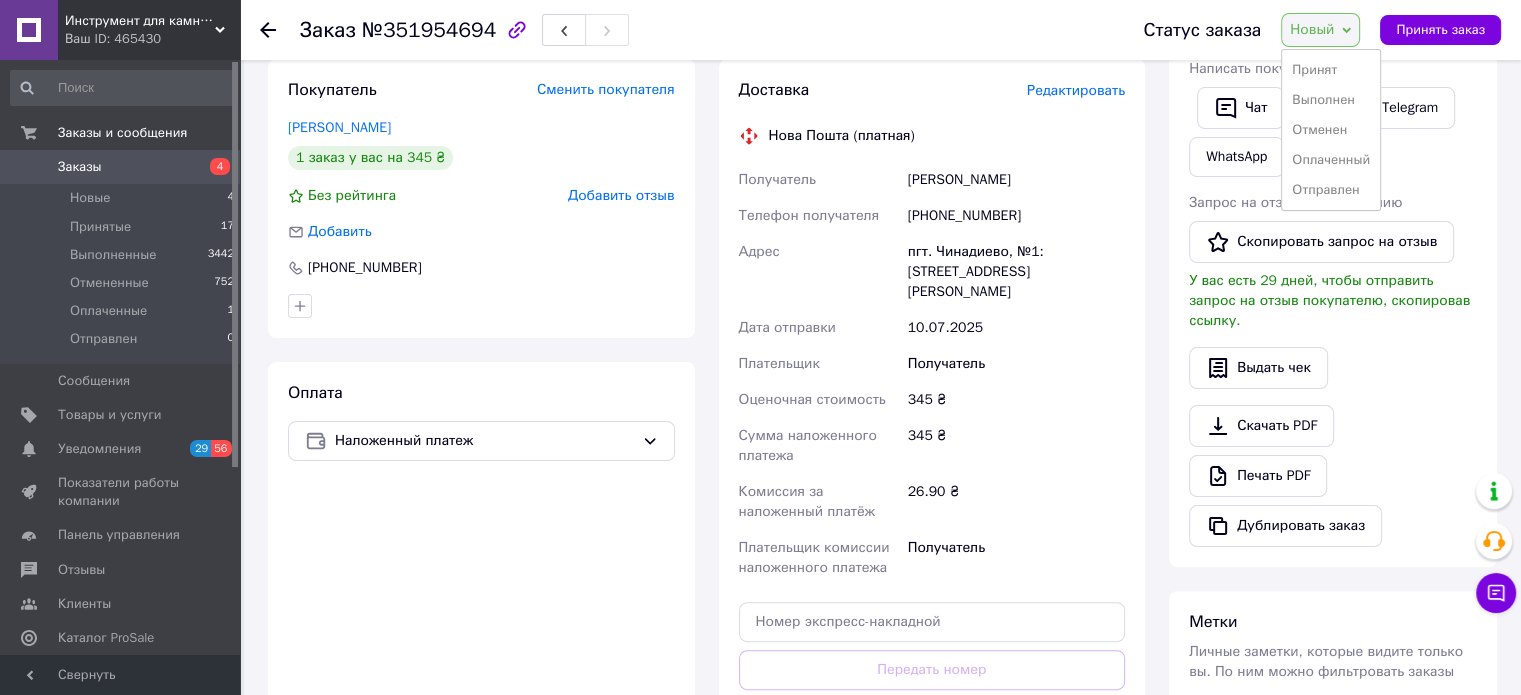 click on "Принят" at bounding box center (1331, 70) 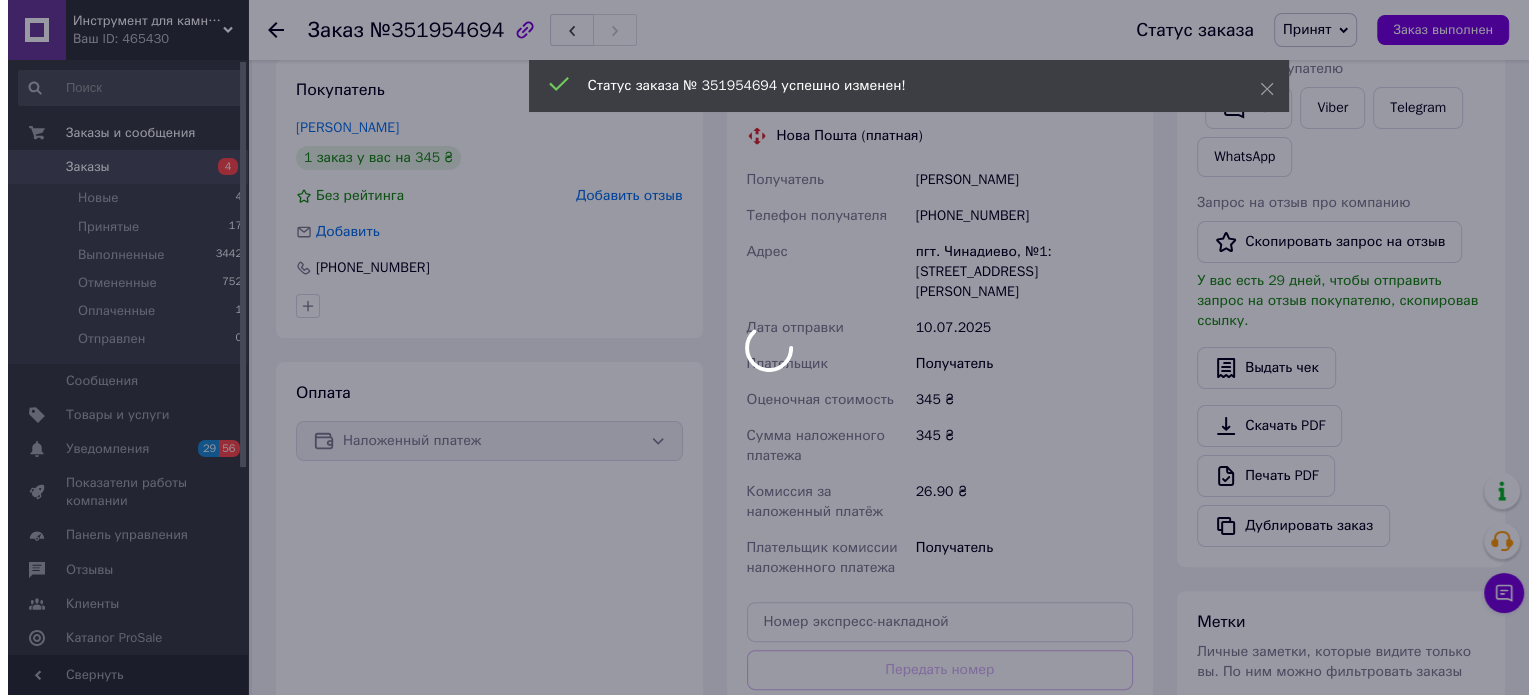scroll, scrollTop: 200, scrollLeft: 0, axis: vertical 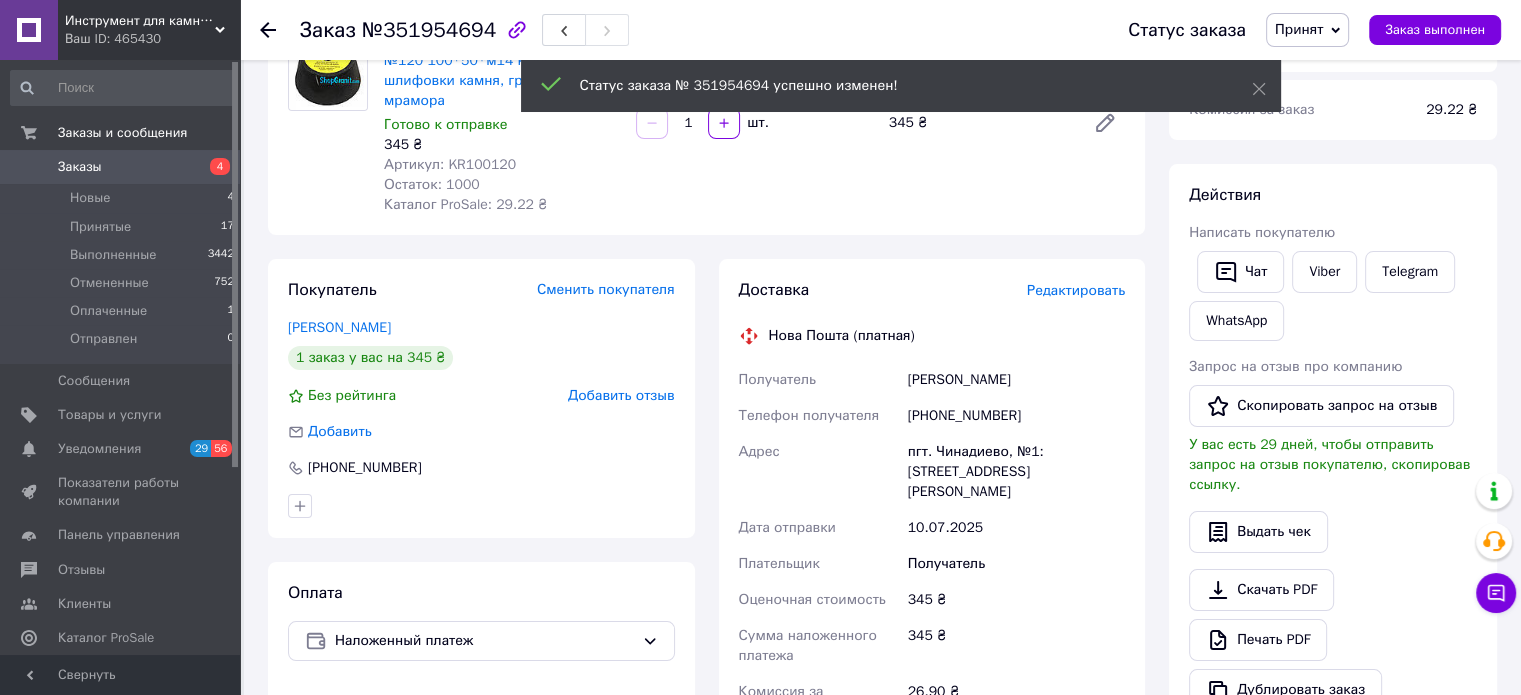 click on "Редактировать" at bounding box center (1076, 290) 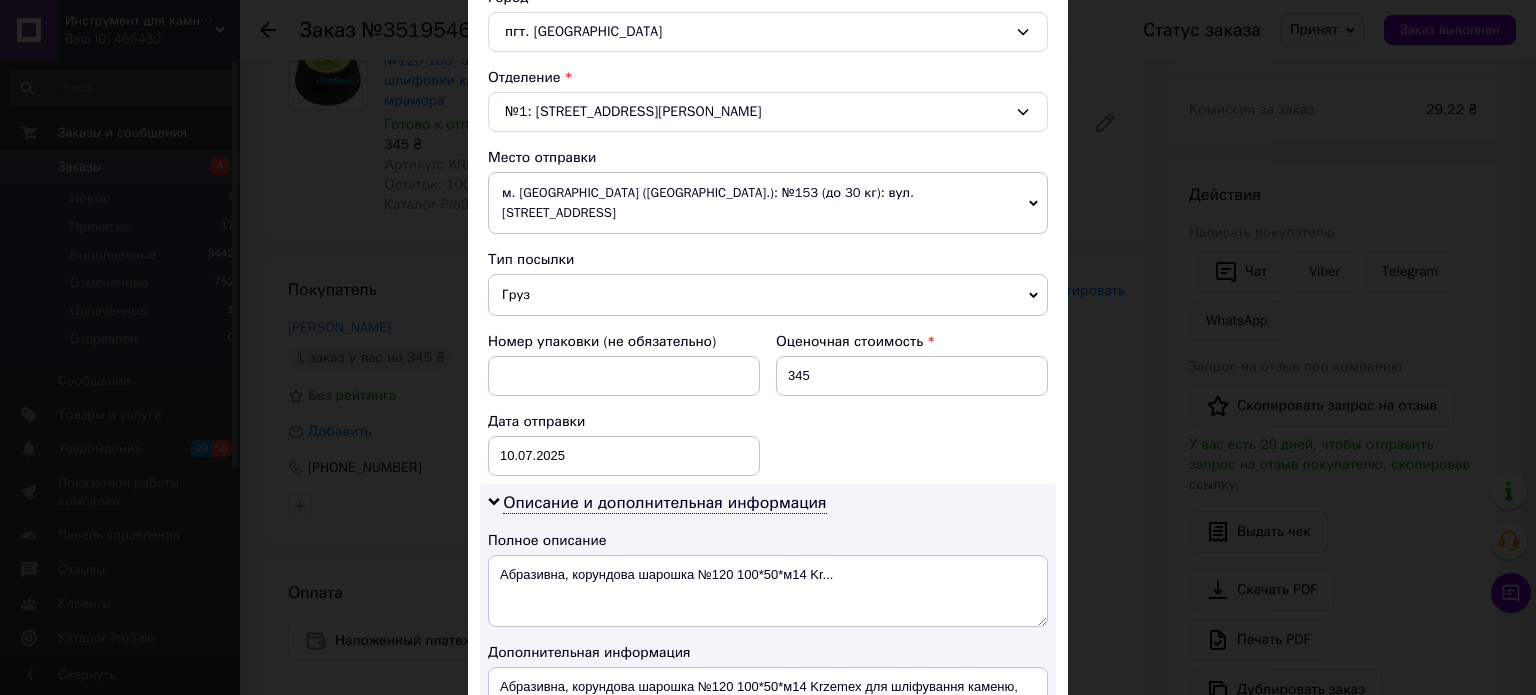scroll, scrollTop: 700, scrollLeft: 0, axis: vertical 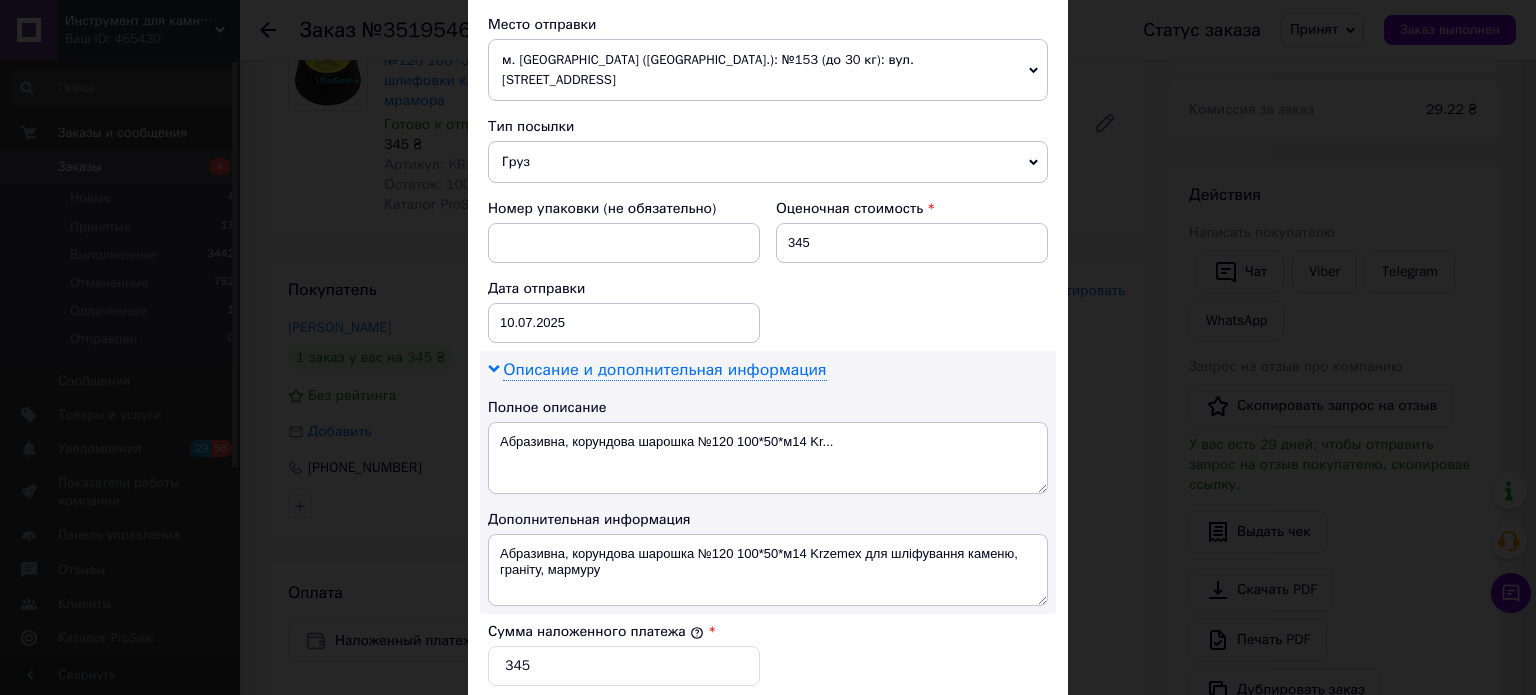 click on "Описание и дополнительная информация" at bounding box center (664, 370) 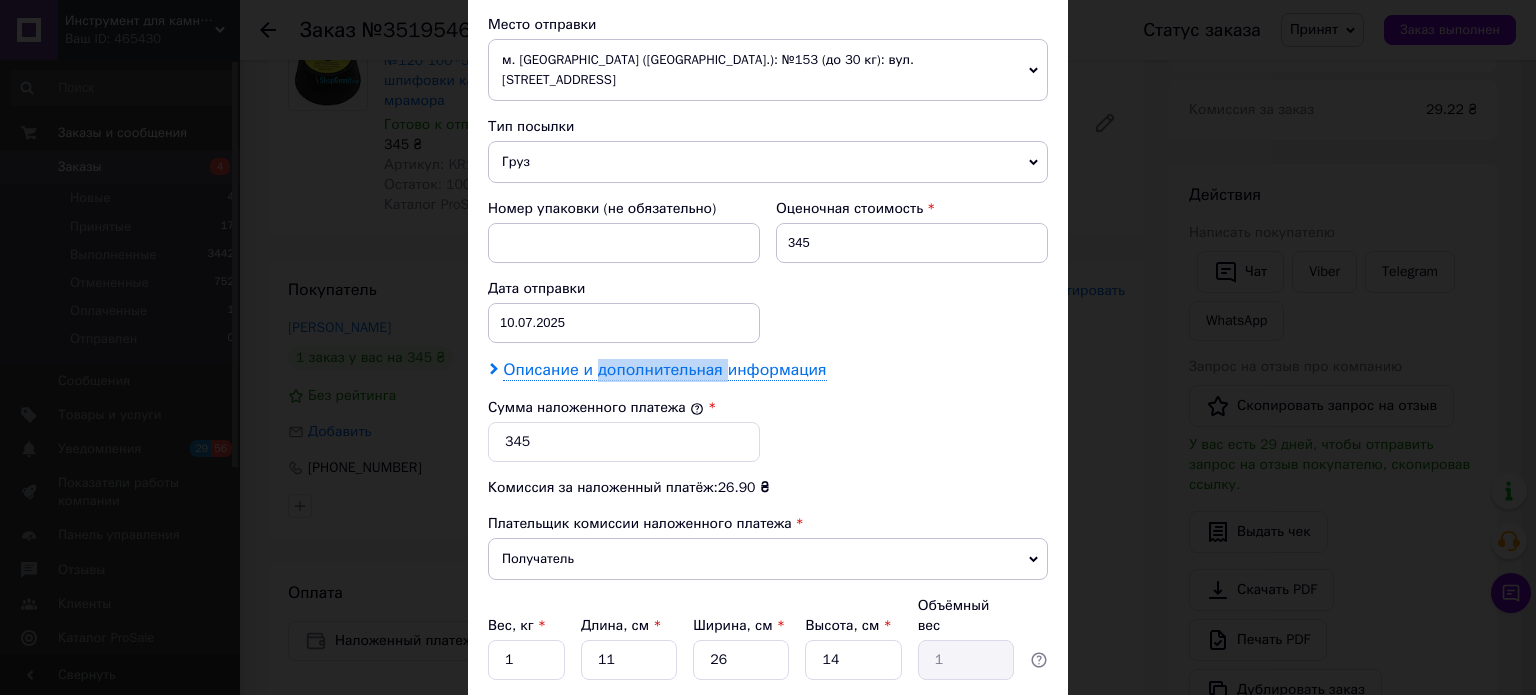 click on "Описание и дополнительная информация" at bounding box center [664, 370] 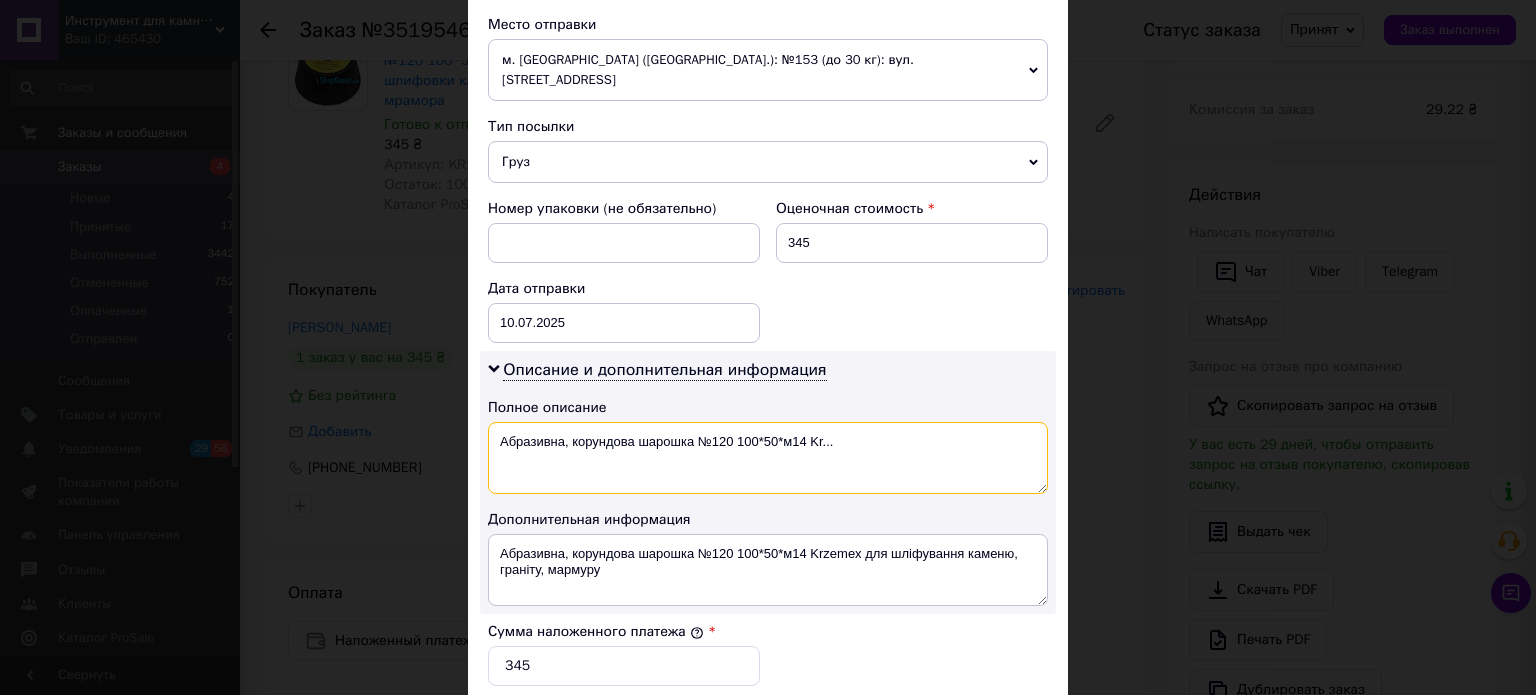 click on "Абразивна, корундова шарошка №120 100*50*м14 Kr..." at bounding box center [768, 458] 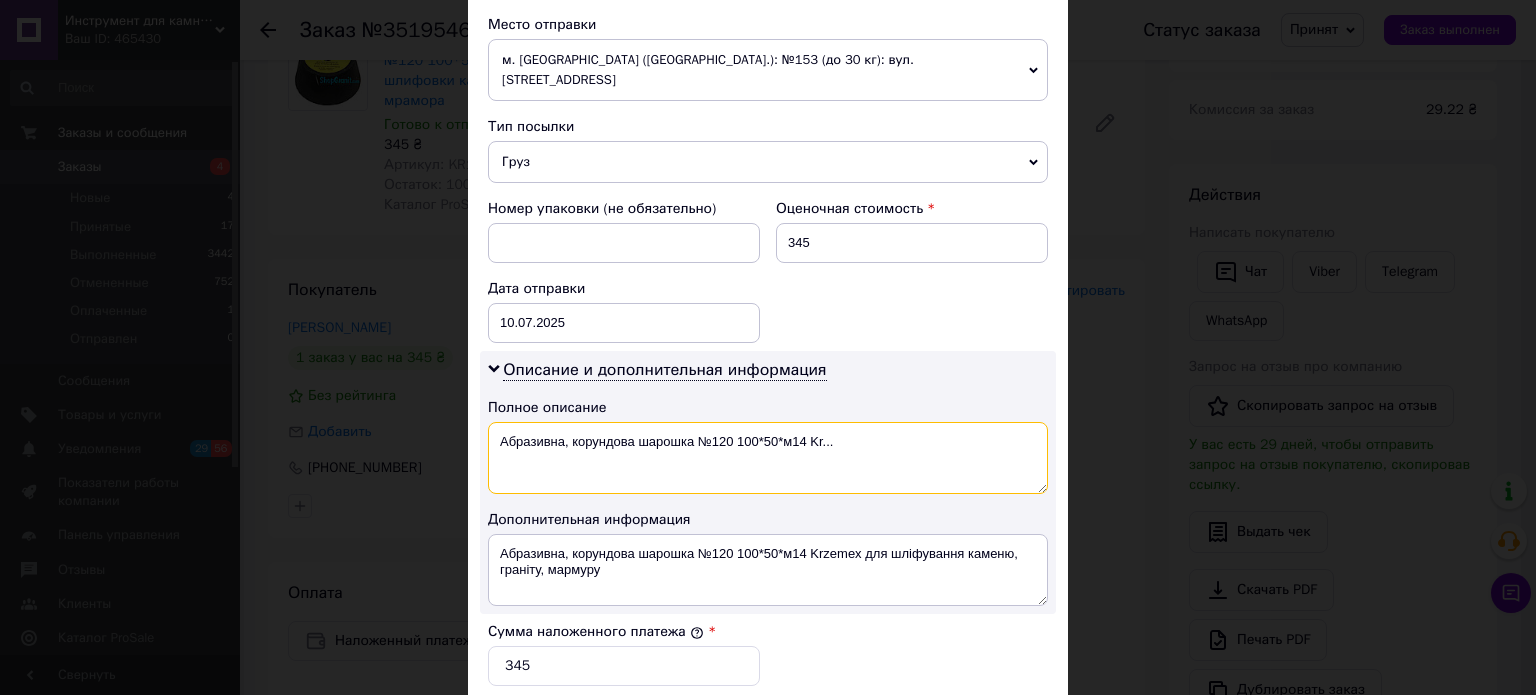 type on "Ы" 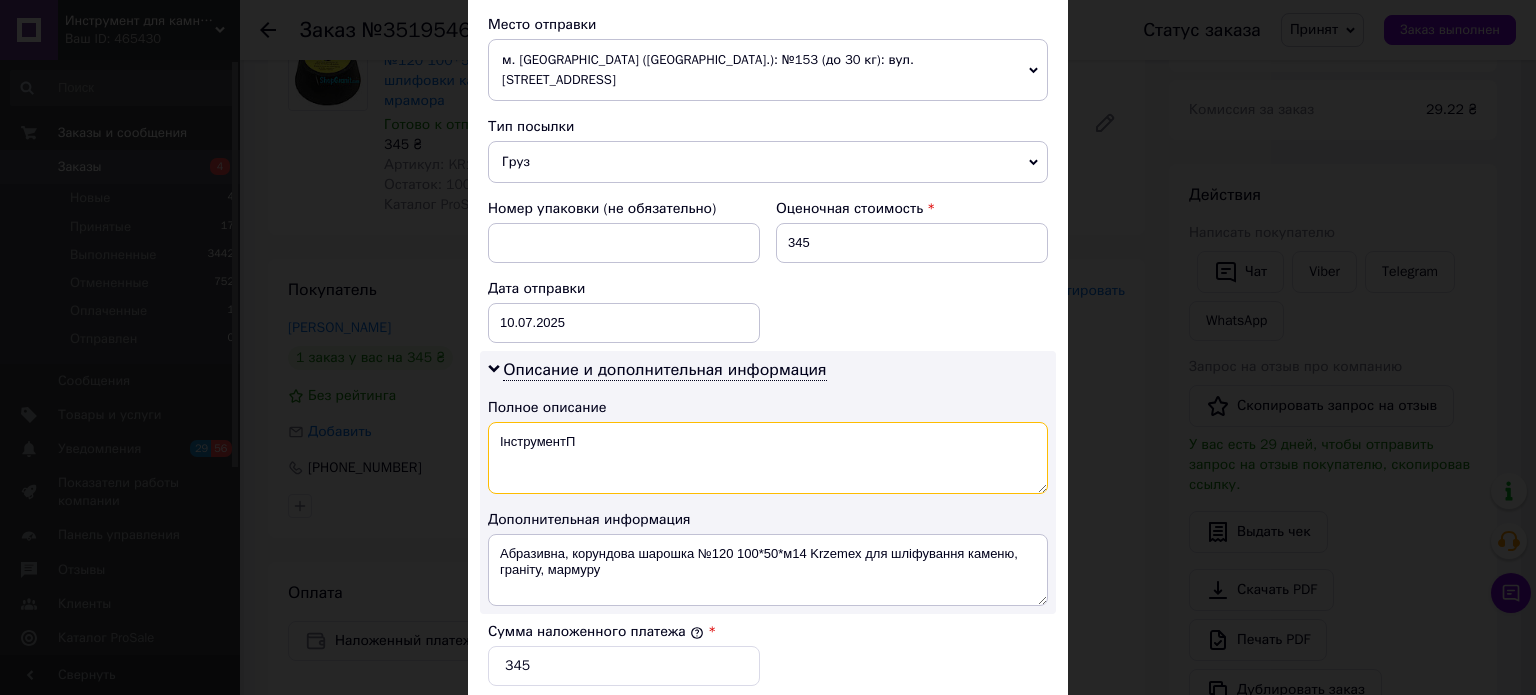 click on "ІнструментП" at bounding box center (768, 458) 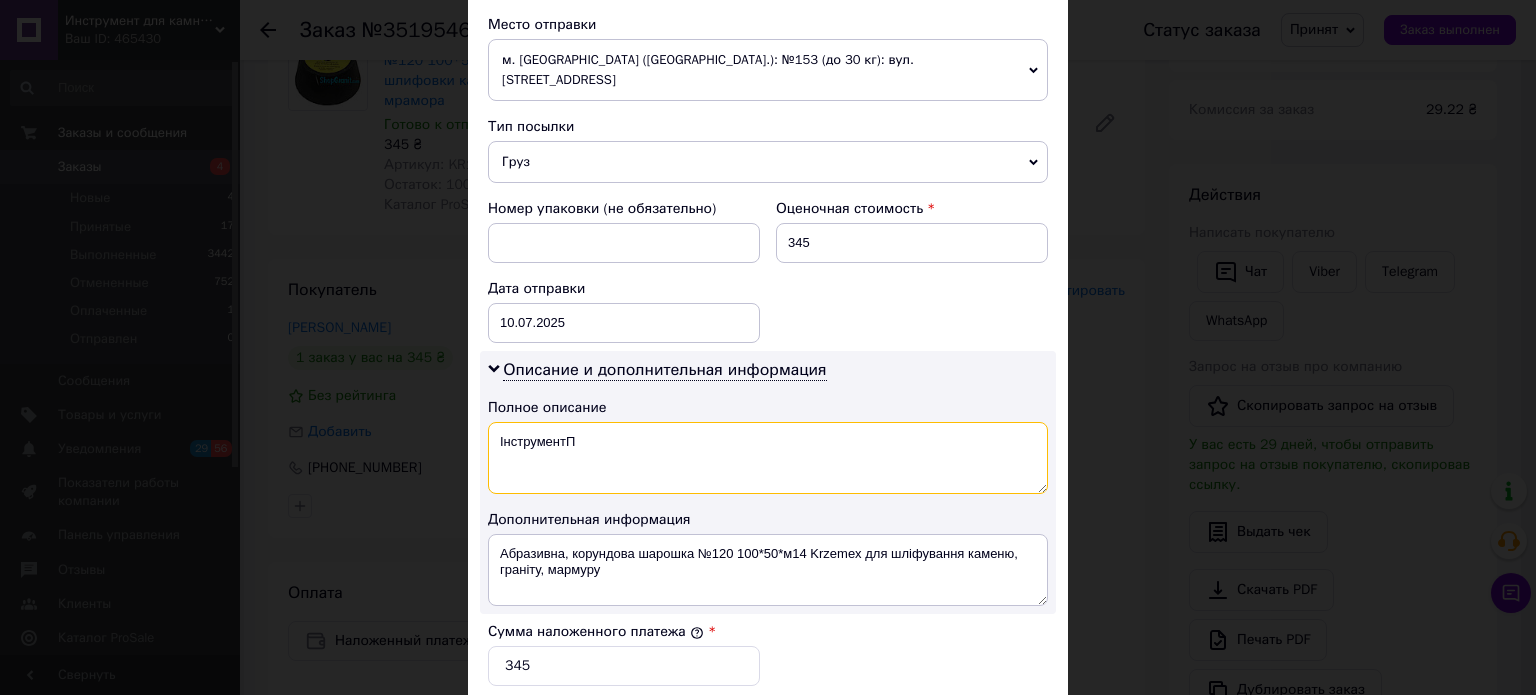 type on "ІнструментП" 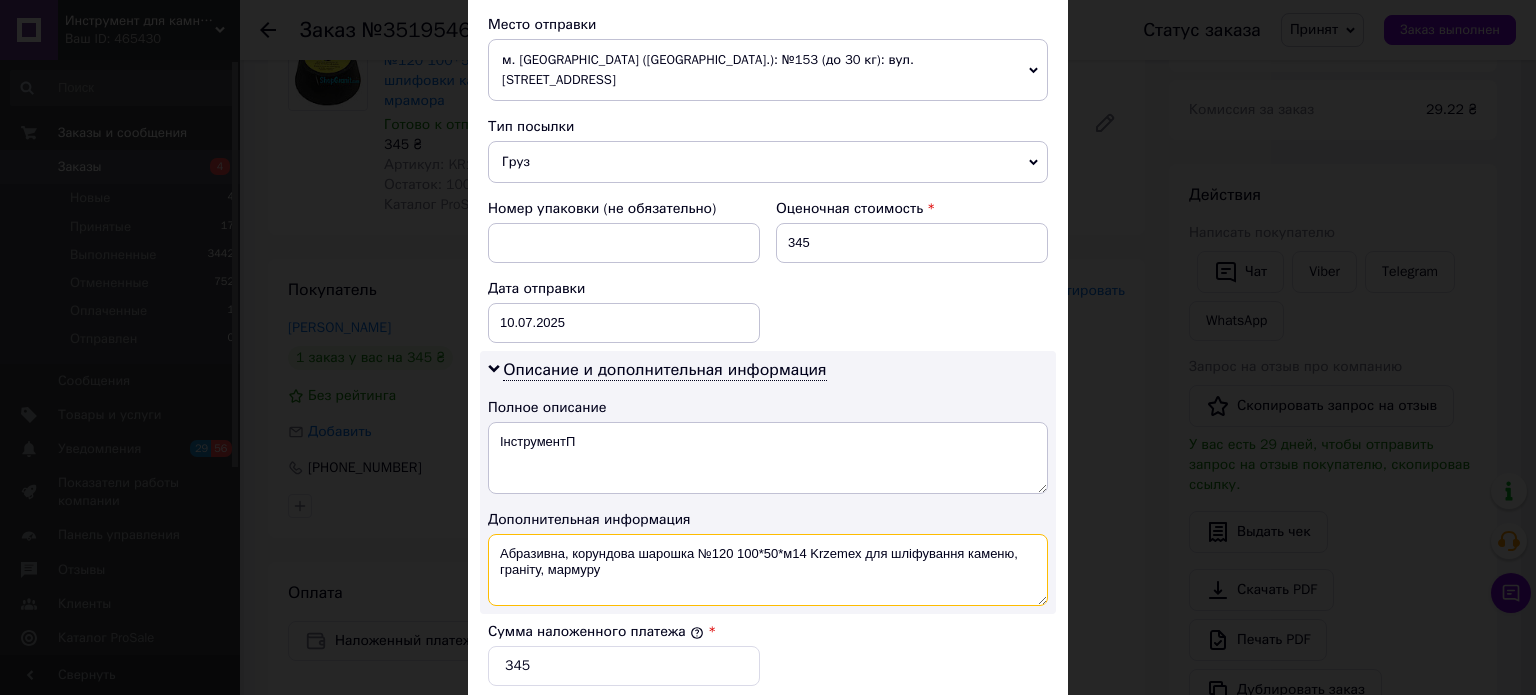 click on "Абразивна, корундова шарошка №120 100*50*м14 Krzemex для шліфування каменю, граніту, мармуру" at bounding box center (768, 570) 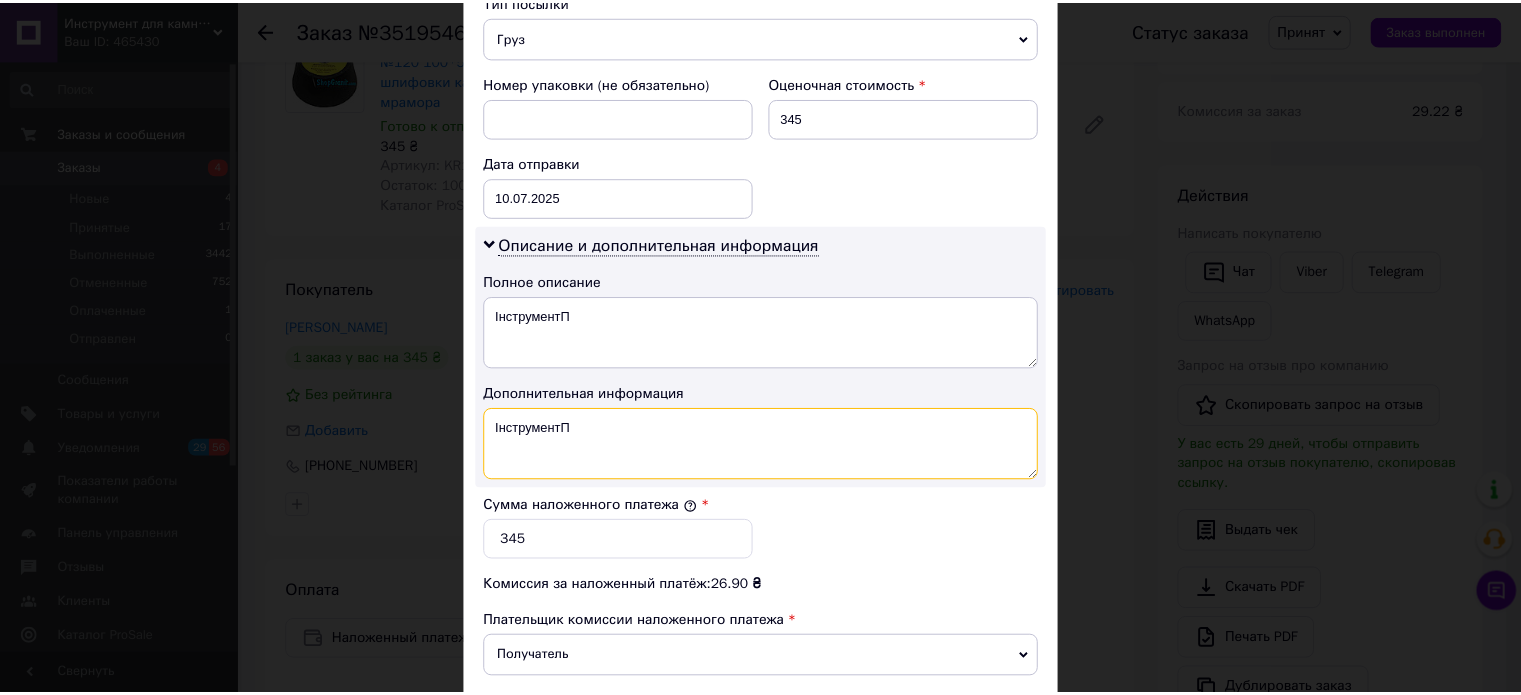 scroll, scrollTop: 1000, scrollLeft: 0, axis: vertical 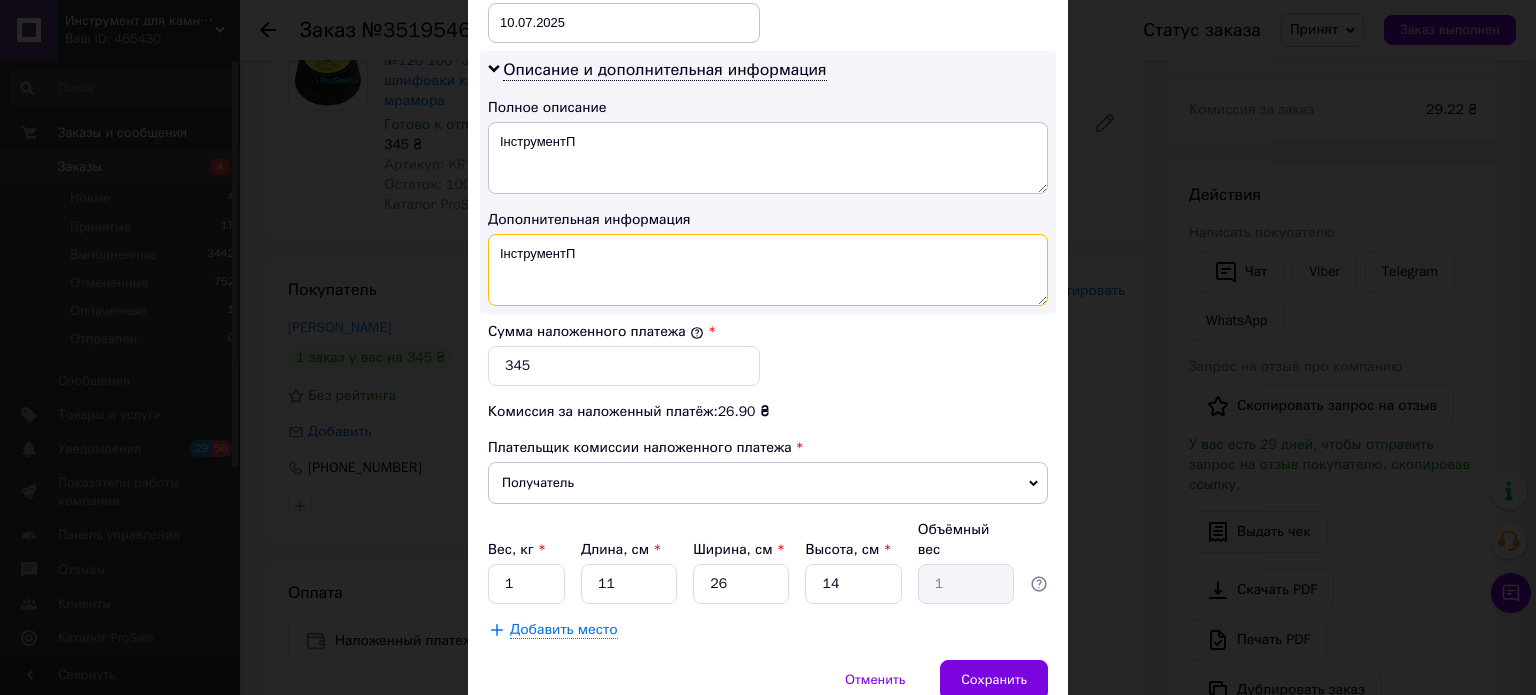 type on "ІнструментП" 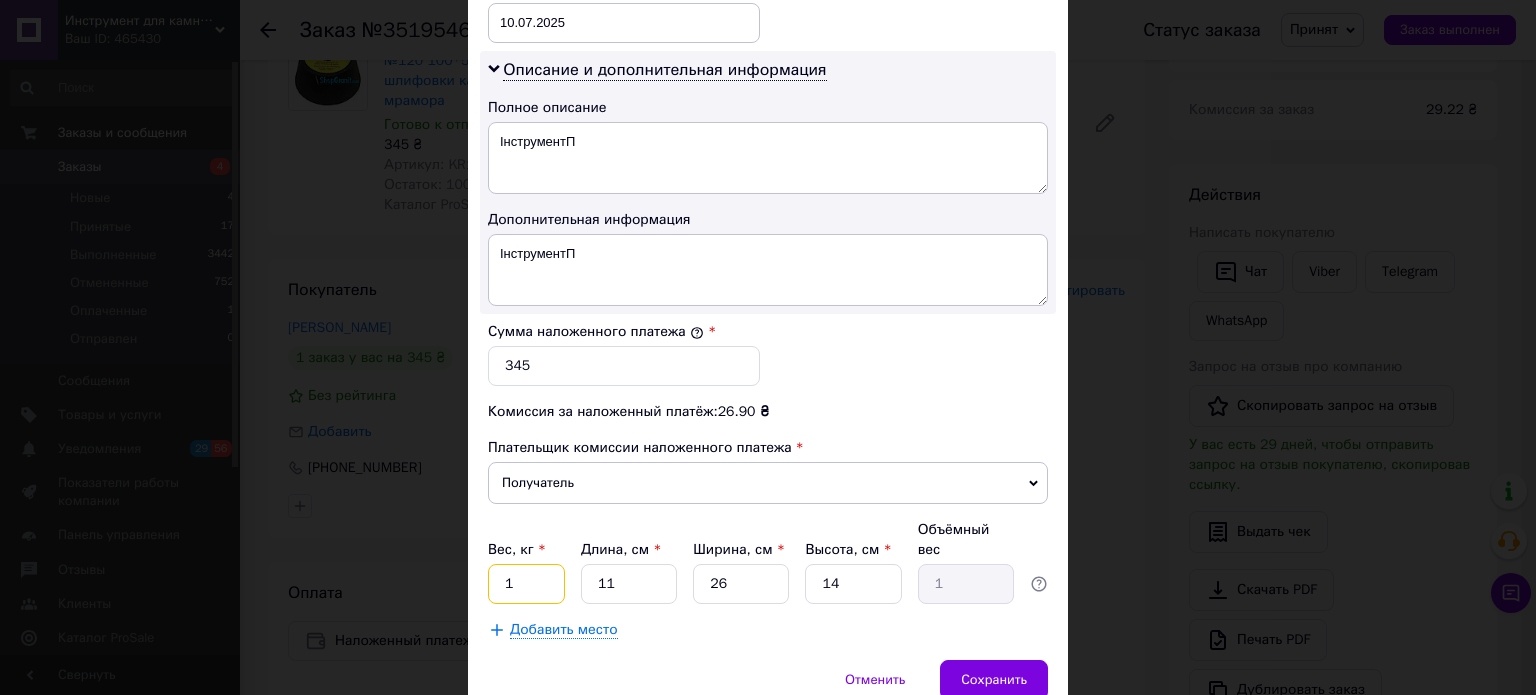 click on "1" at bounding box center [526, 584] 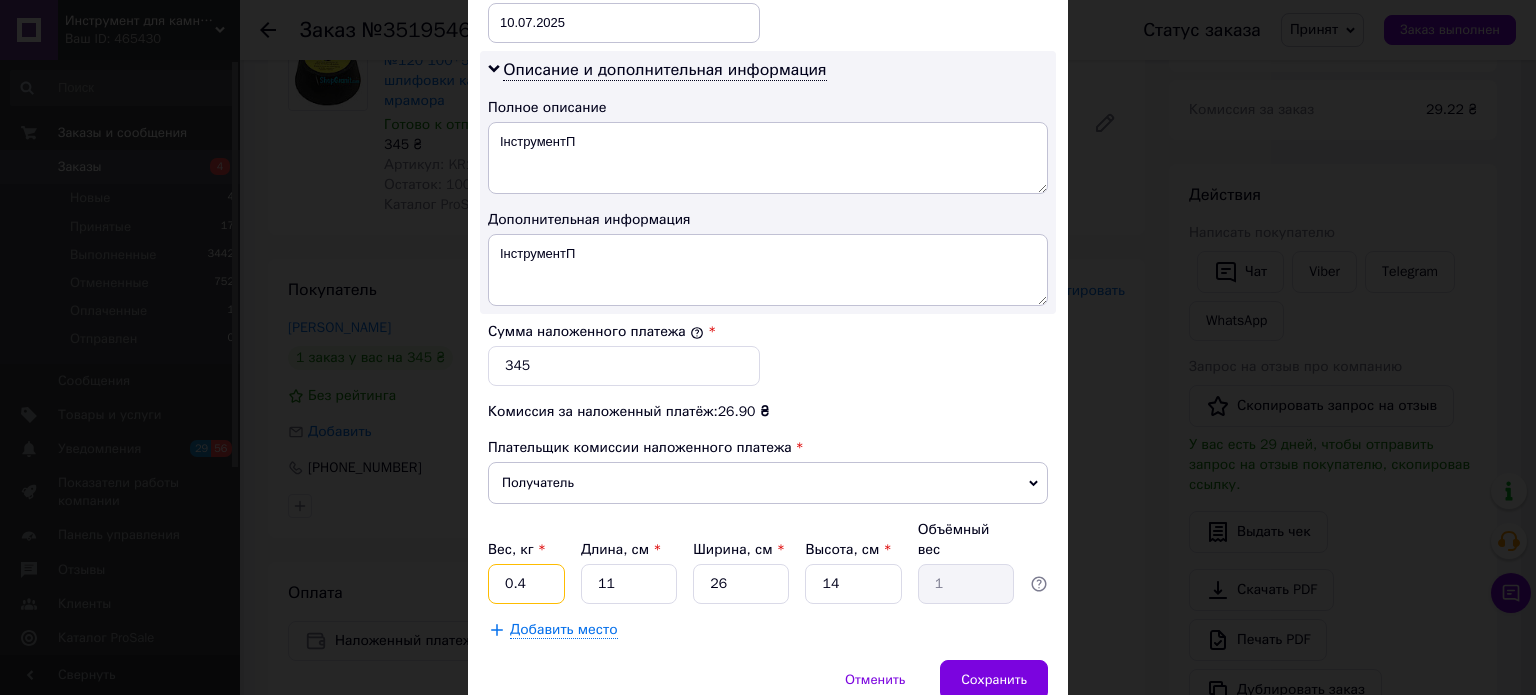 type on "0.4" 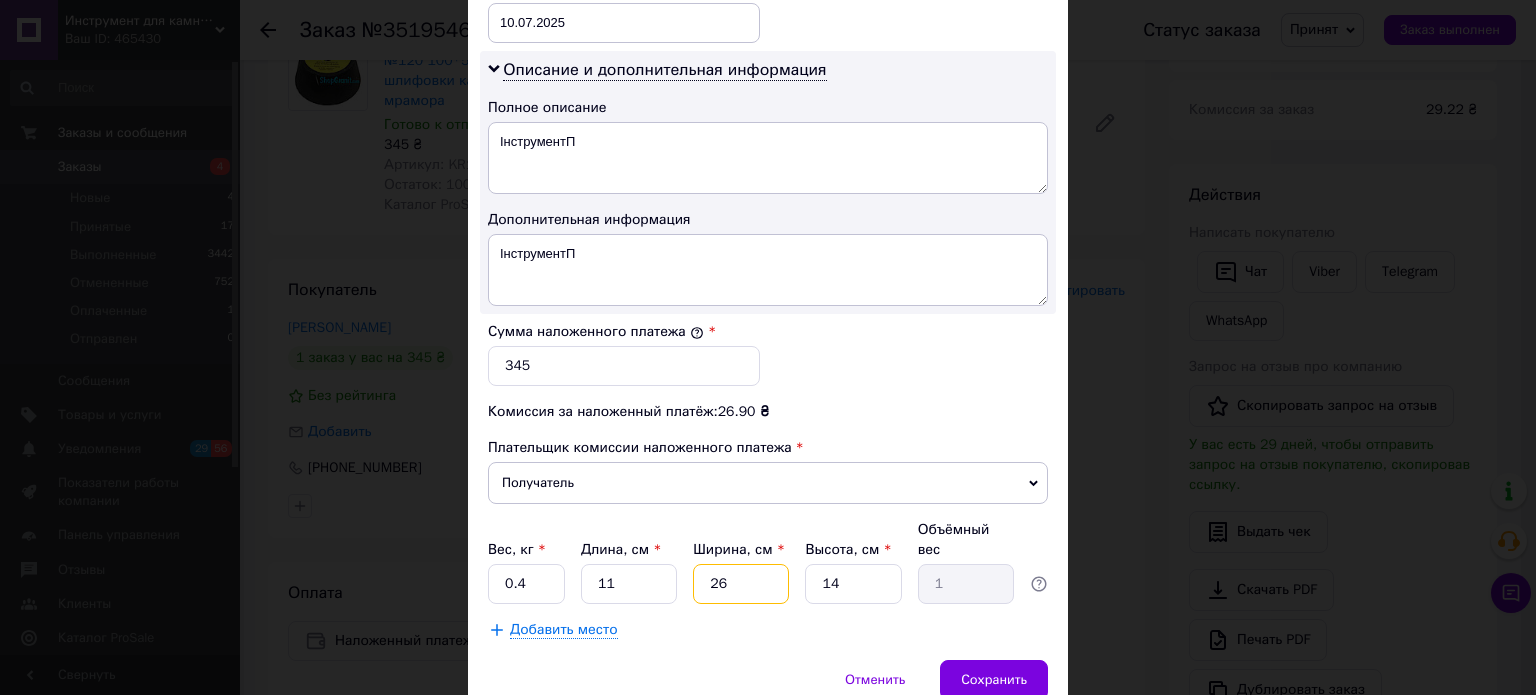 click on "26" at bounding box center [741, 584] 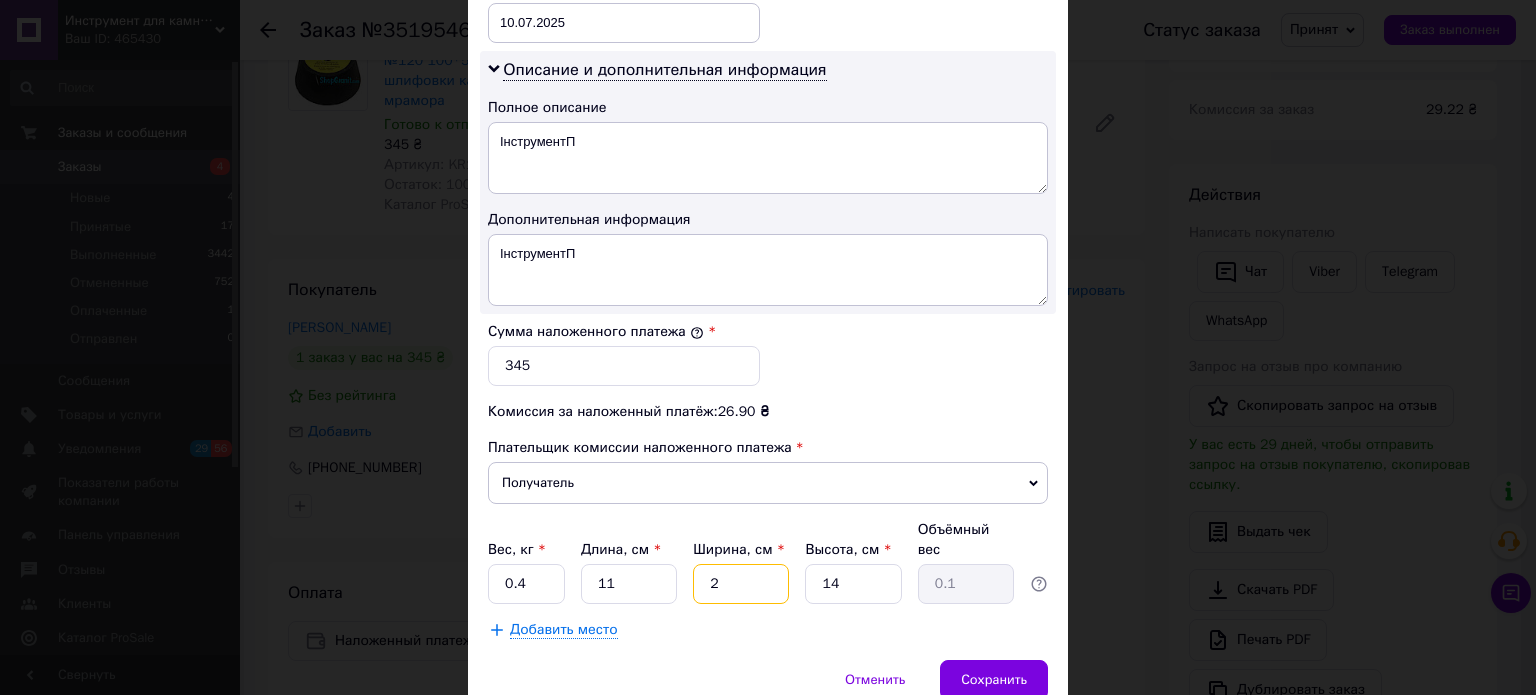 type 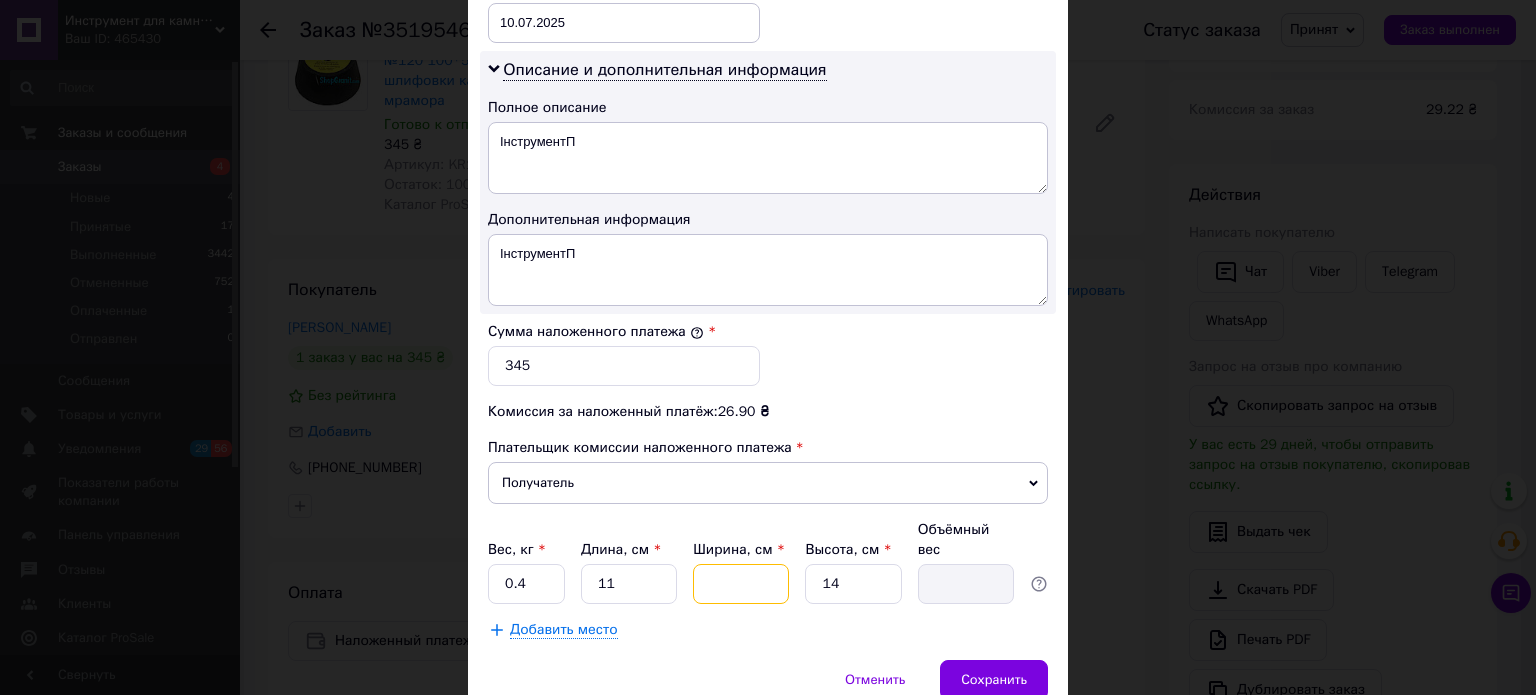 type on "1" 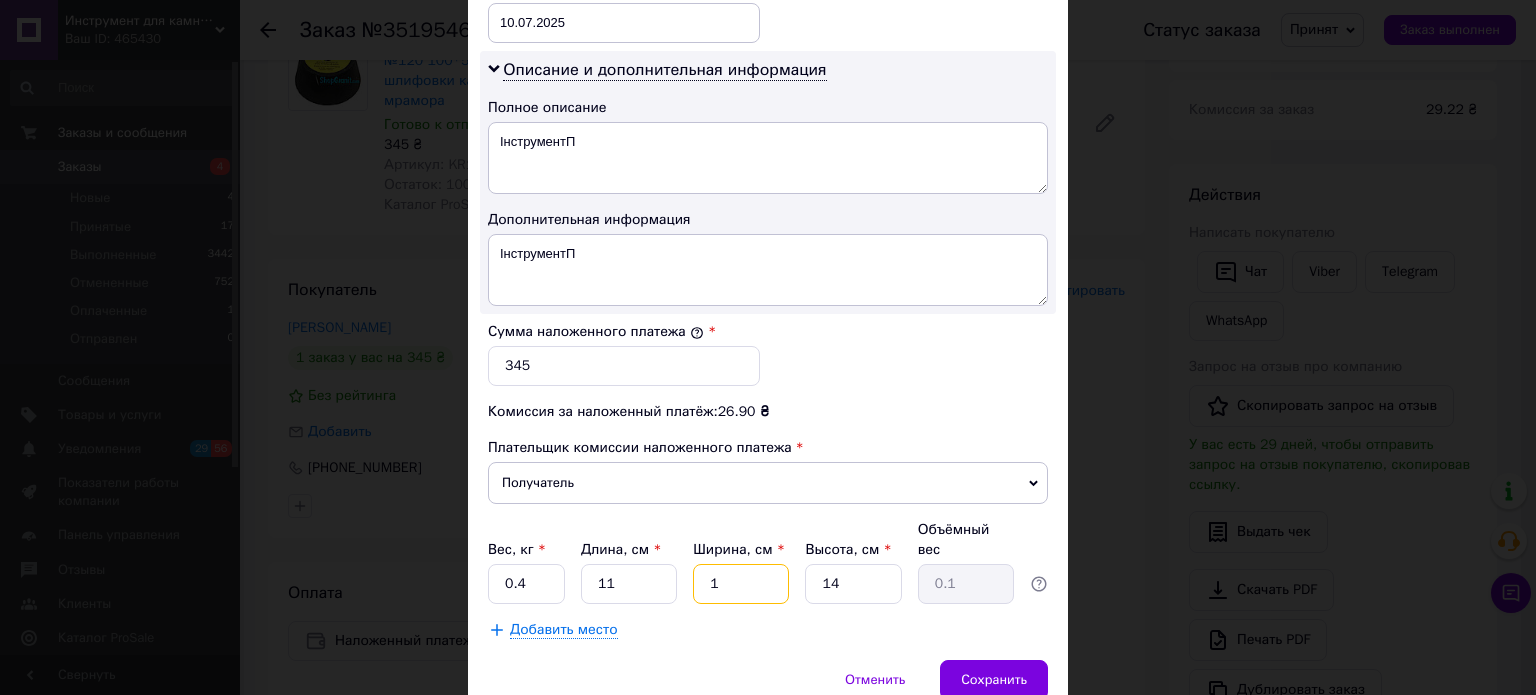 type on "15" 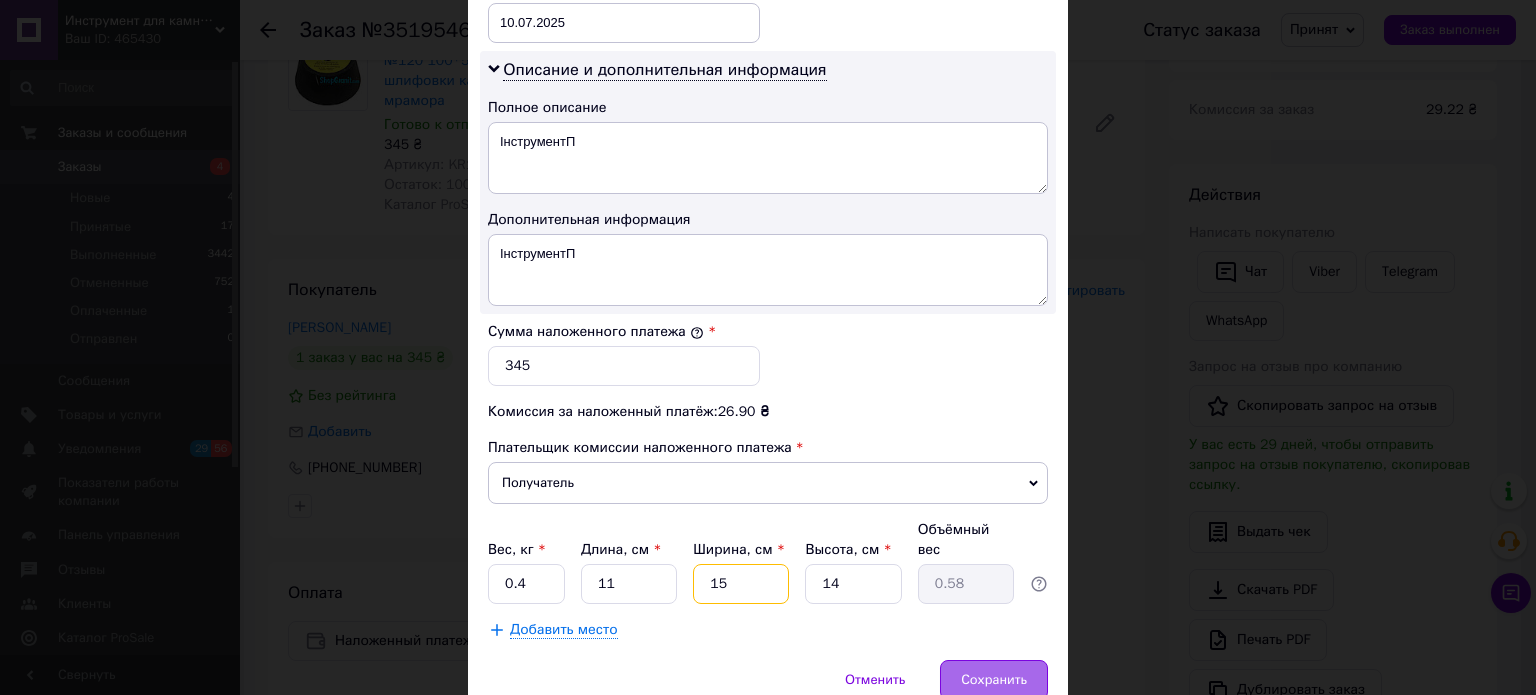type on "15" 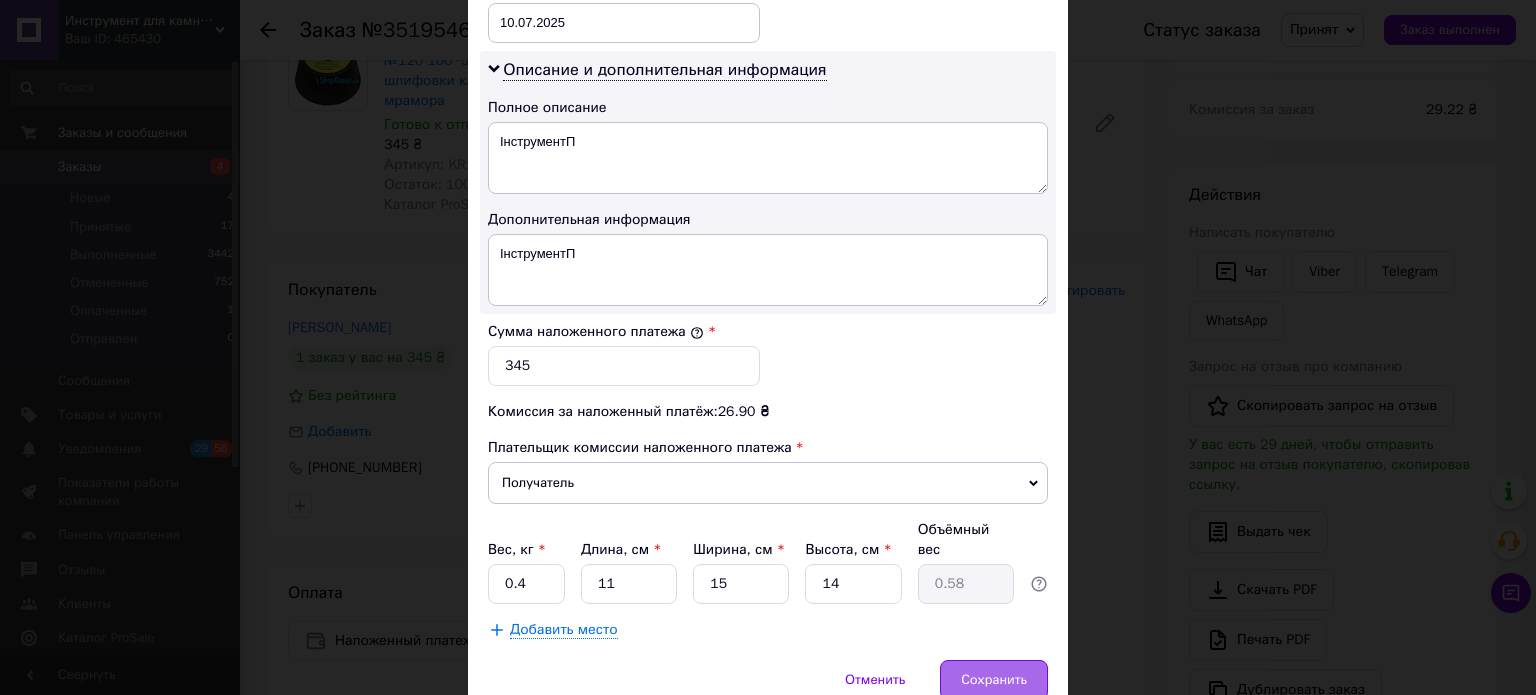 click on "Сохранить" at bounding box center [994, 680] 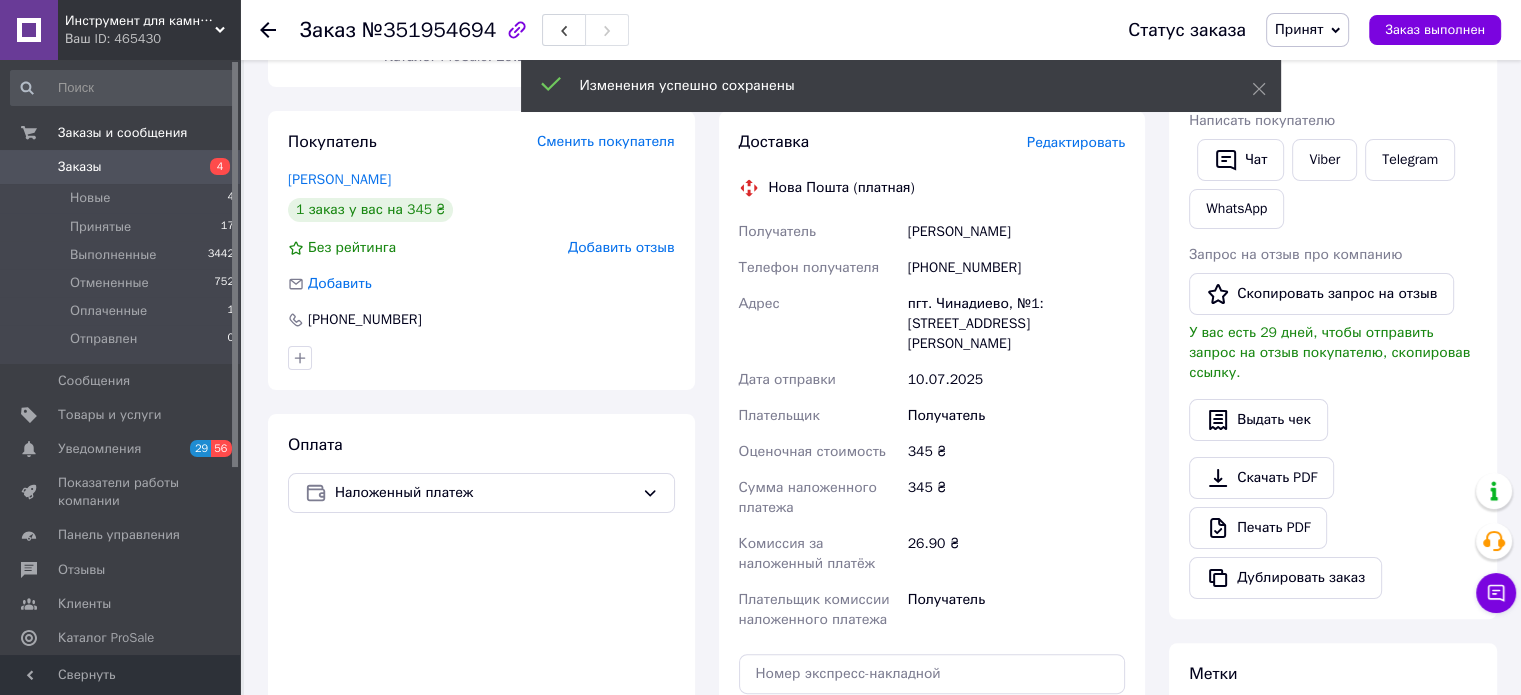 scroll, scrollTop: 600, scrollLeft: 0, axis: vertical 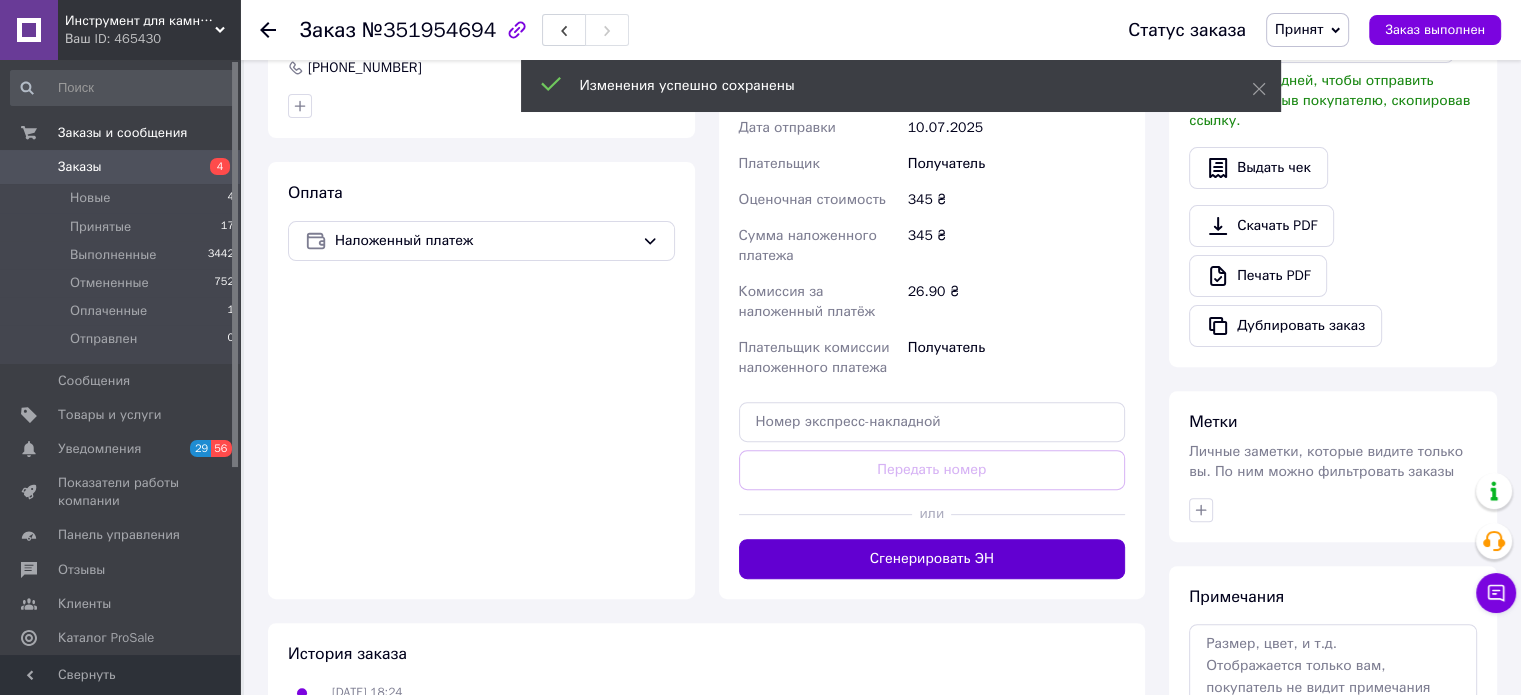 click on "Сгенерировать ЭН" at bounding box center [932, 559] 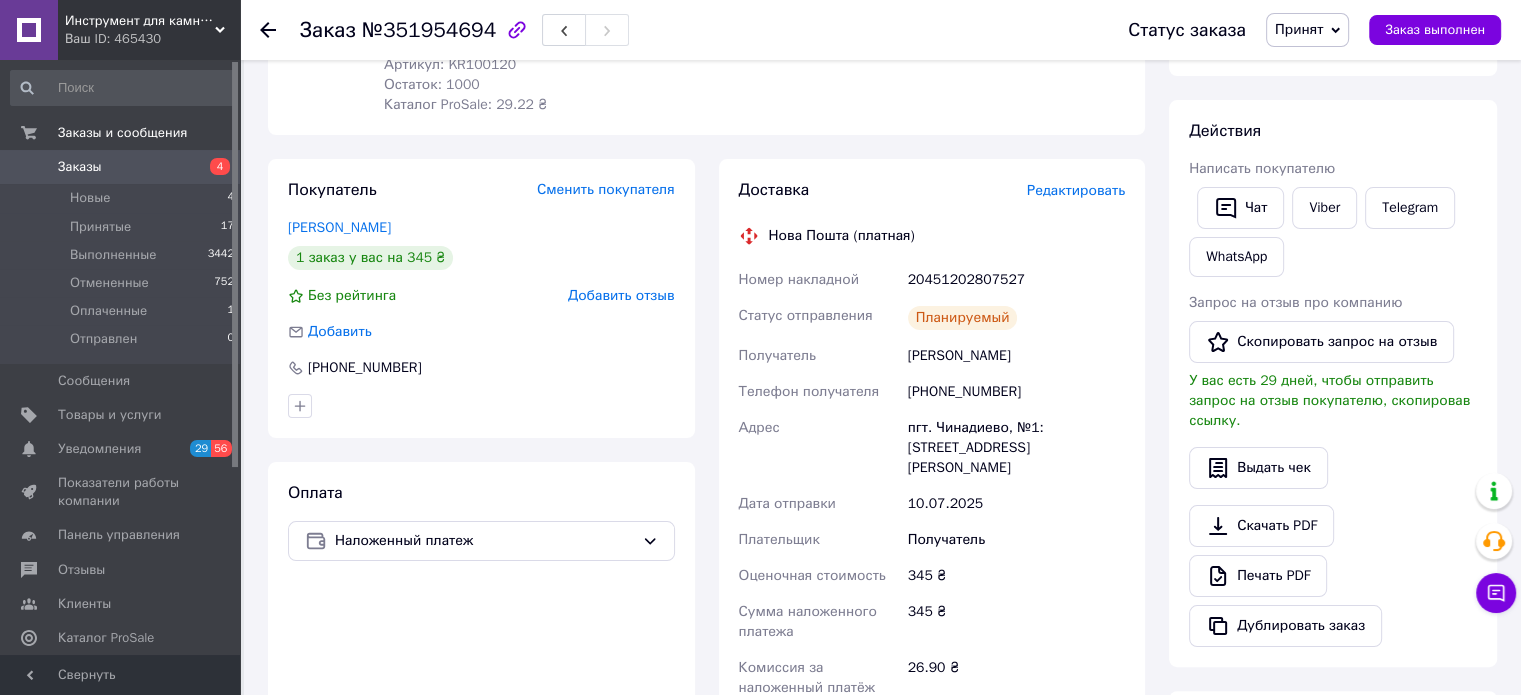 scroll, scrollTop: 0, scrollLeft: 0, axis: both 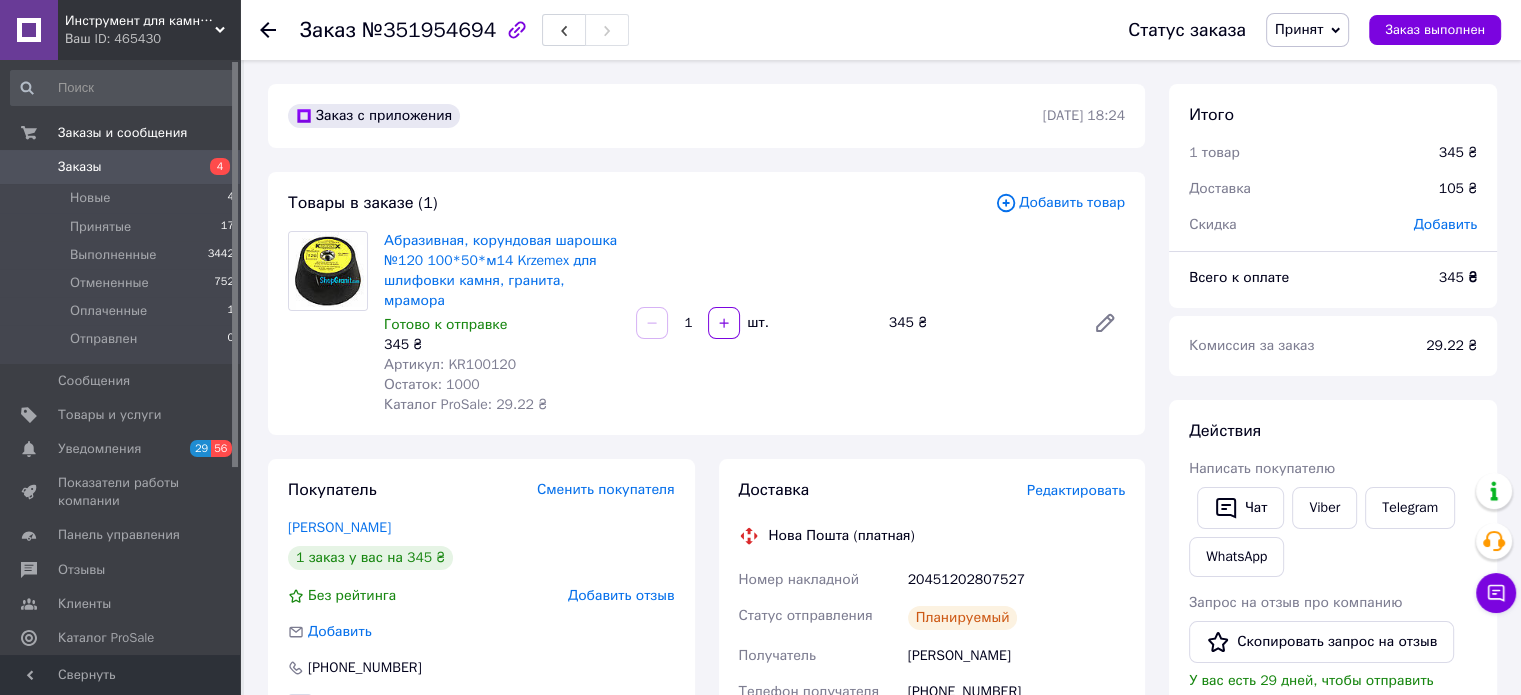 click on "Заказ №351954694 Статус заказа Принят Выполнен Отменен Оплаченный Отправлен Заказ выполнен" at bounding box center [880, 30] 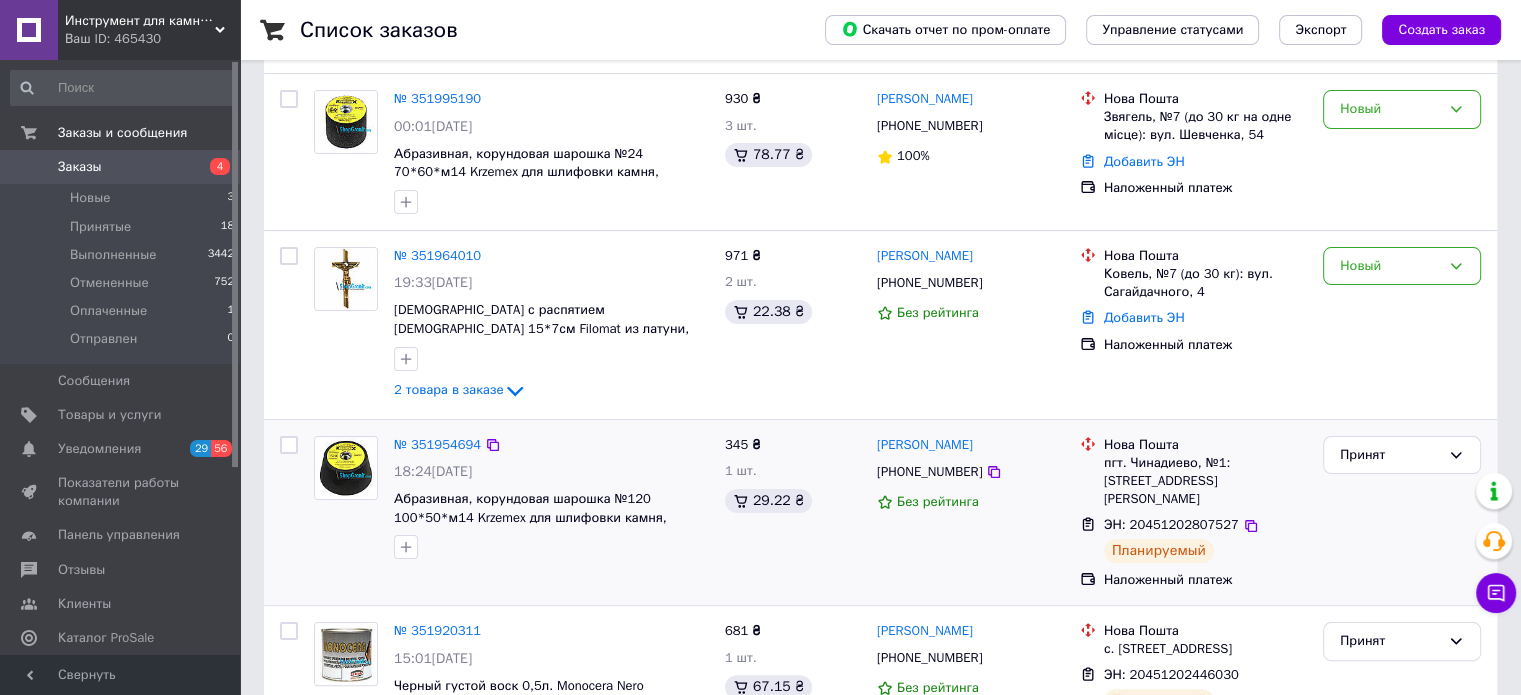 scroll, scrollTop: 200, scrollLeft: 0, axis: vertical 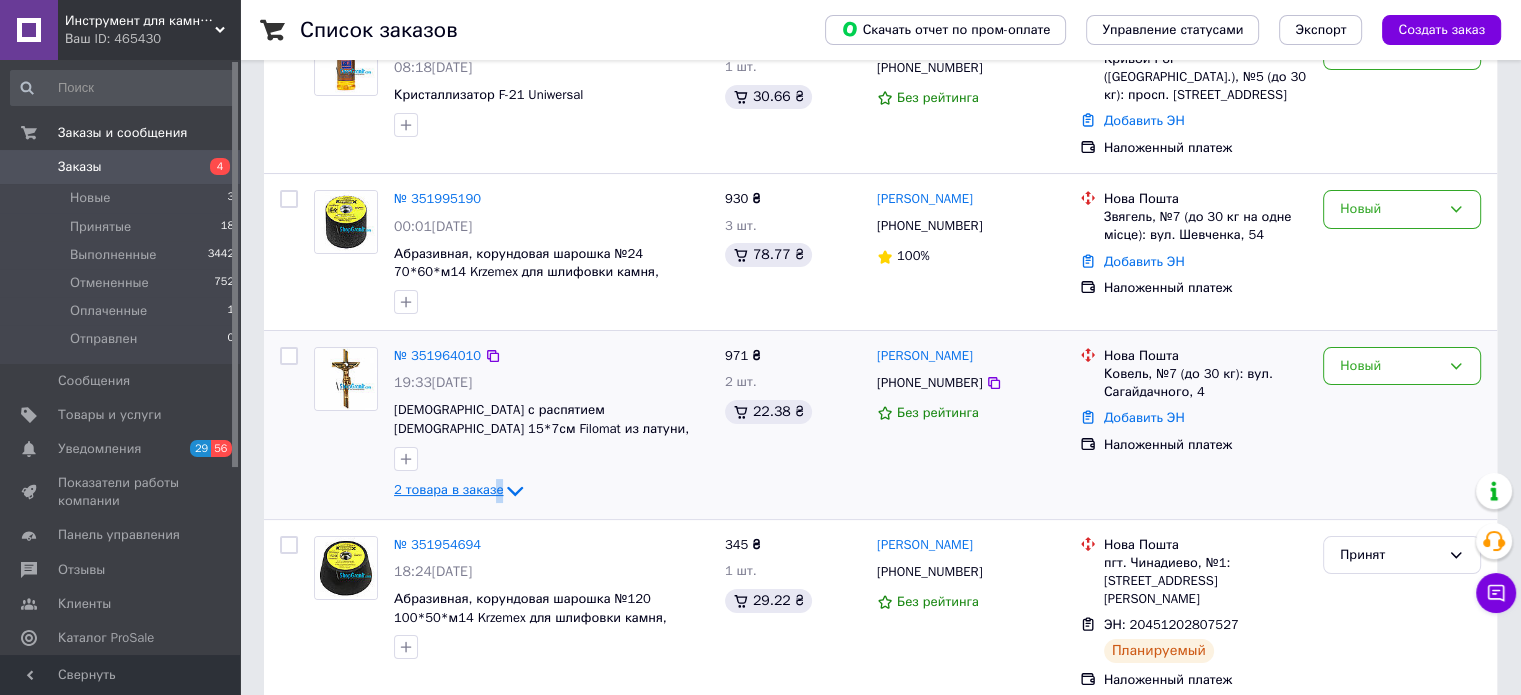 click on "2 товара в заказе" at bounding box center [448, 489] 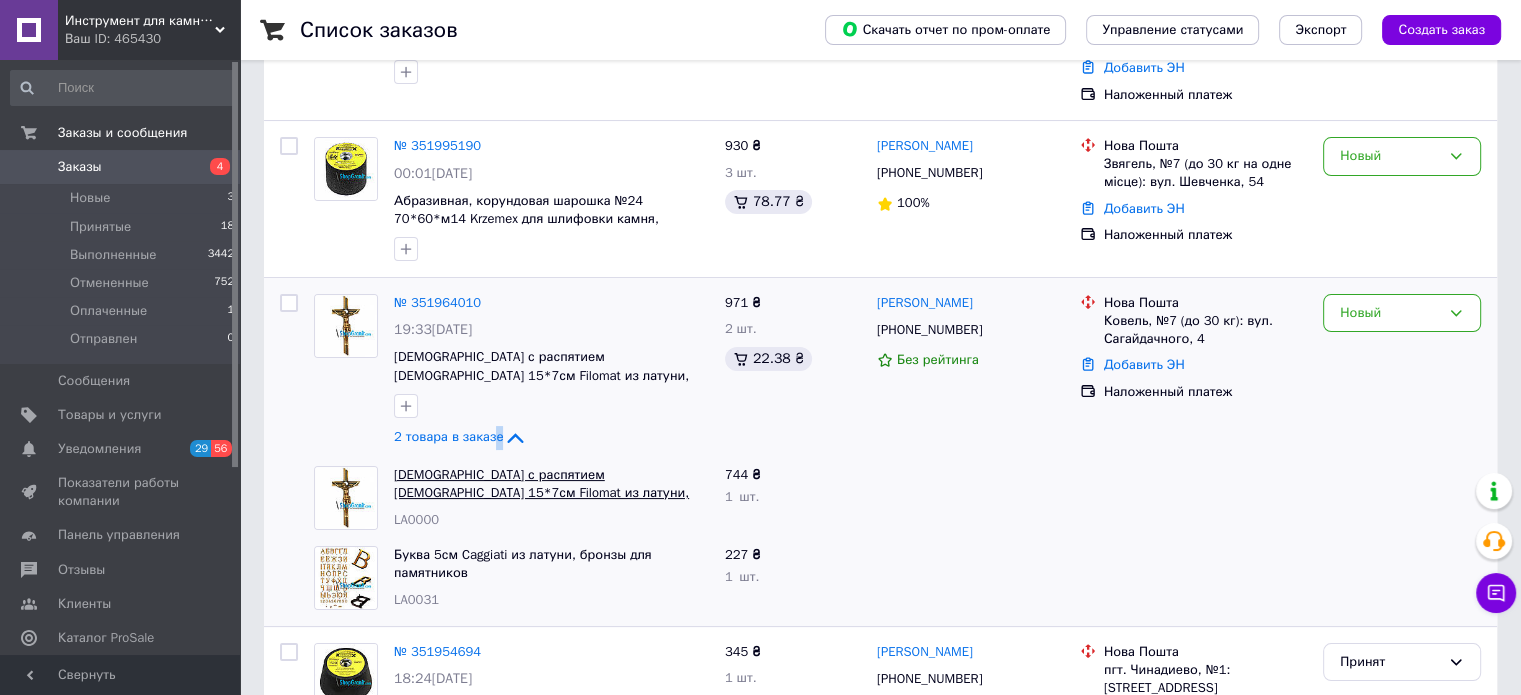 scroll, scrollTop: 300, scrollLeft: 0, axis: vertical 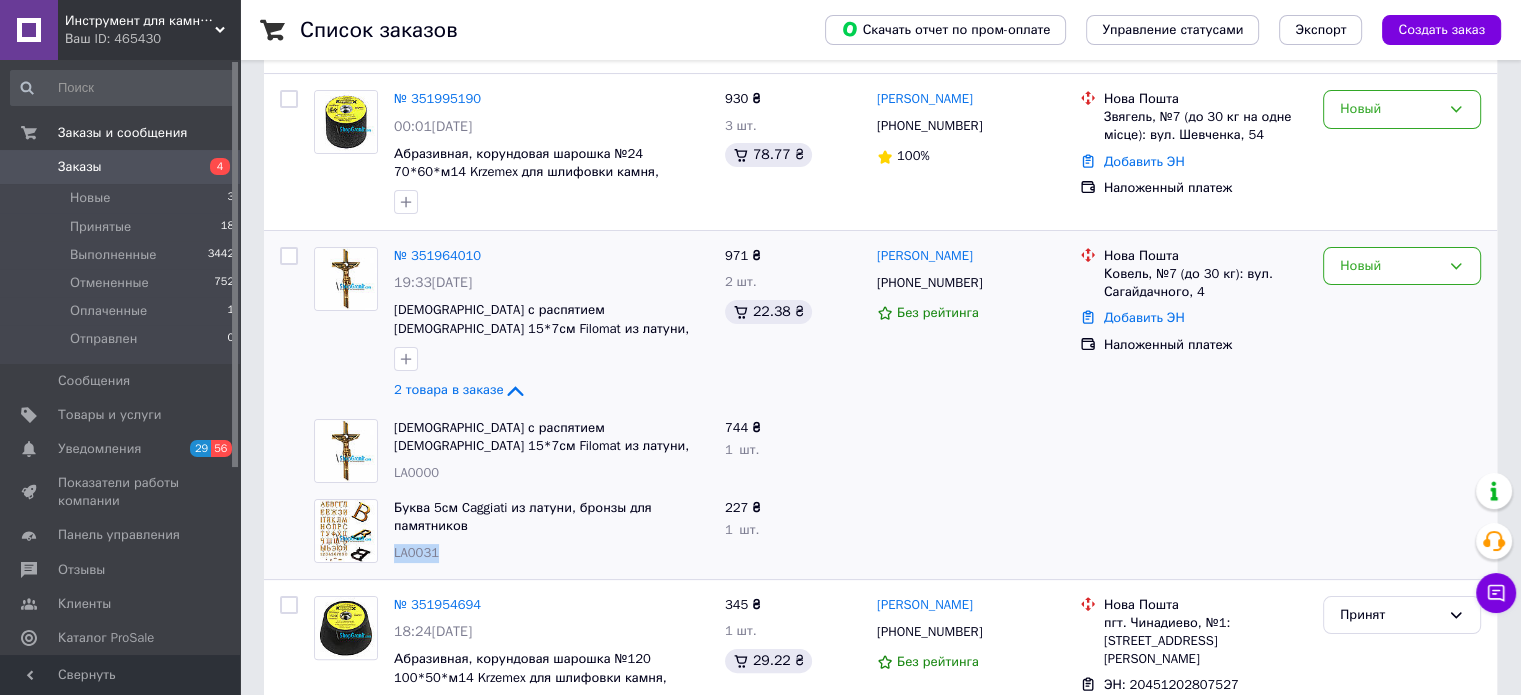 drag, startPoint x: 439, startPoint y: 550, endPoint x: 394, endPoint y: 547, distance: 45.099888 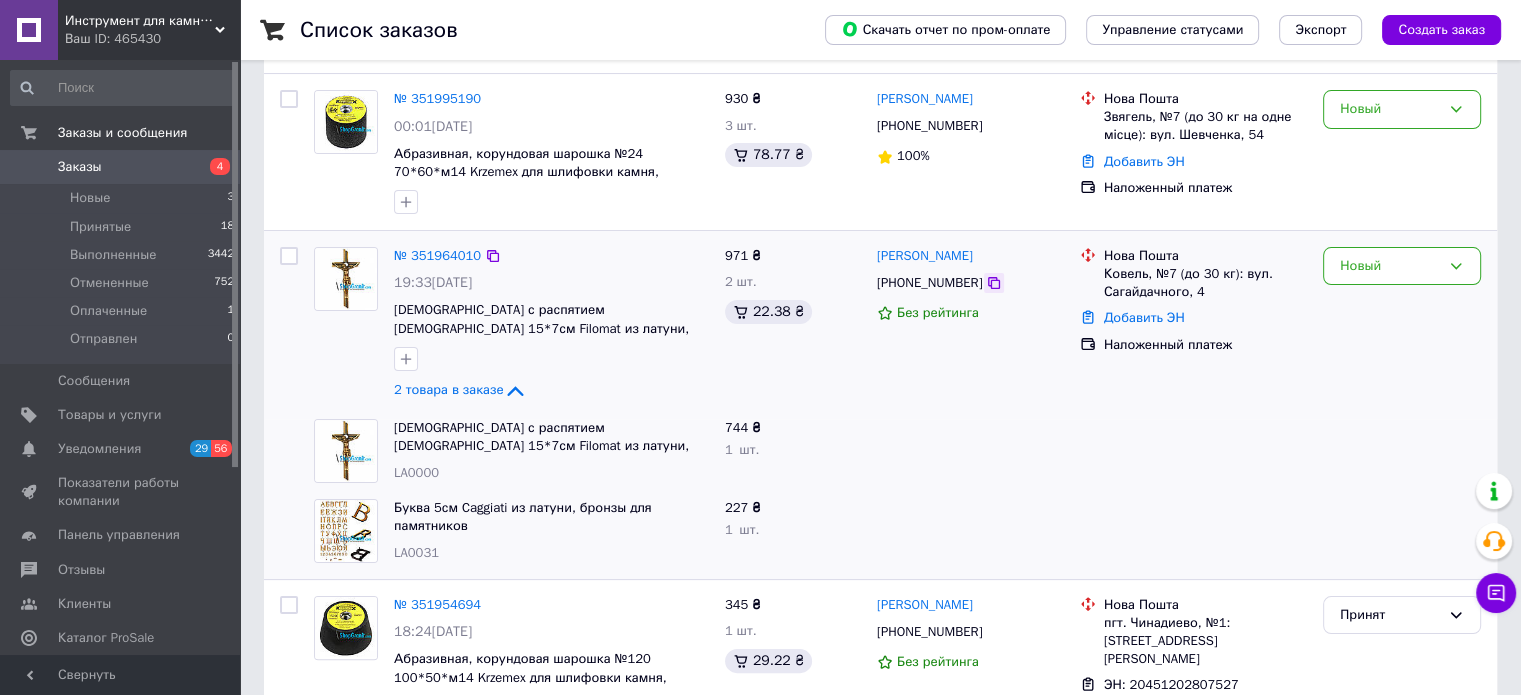 click 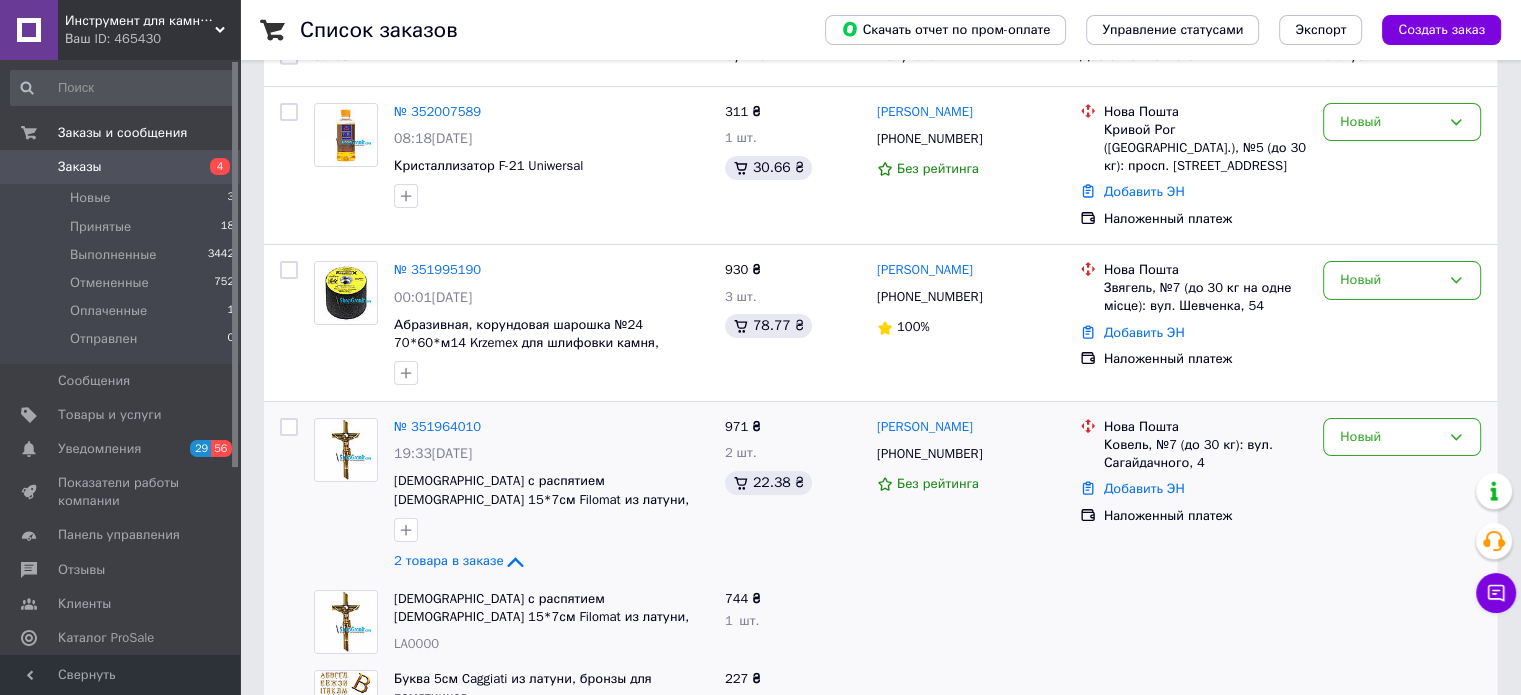 scroll, scrollTop: 100, scrollLeft: 0, axis: vertical 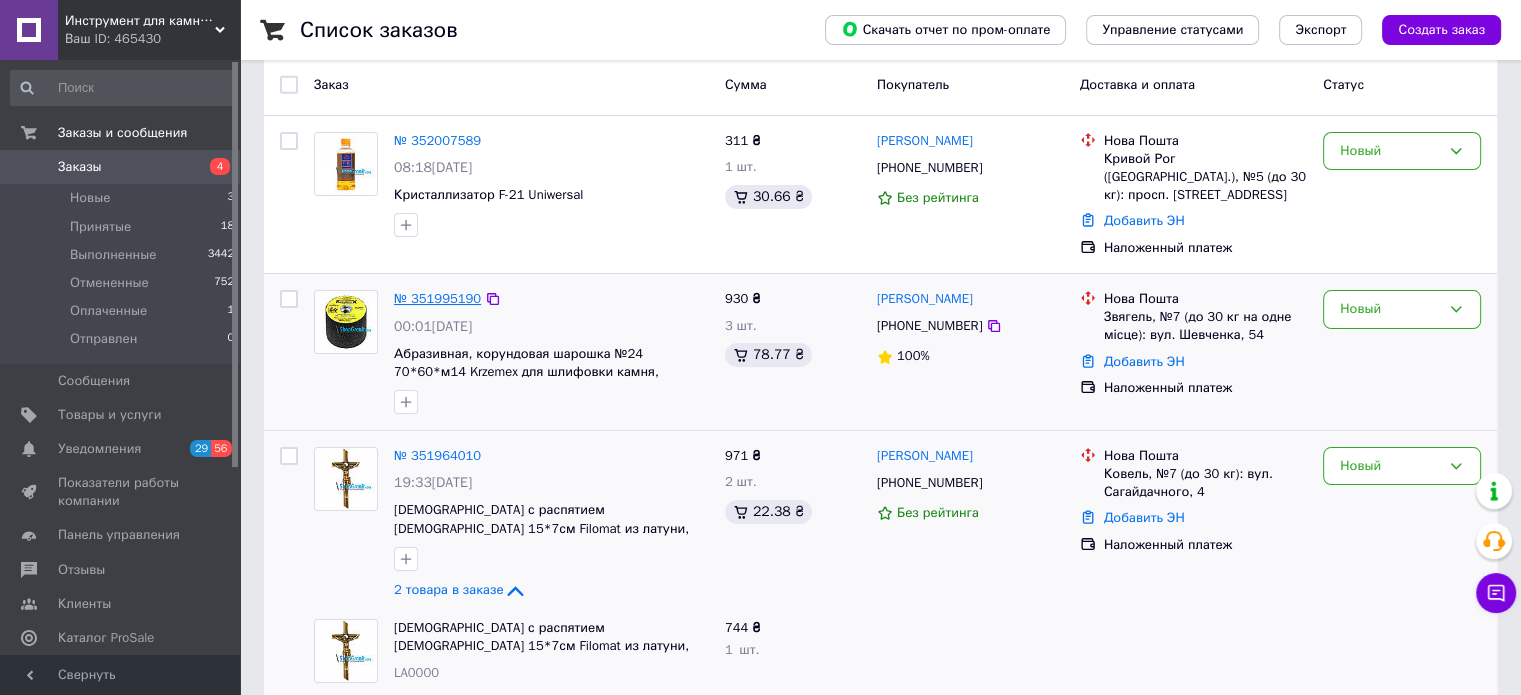 click on "№ 351995190" at bounding box center [437, 298] 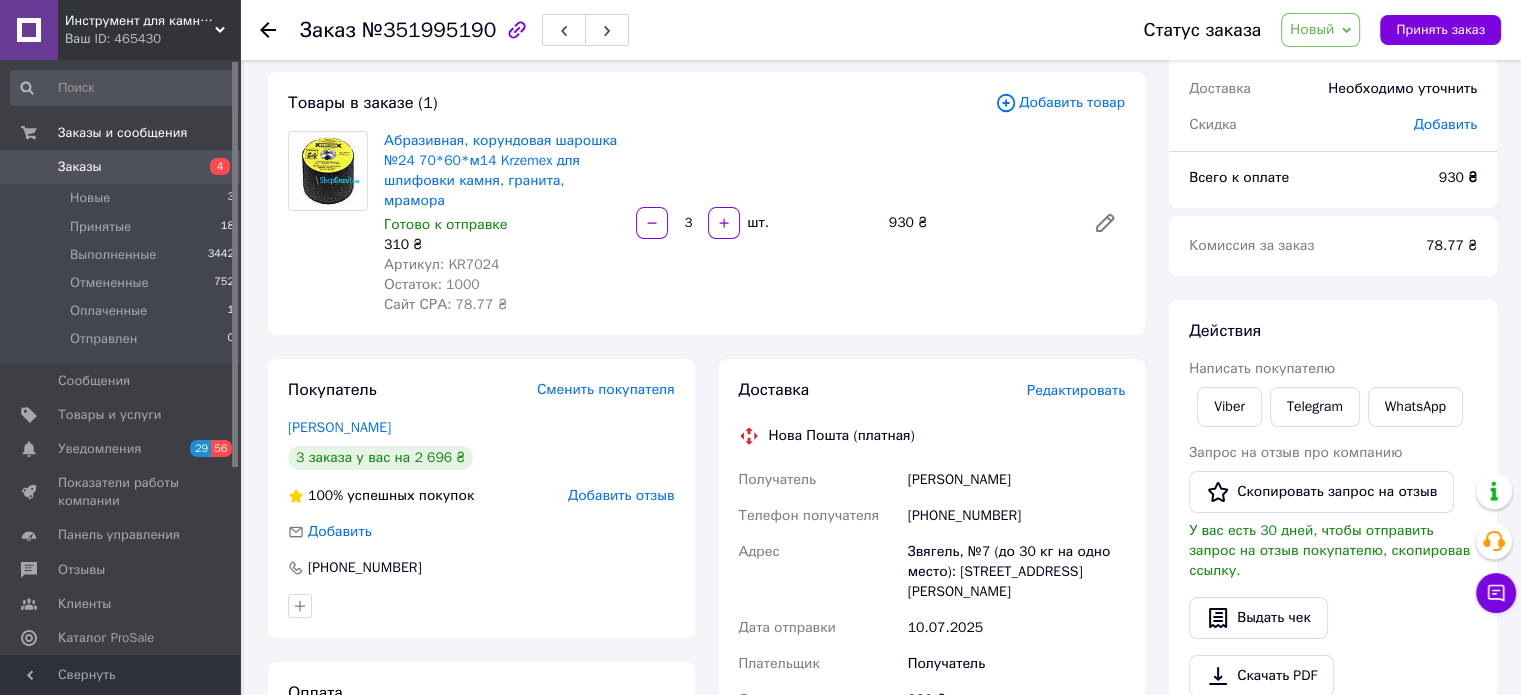 click on "Артикул: KR7024" at bounding box center [441, 264] 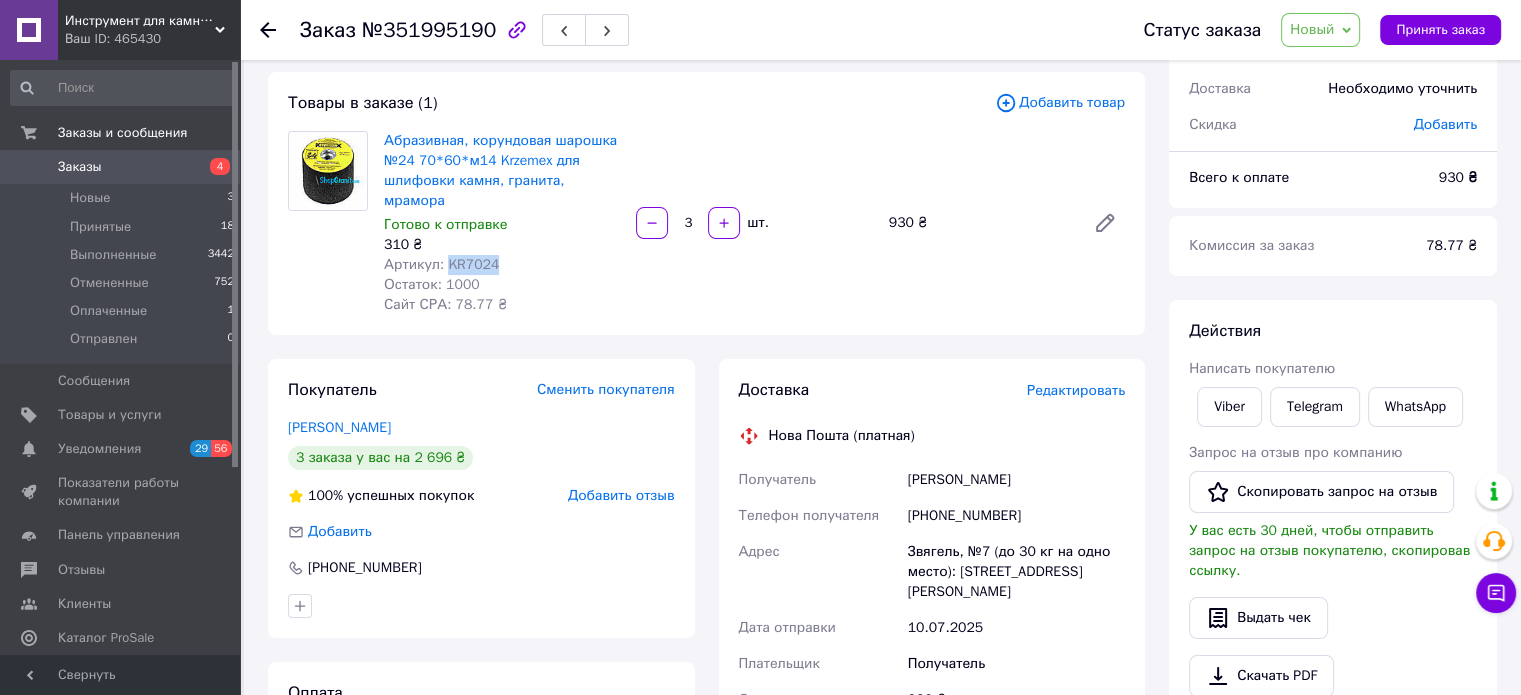 click on "Артикул: KR7024" at bounding box center [441, 264] 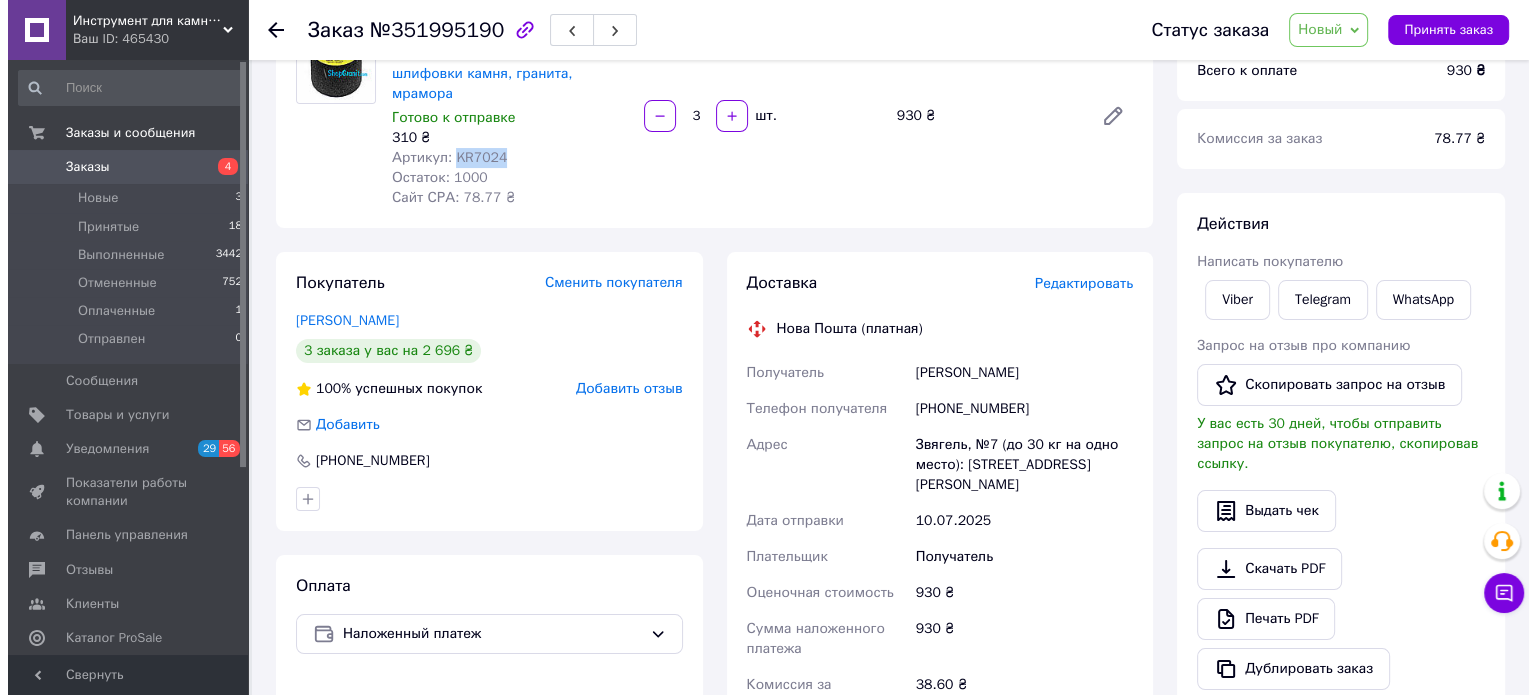 scroll, scrollTop: 200, scrollLeft: 0, axis: vertical 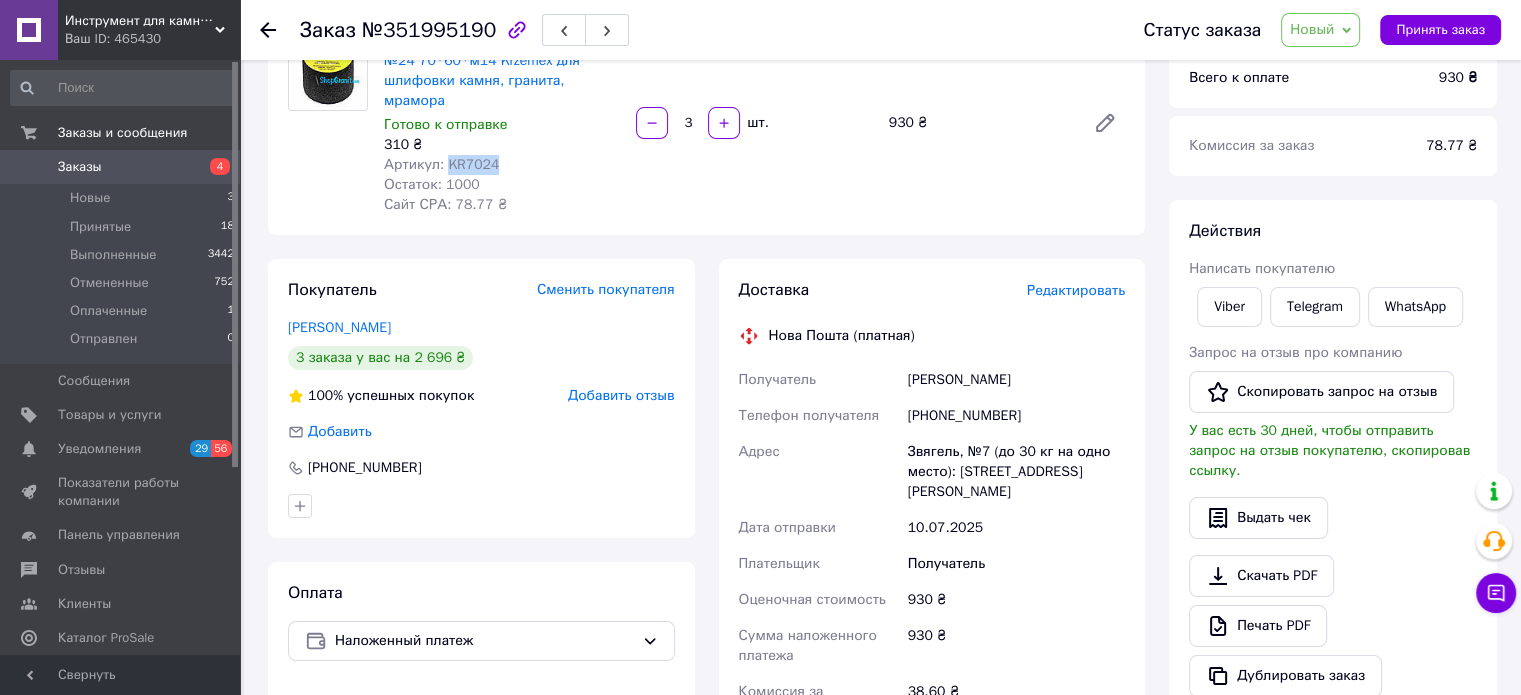 click on "Новый" at bounding box center (1320, 30) 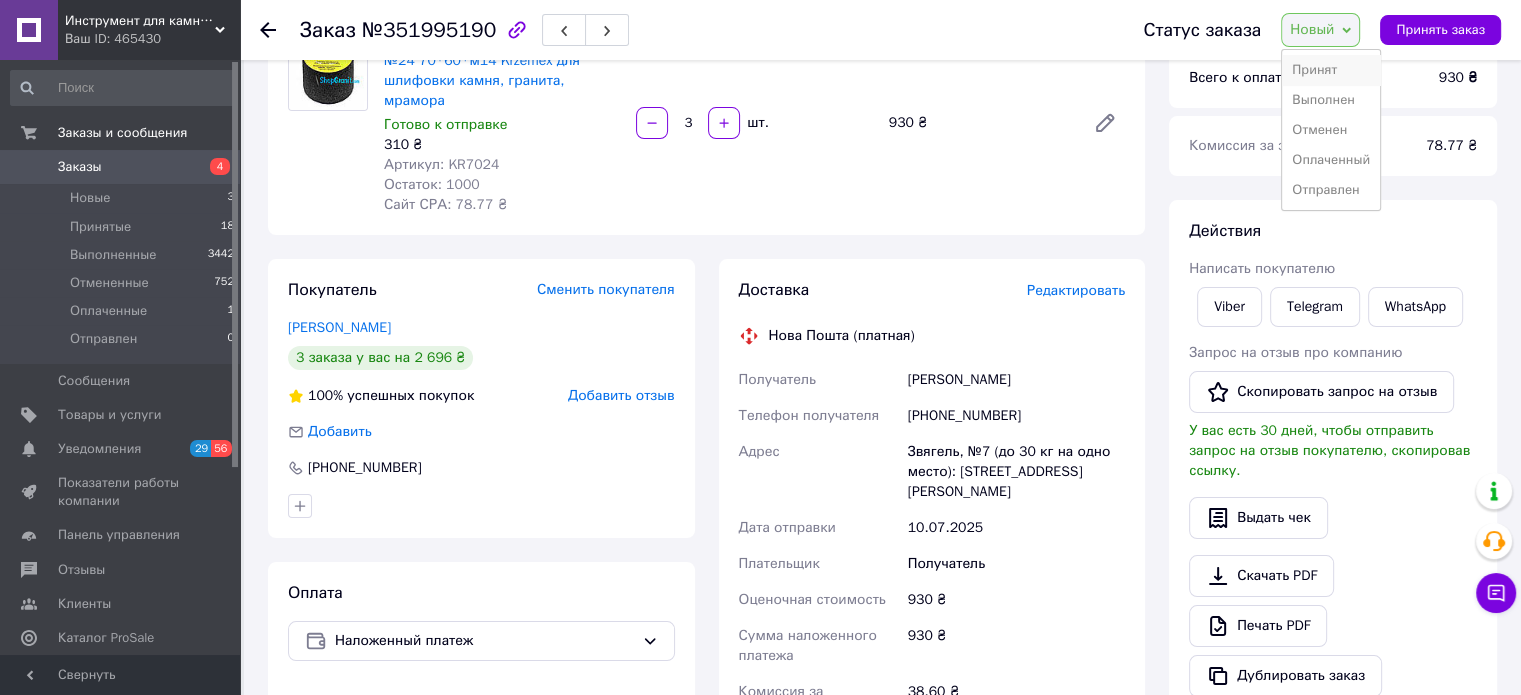 click on "Принят" at bounding box center (1331, 70) 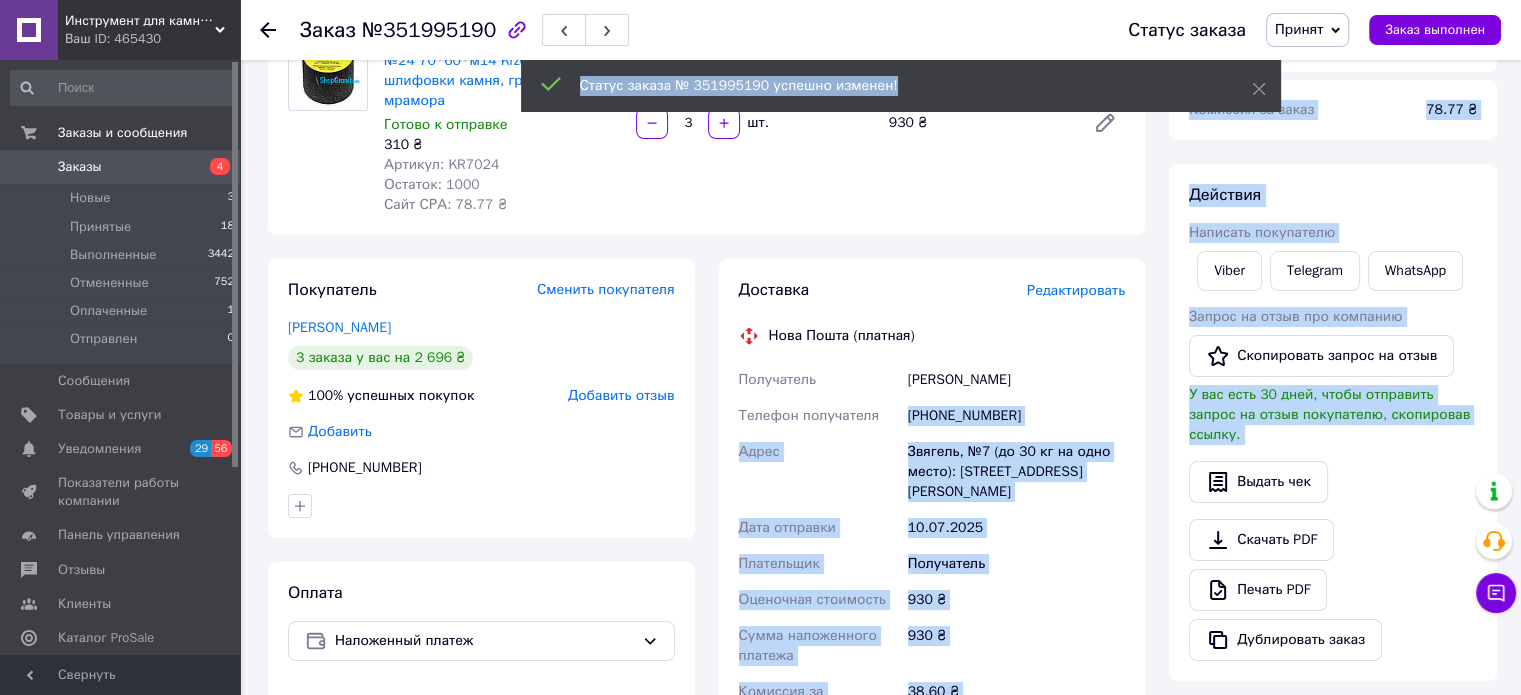 drag, startPoint x: 1016, startPoint y: 394, endPoint x: 902, endPoint y: 393, distance: 114.00439 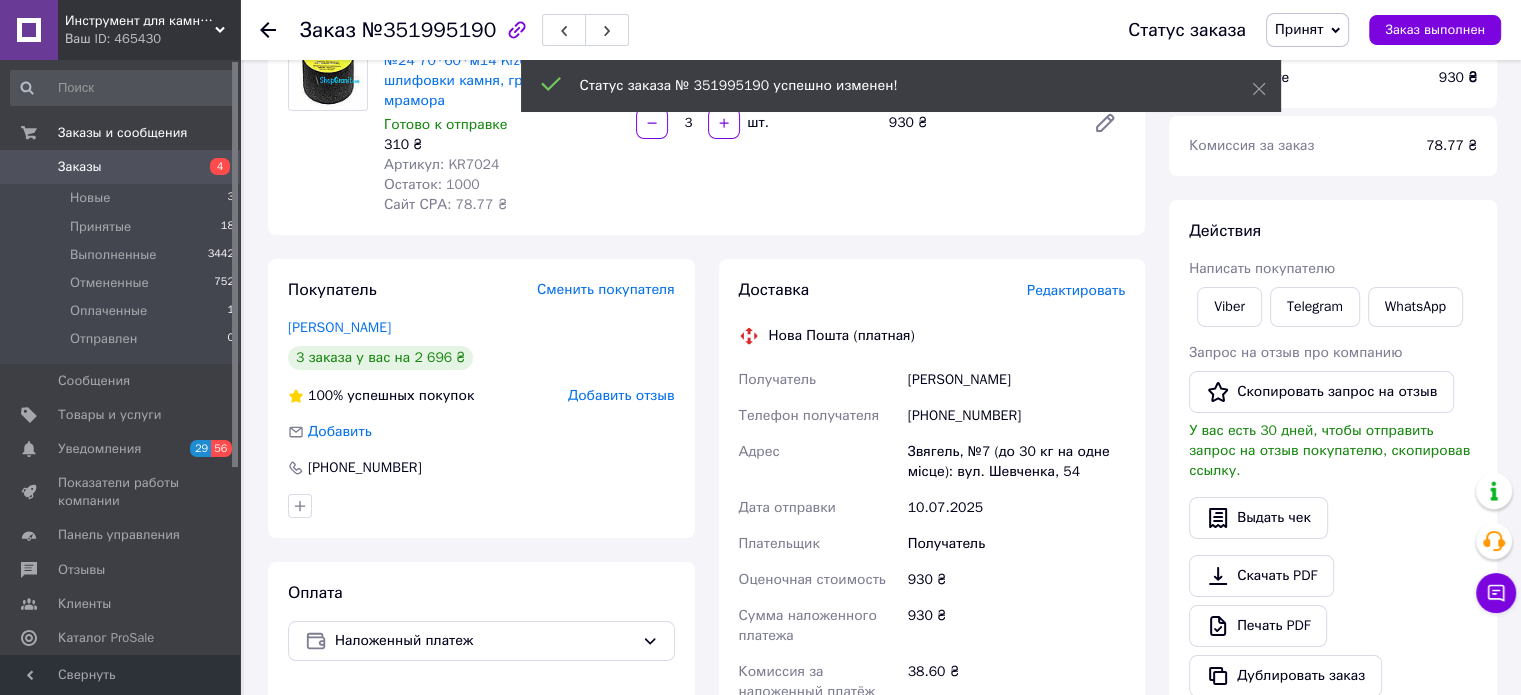 click on "Доставка Редактировать Нова Пошта (платная) Получатель [PERSON_NAME] Телефон получателя [PHONE_NUMBER] Адрес Звягель, №7 (до 30 кг на одне місце): вул. Шевченка, 54 Дата отправки [DATE] Плательщик Получатель Оценочная стоимость 930 ₴ Сумма наложенного платежа 930 ₴ Комиссия за наложенный платёж 38.60 ₴ Плательщик комиссии наложенного платежа Получатель Передать номер или Сгенерировать ЭН Плательщик Получатель Отправитель Фамилия получателя [PERSON_NAME] Имя получателя [PERSON_NAME] Отчество получателя Телефон получателя [PHONE_NUMBER] Тип доставки В отделении Курьером В почтомате 930 <" at bounding box center [932, 619] 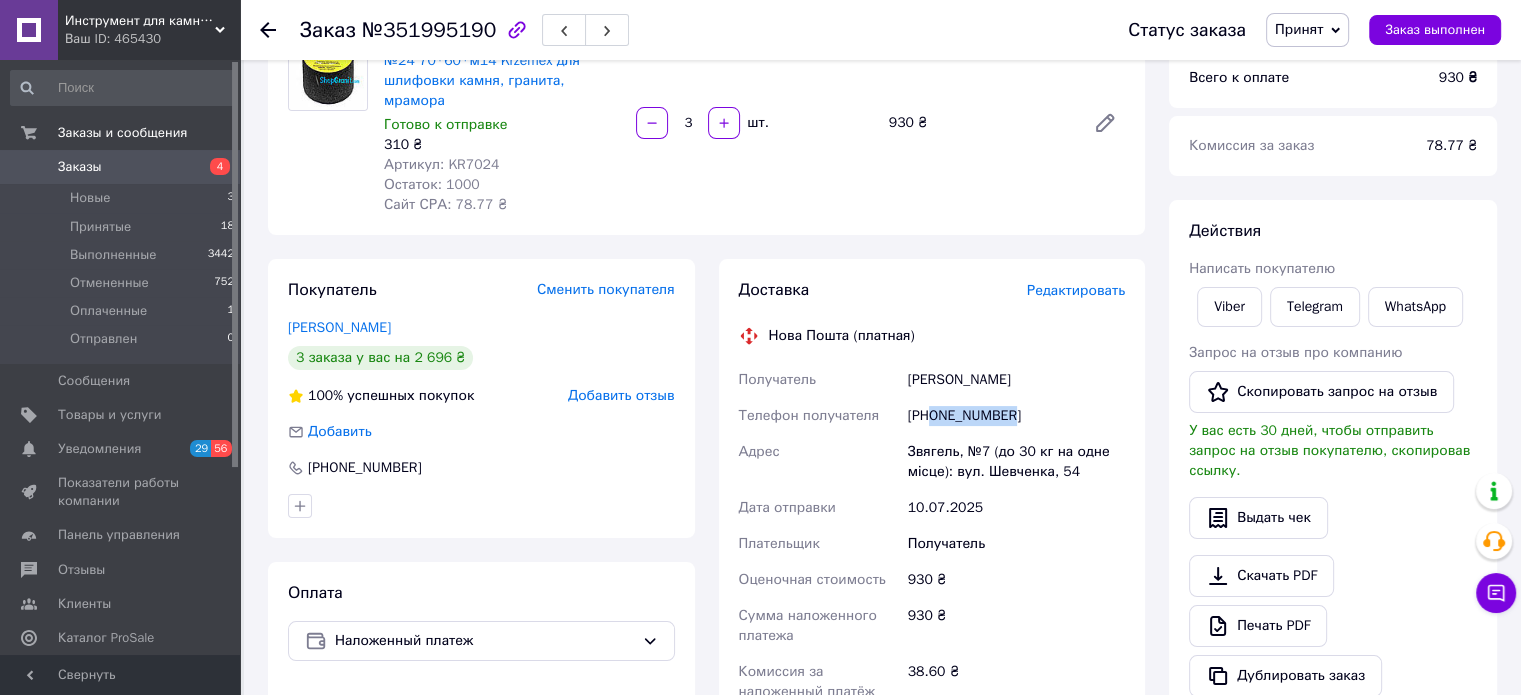 drag, startPoint x: 1020, startPoint y: 387, endPoint x: 931, endPoint y: 388, distance: 89.005615 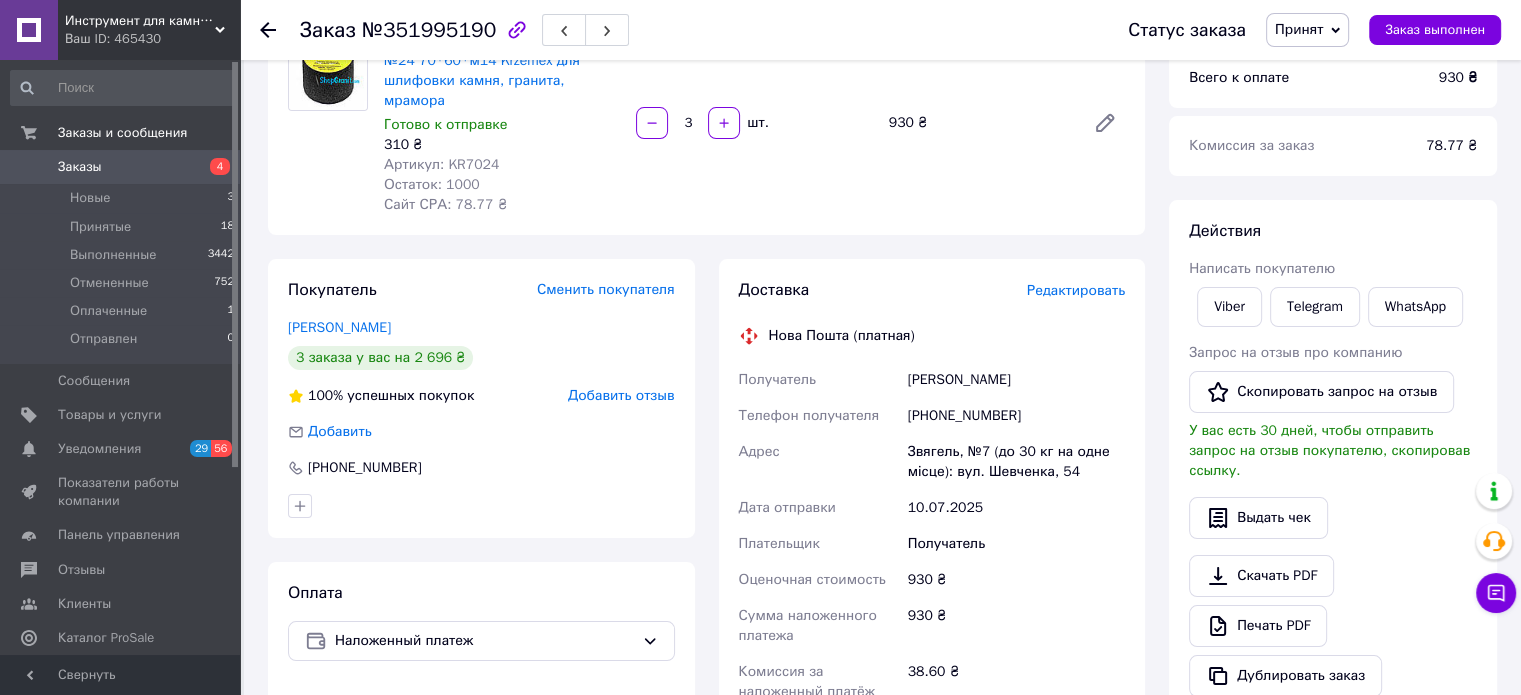 click on "Редактировать" at bounding box center (1076, 290) 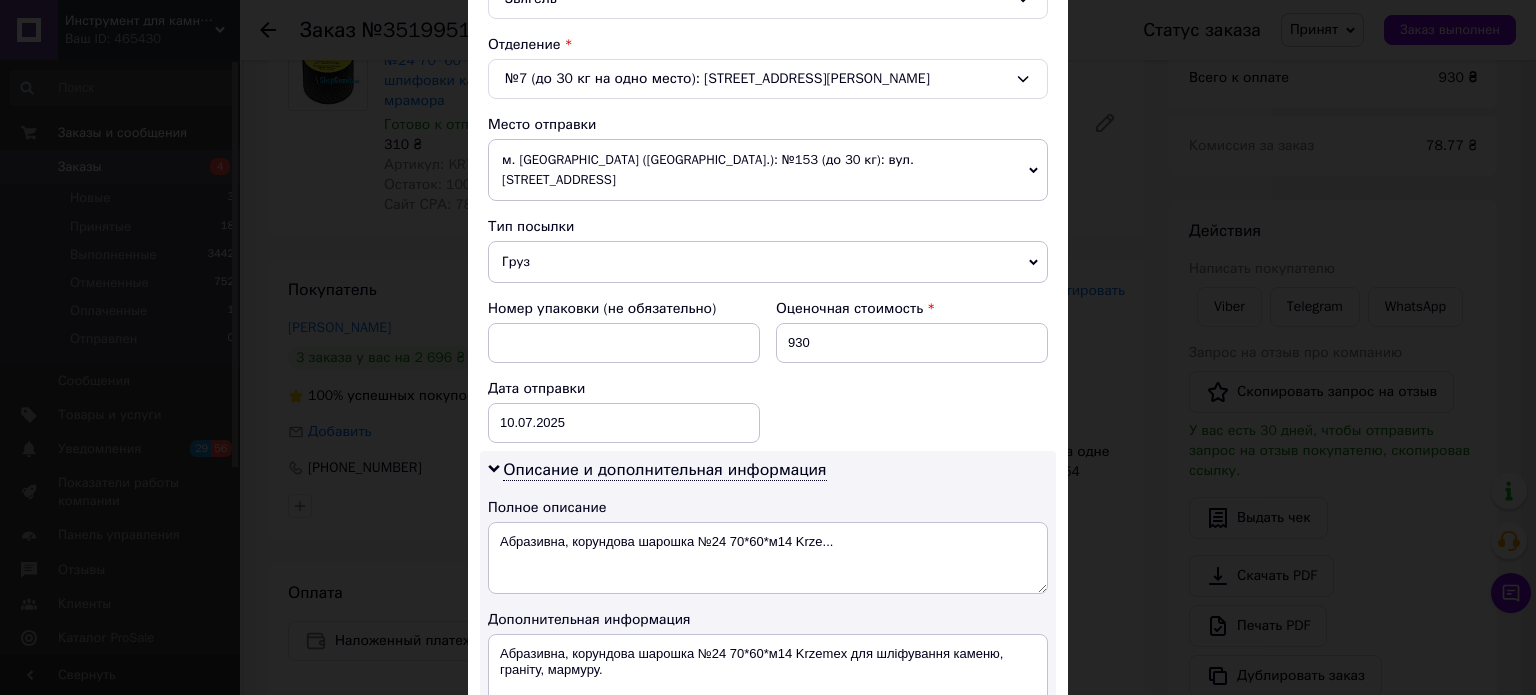 scroll, scrollTop: 900, scrollLeft: 0, axis: vertical 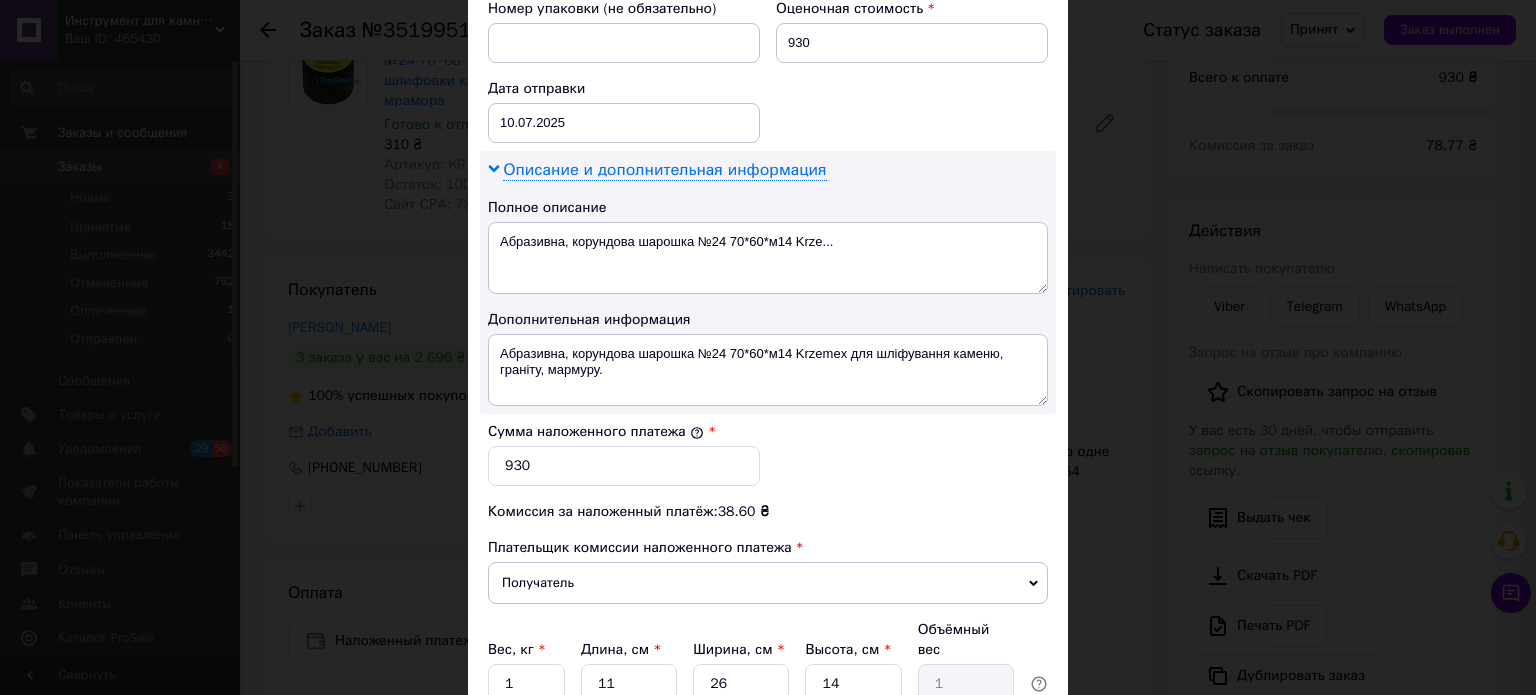 click on "Описание и дополнительная информация" at bounding box center [664, 170] 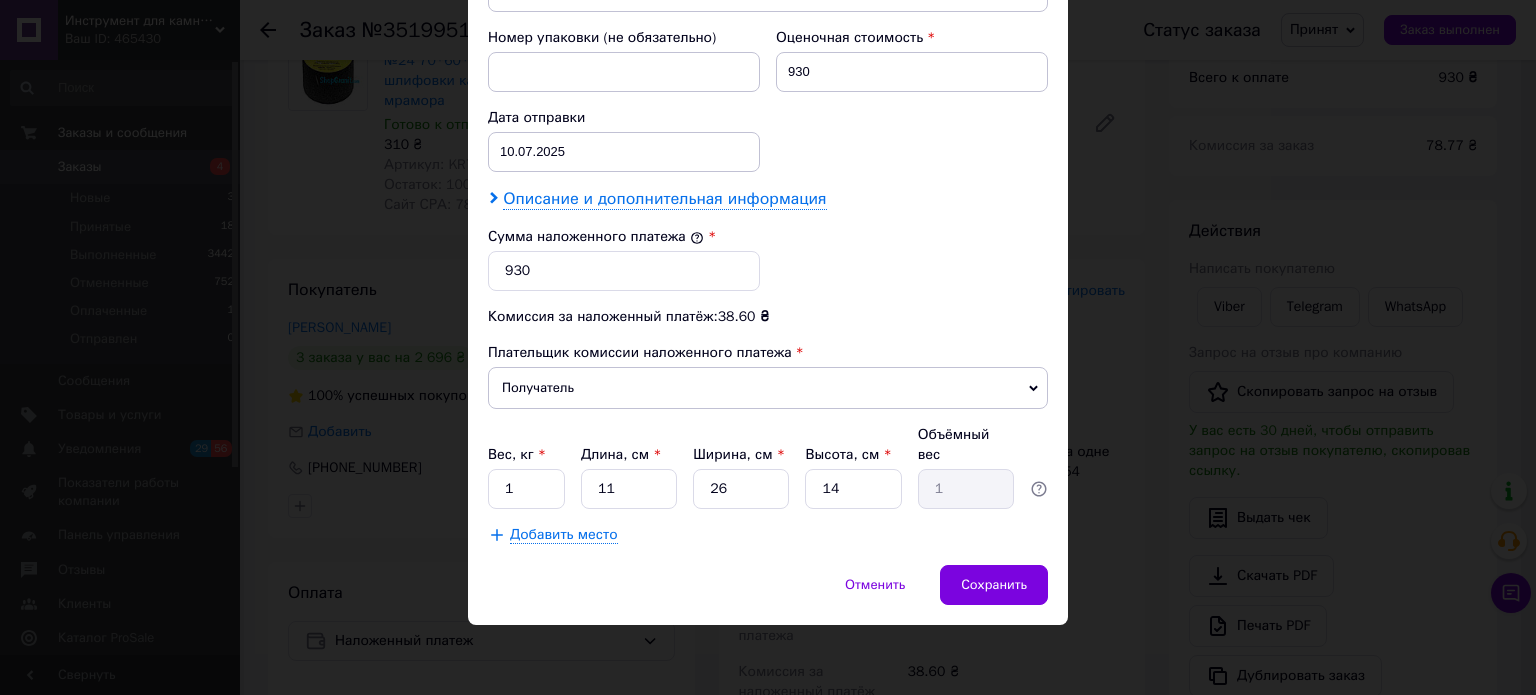 scroll, scrollTop: 824, scrollLeft: 0, axis: vertical 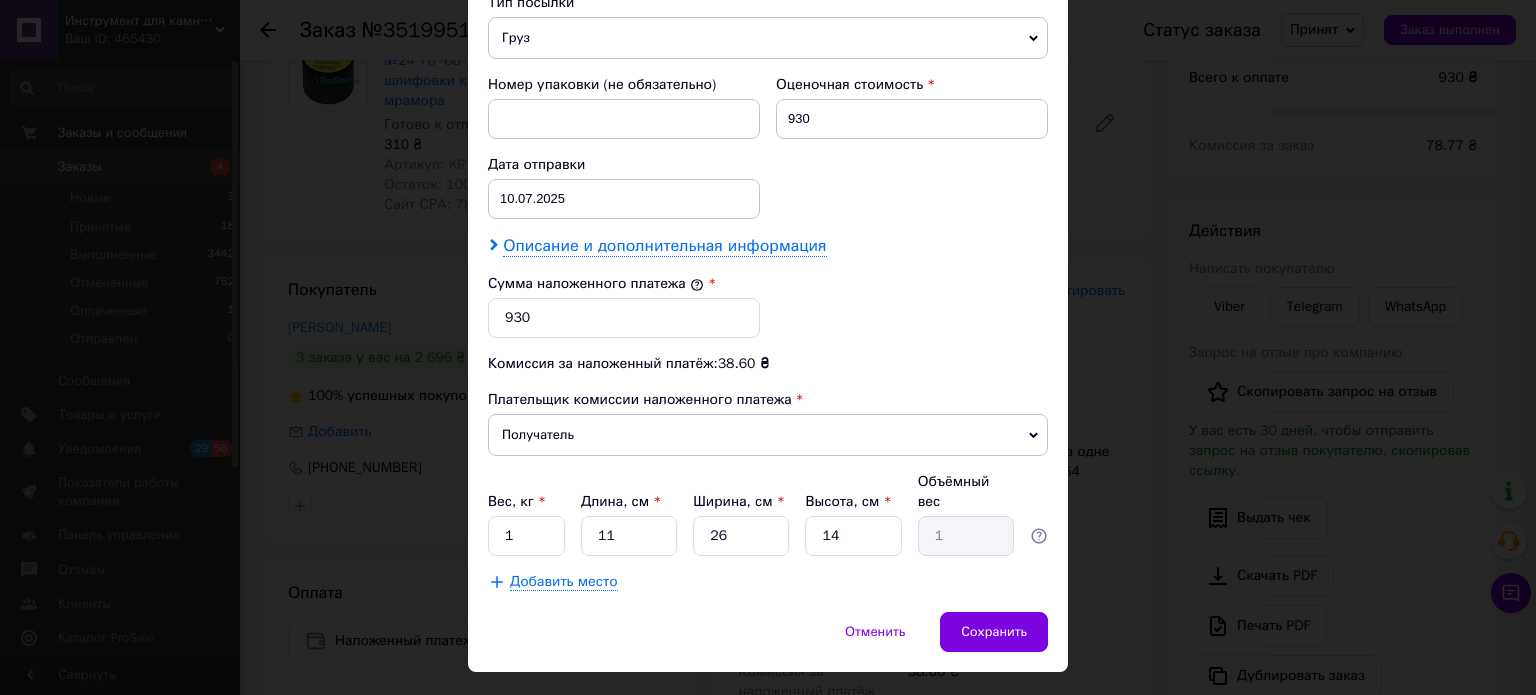 click on "Описание и дополнительная информация" at bounding box center (664, 246) 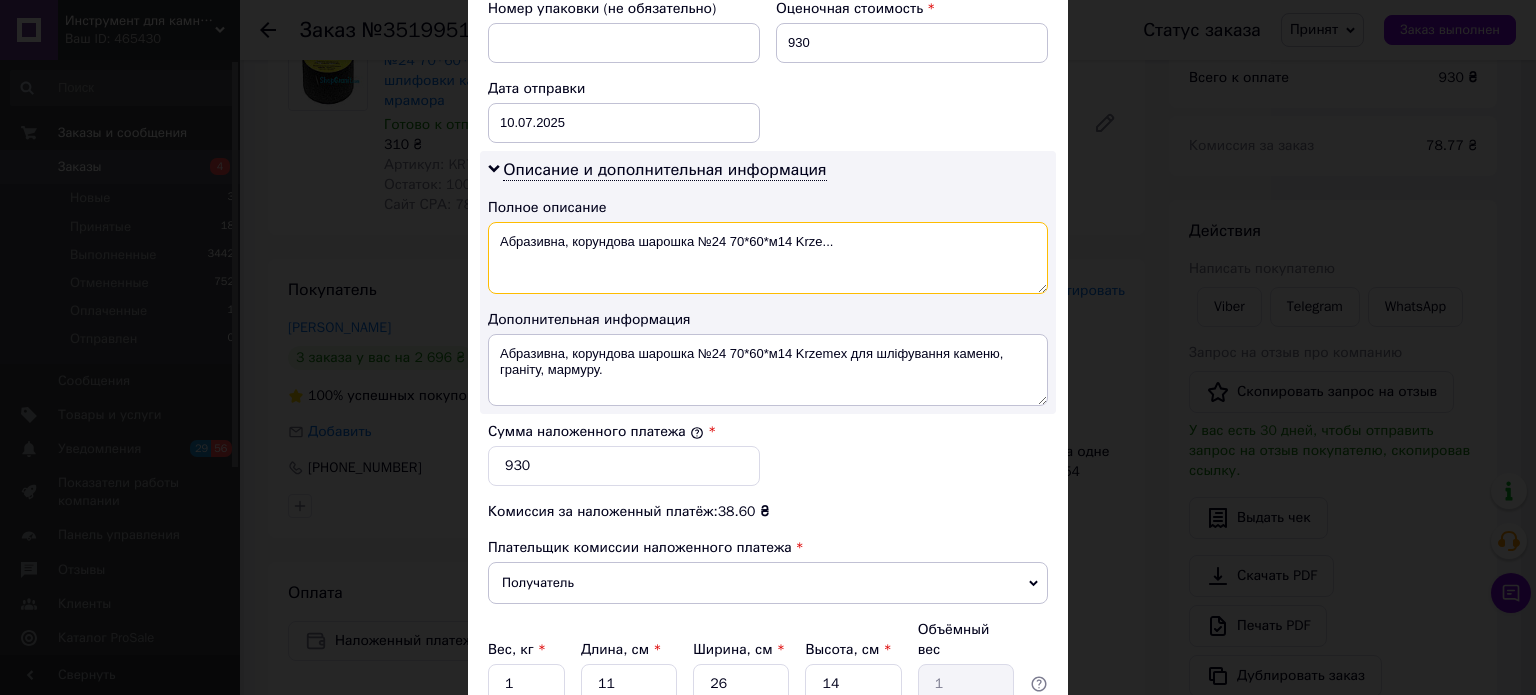 click on "Абразивна, корундова шарошка №24 70*60*м14 Krze..." at bounding box center [768, 258] 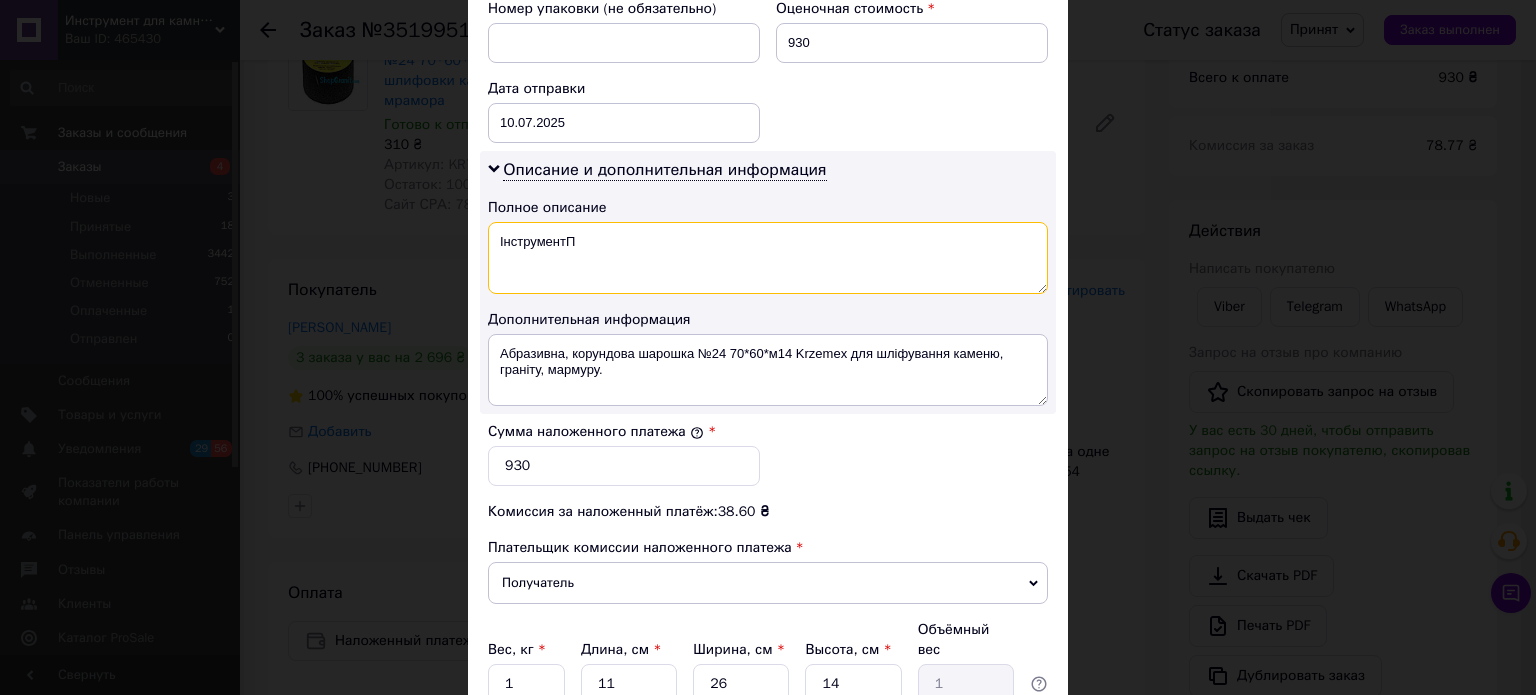 click on "ІнструментП" at bounding box center (768, 258) 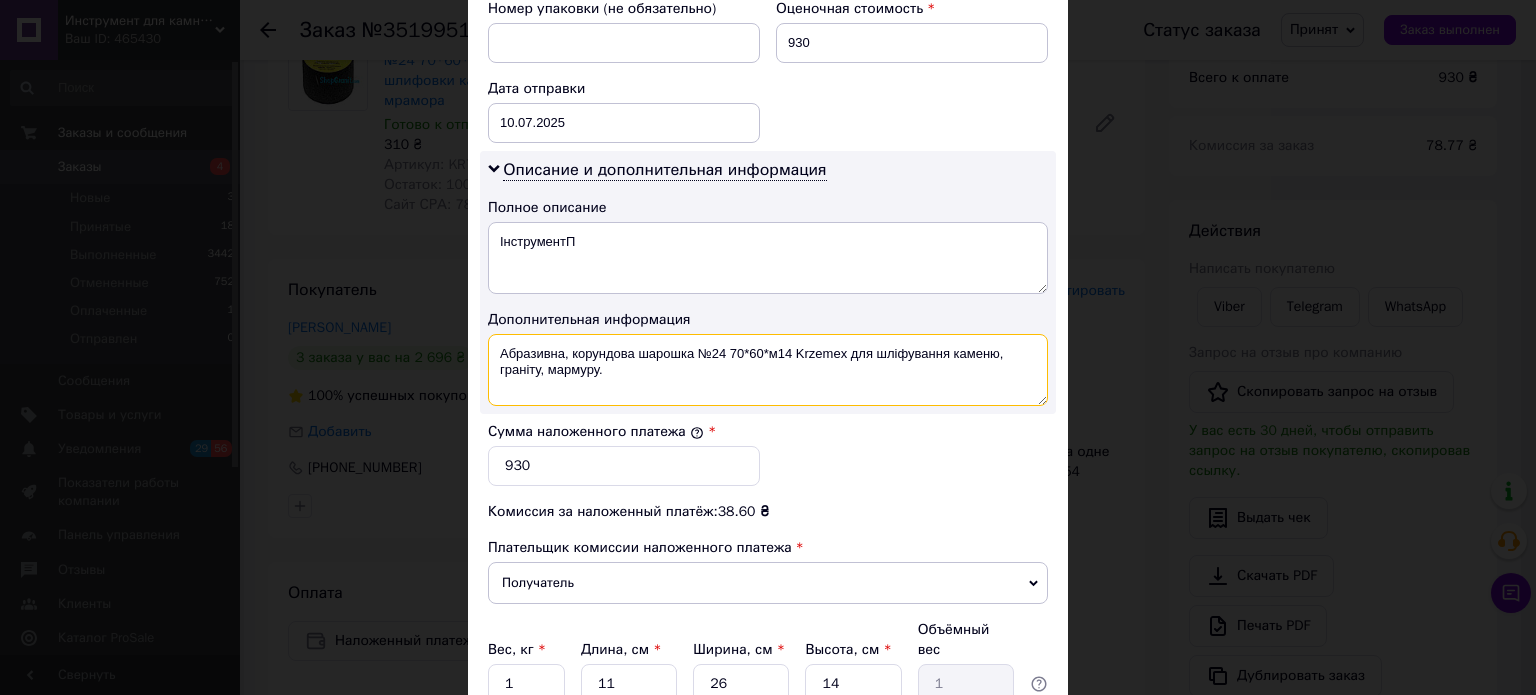 click on "Абразивна, корундова шарошка №24 70*60*м14 Krzemex для шліфування каменю, граніту, мармуру." at bounding box center [768, 370] 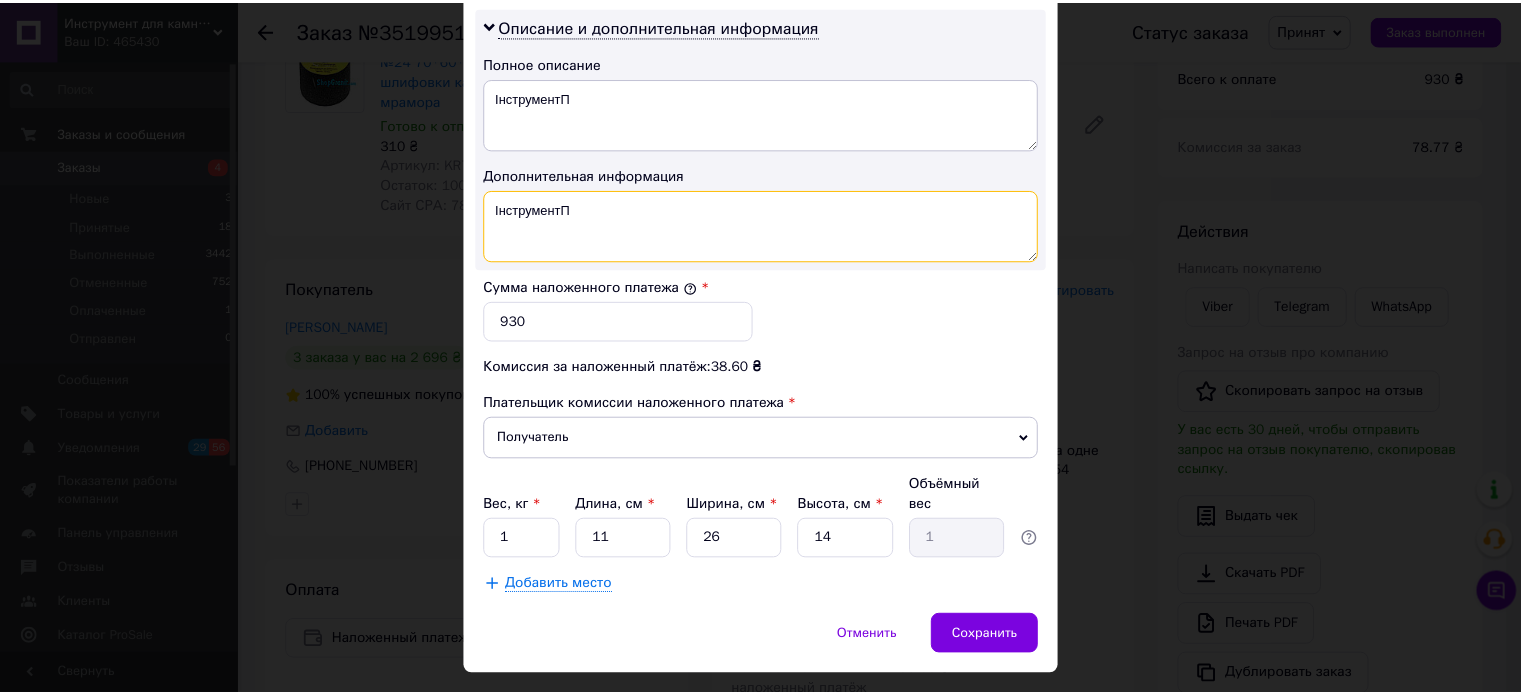 scroll, scrollTop: 1048, scrollLeft: 0, axis: vertical 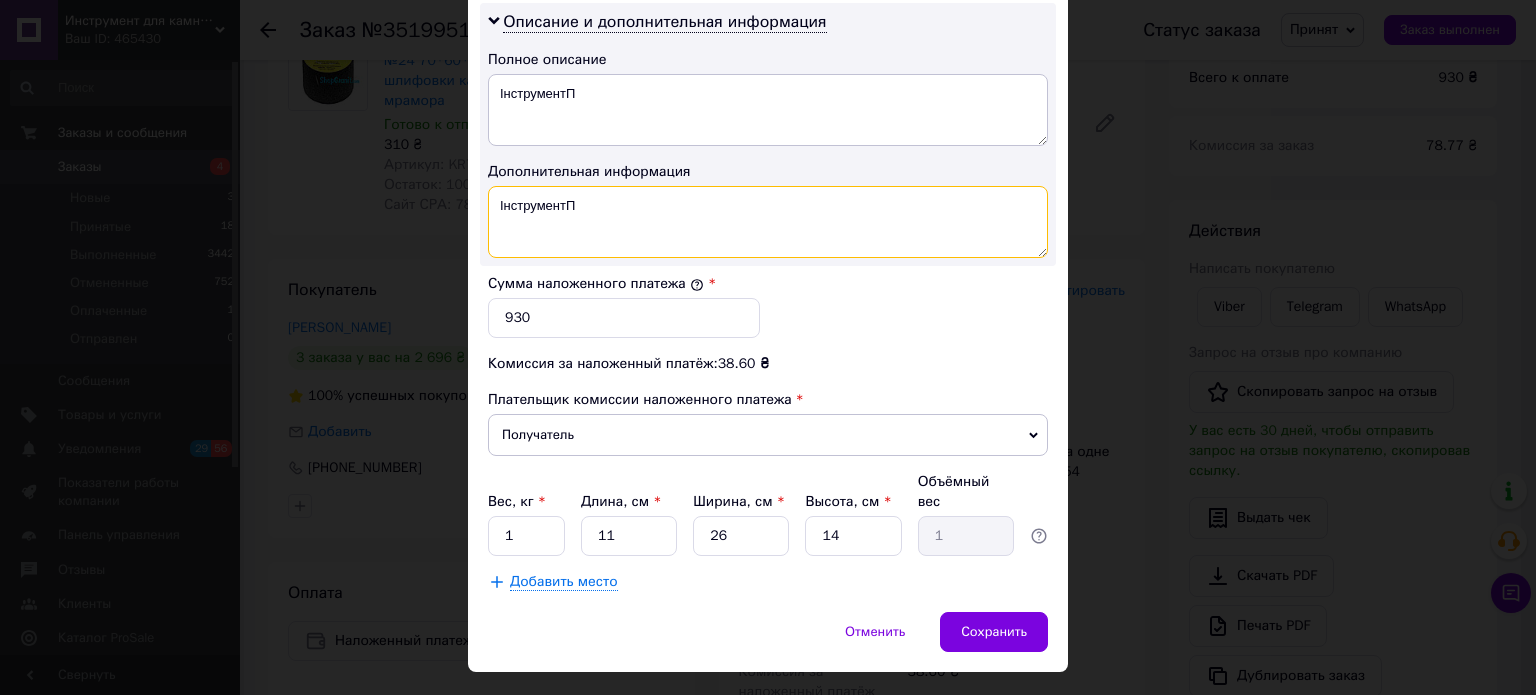type on "ІнструментП" 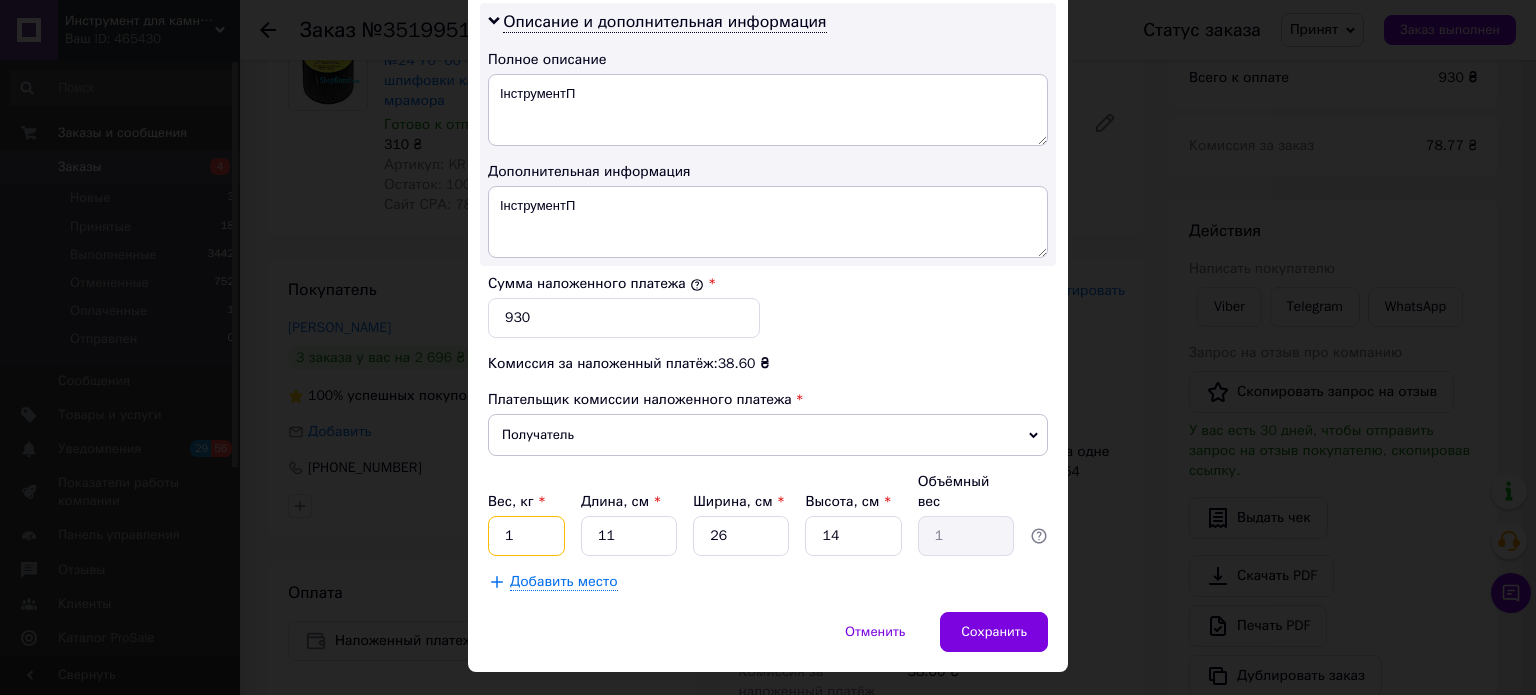 click on "1" at bounding box center (526, 536) 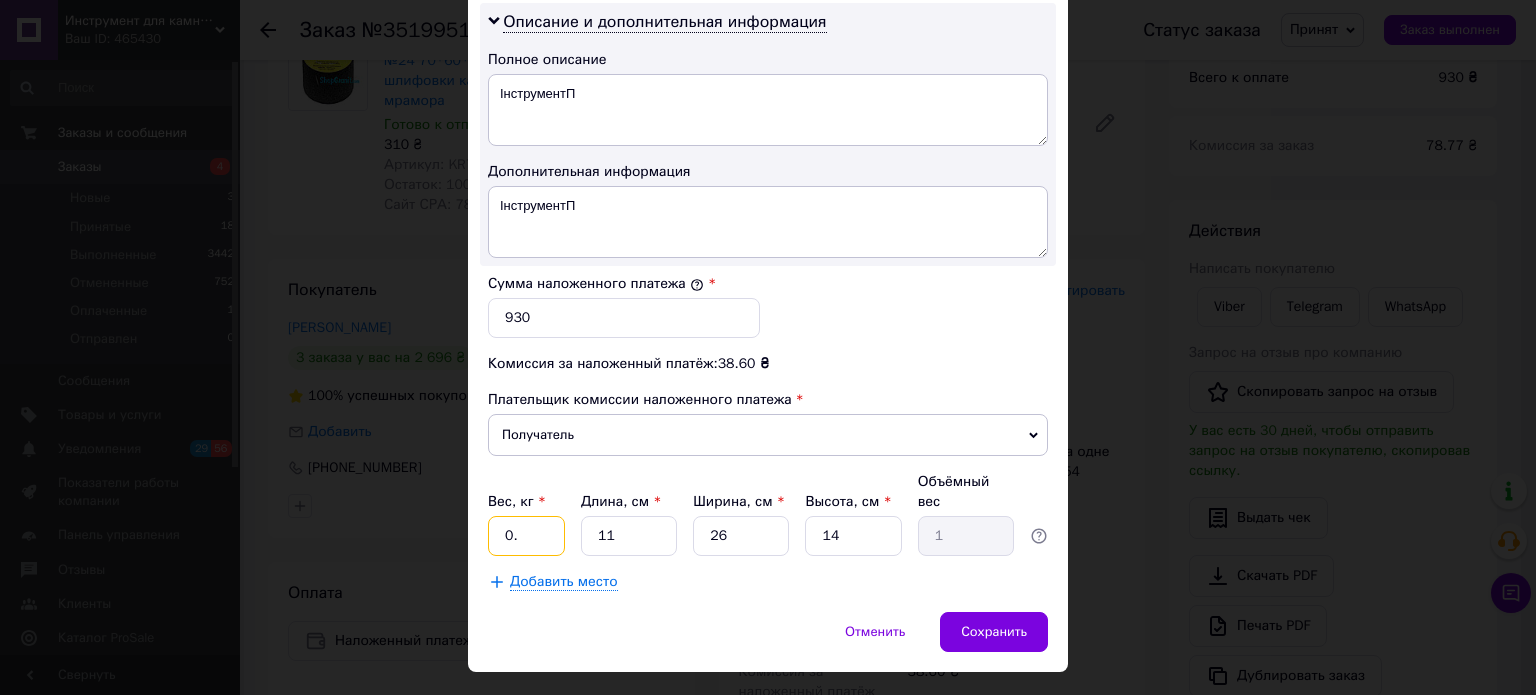 type on "0.6" 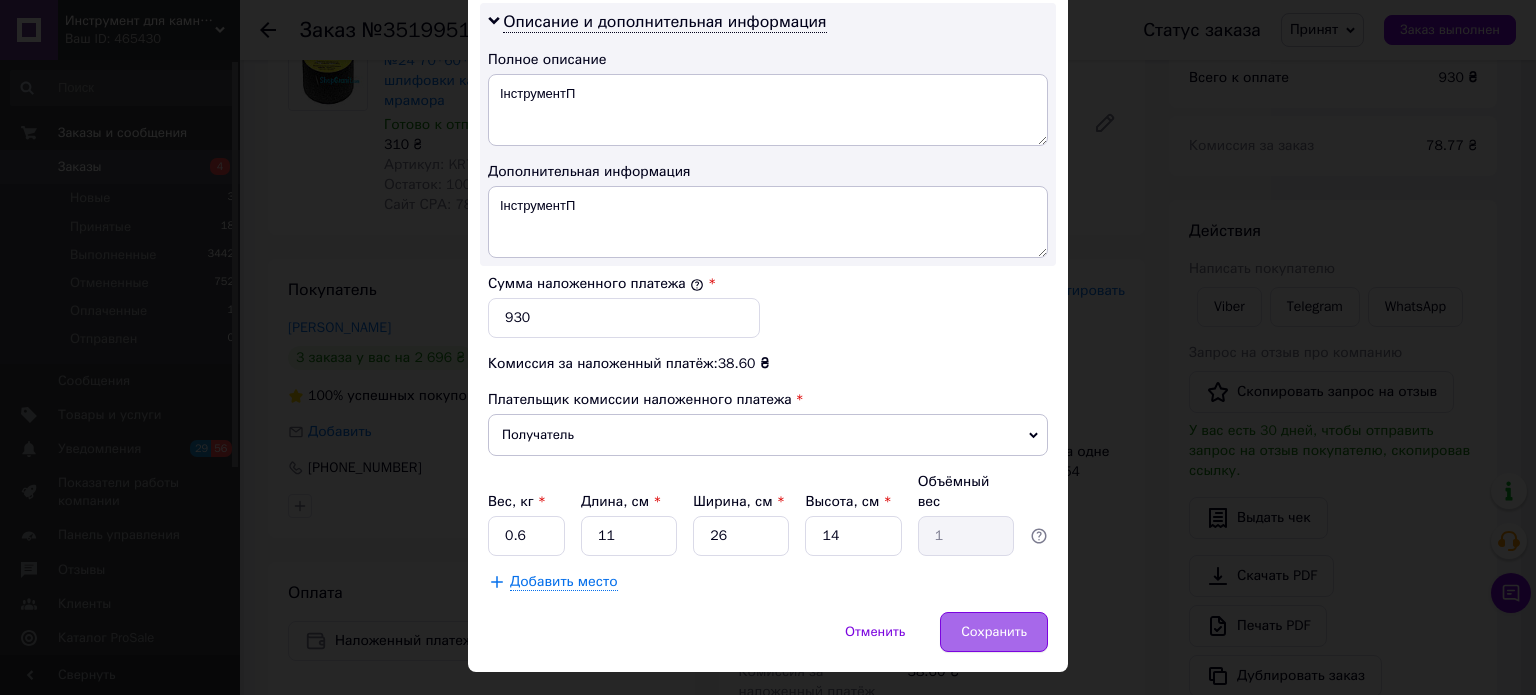 click on "Сохранить" at bounding box center (994, 632) 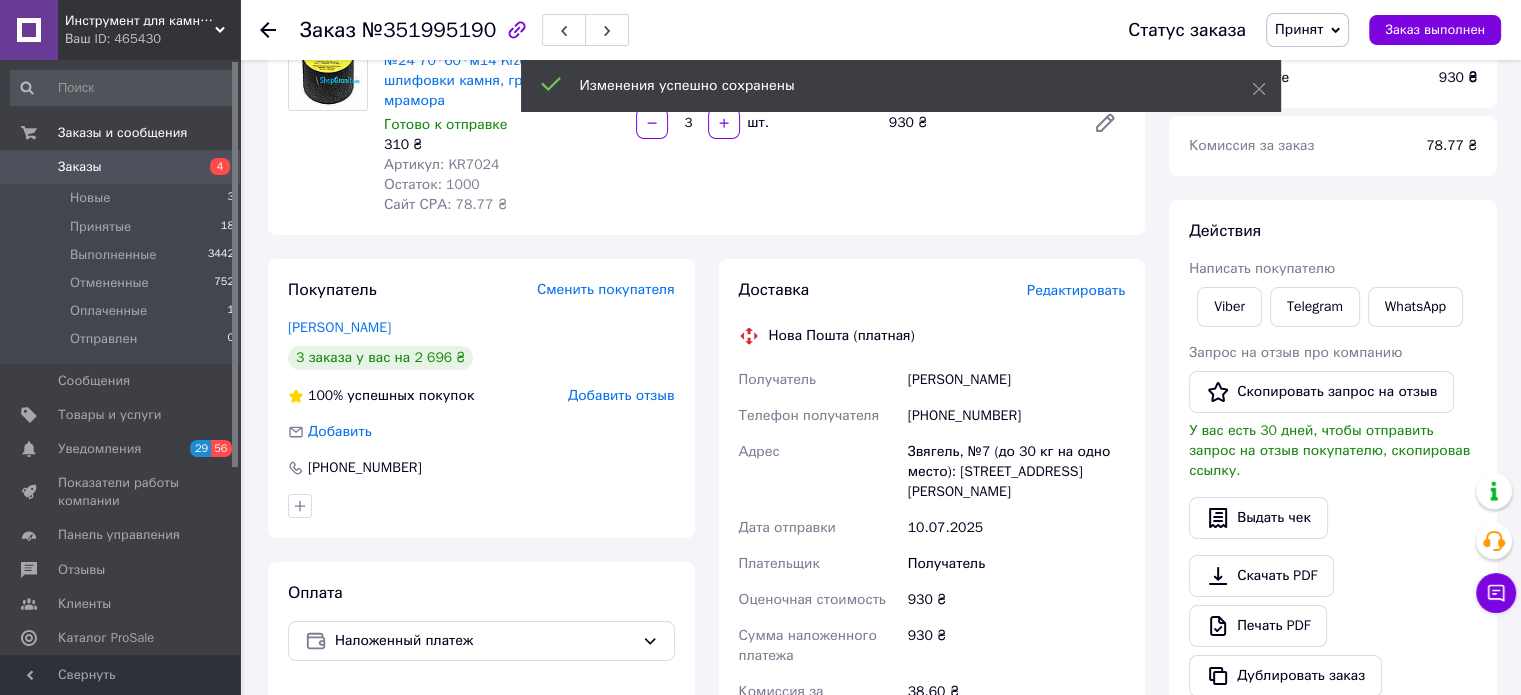 scroll, scrollTop: 500, scrollLeft: 0, axis: vertical 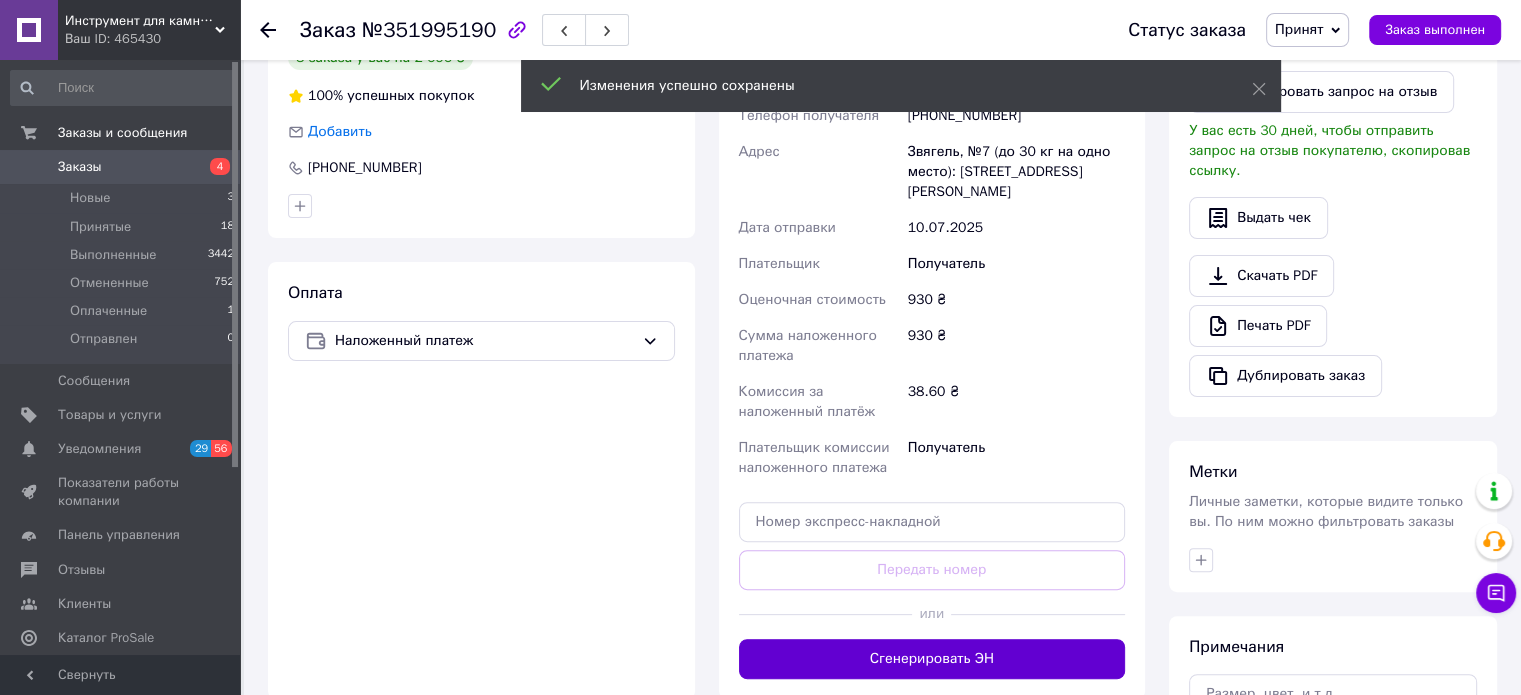 click on "Сгенерировать ЭН" at bounding box center (932, 659) 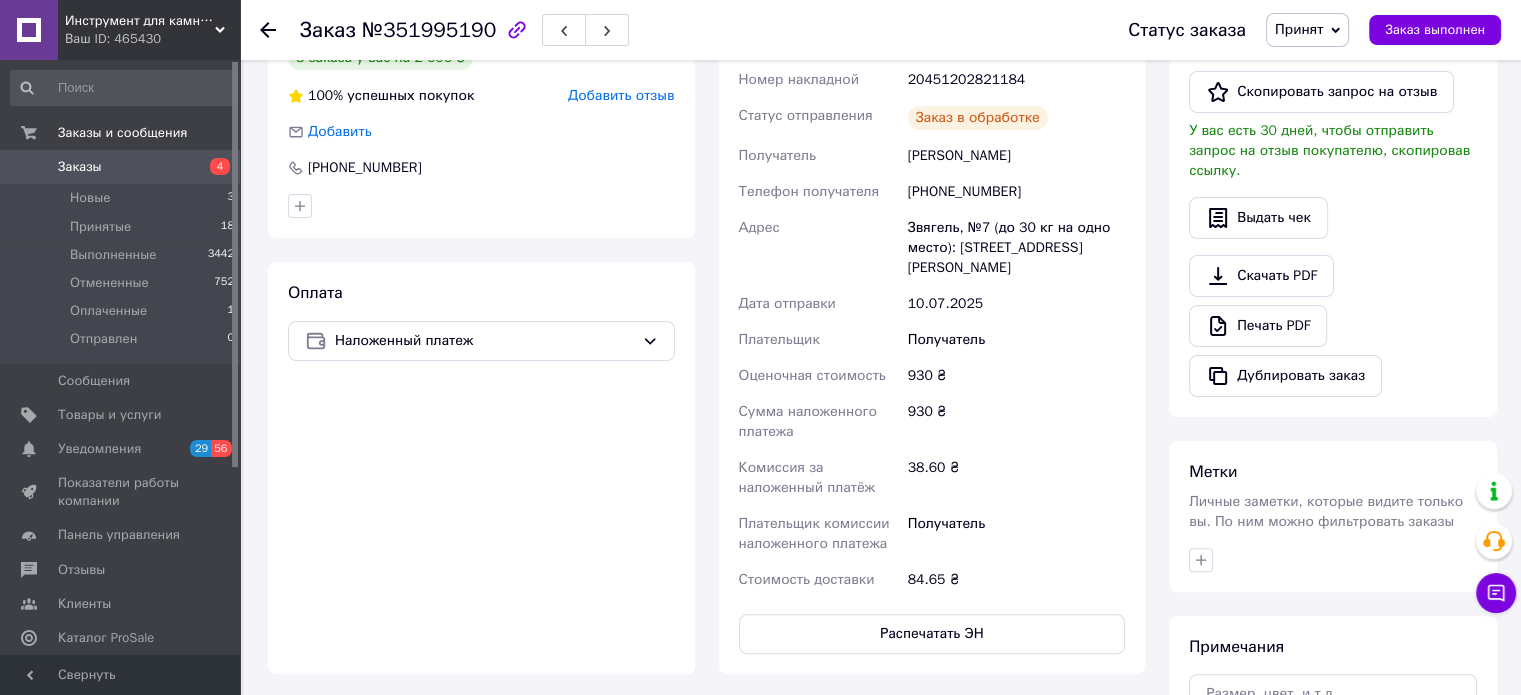scroll, scrollTop: 200, scrollLeft: 0, axis: vertical 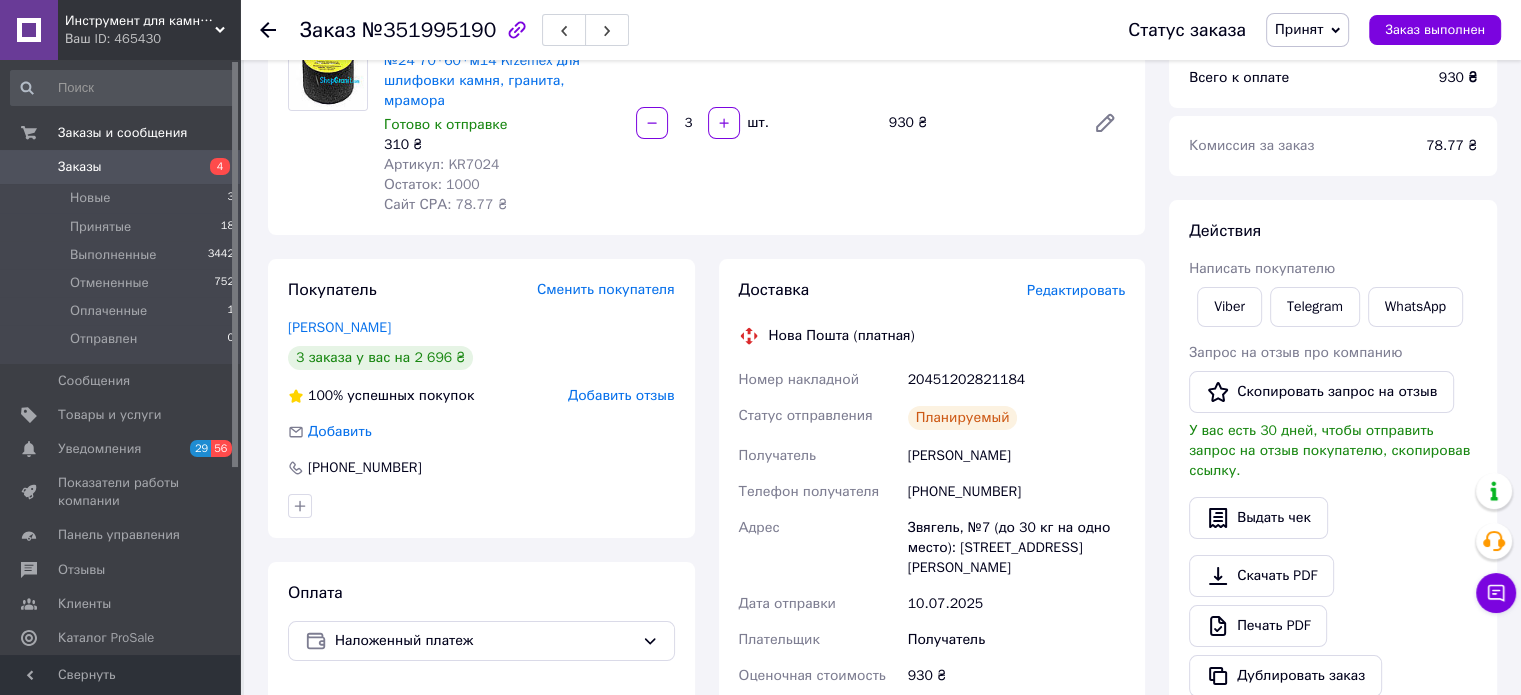 click 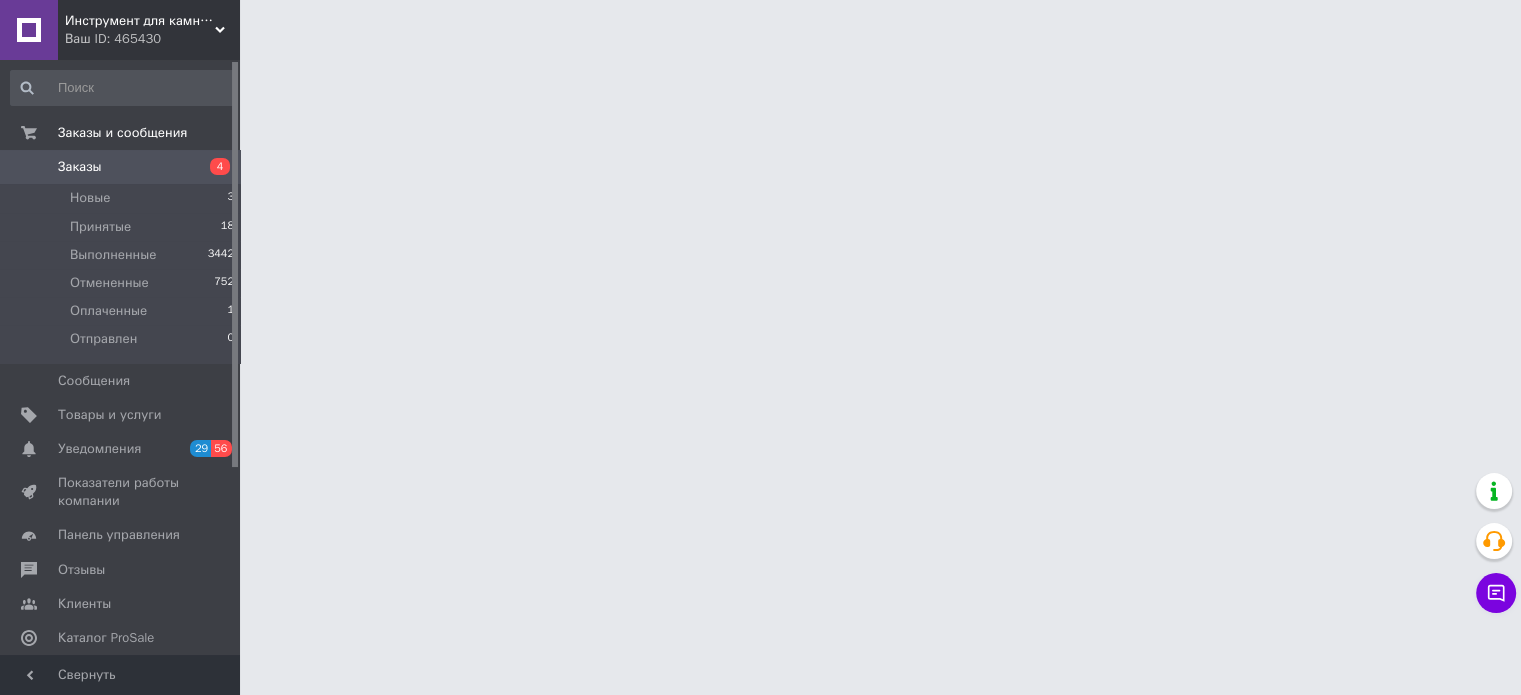 scroll, scrollTop: 0, scrollLeft: 0, axis: both 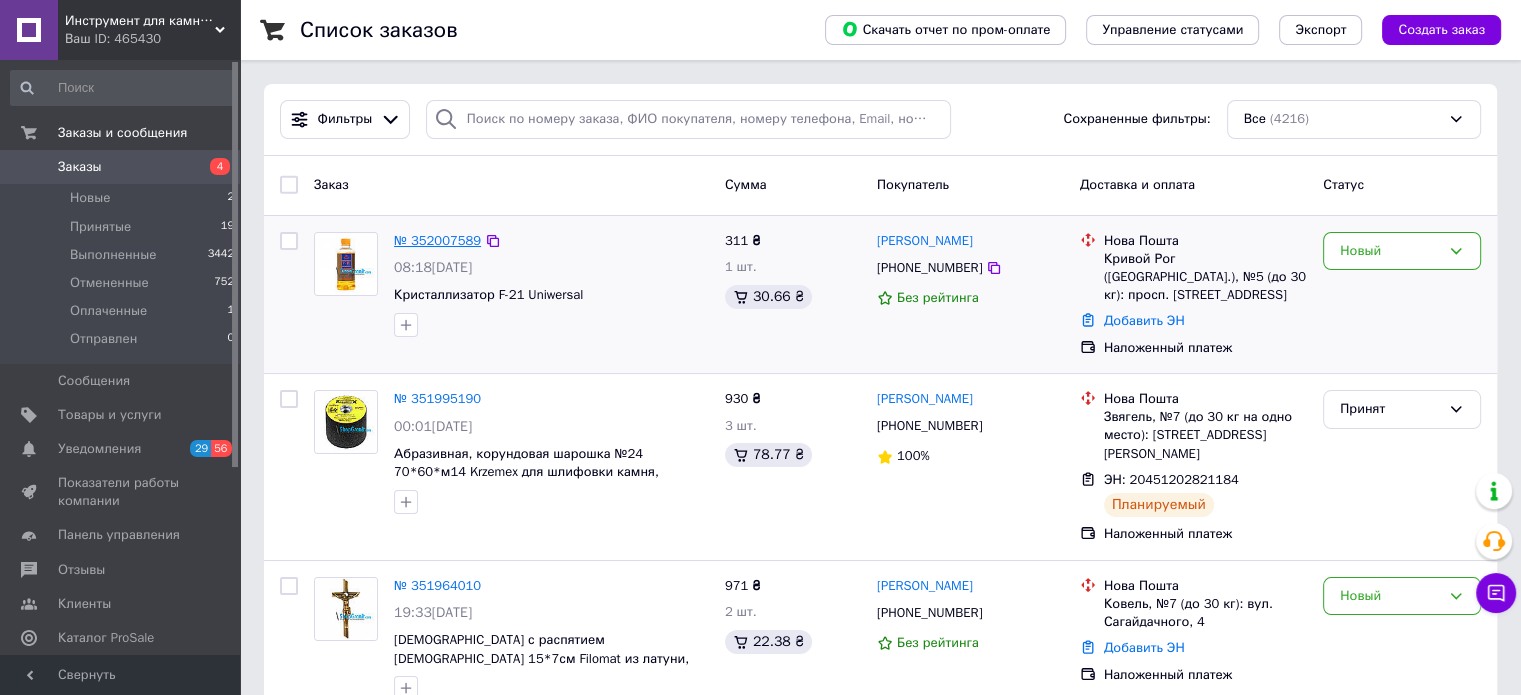 click on "№ 352007589" at bounding box center [437, 240] 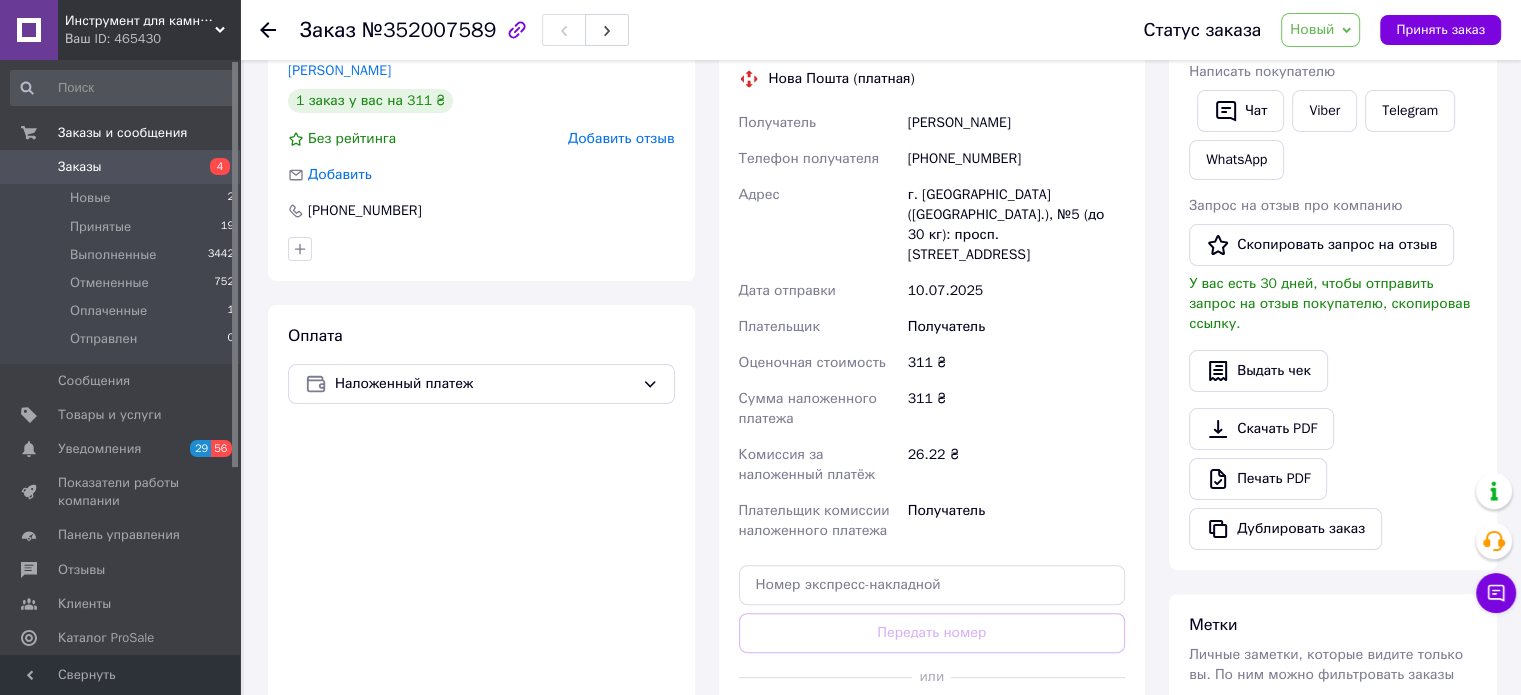 scroll, scrollTop: 400, scrollLeft: 0, axis: vertical 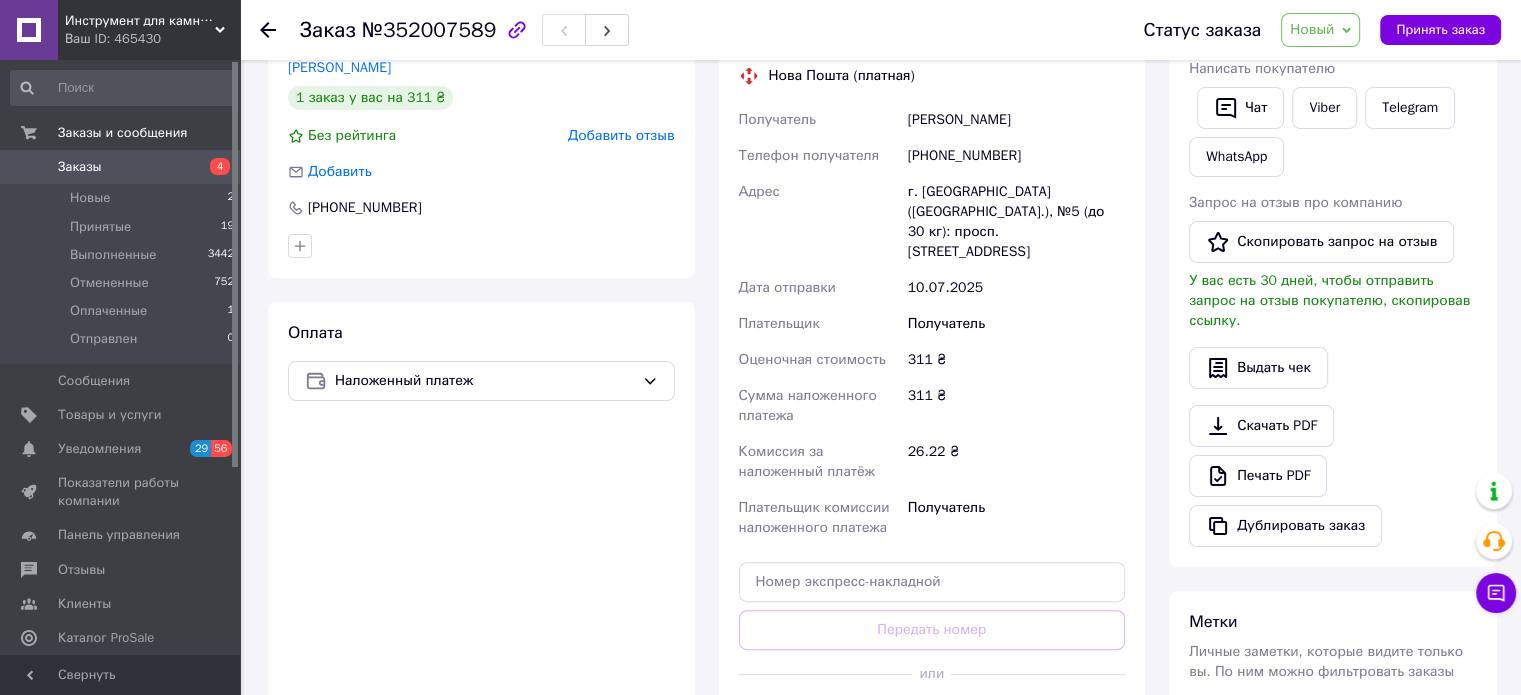 click on "Новый" at bounding box center [1312, 29] 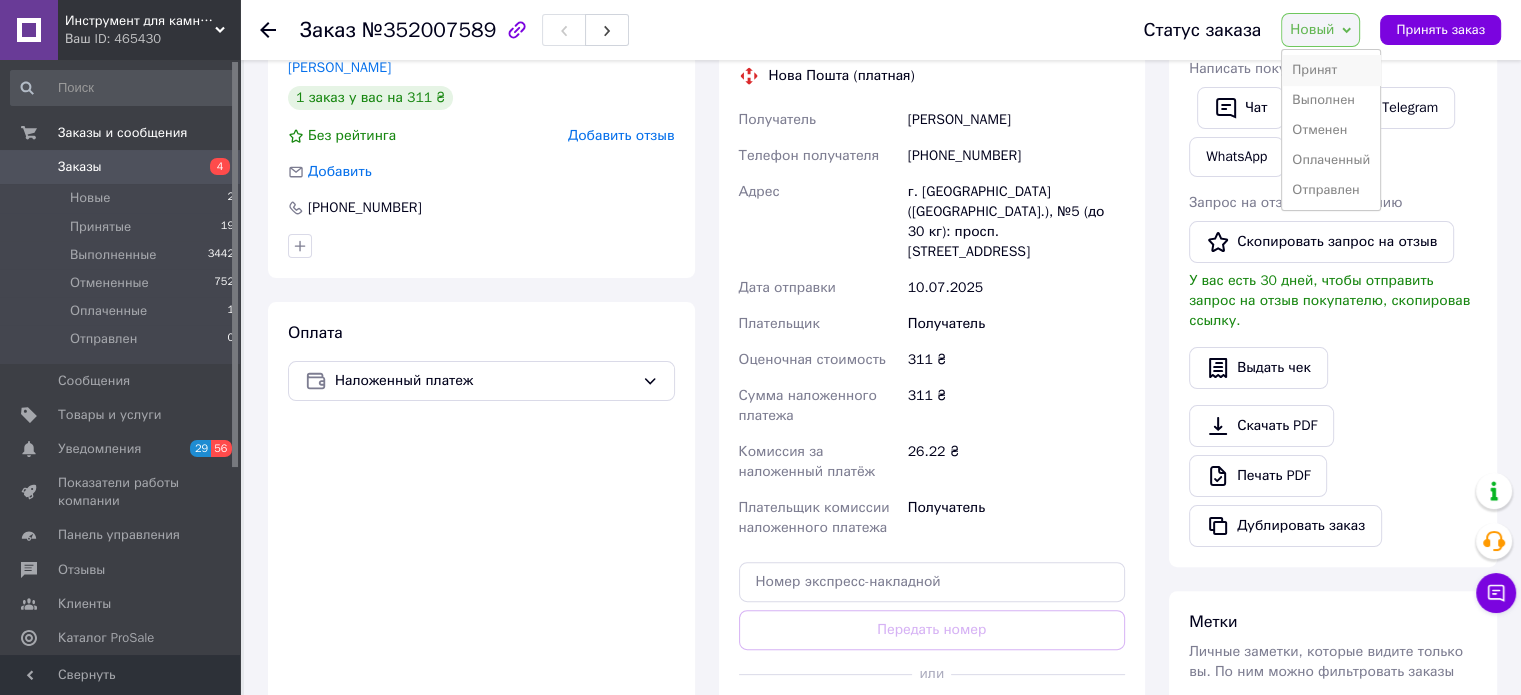 click on "Принят" at bounding box center (1331, 70) 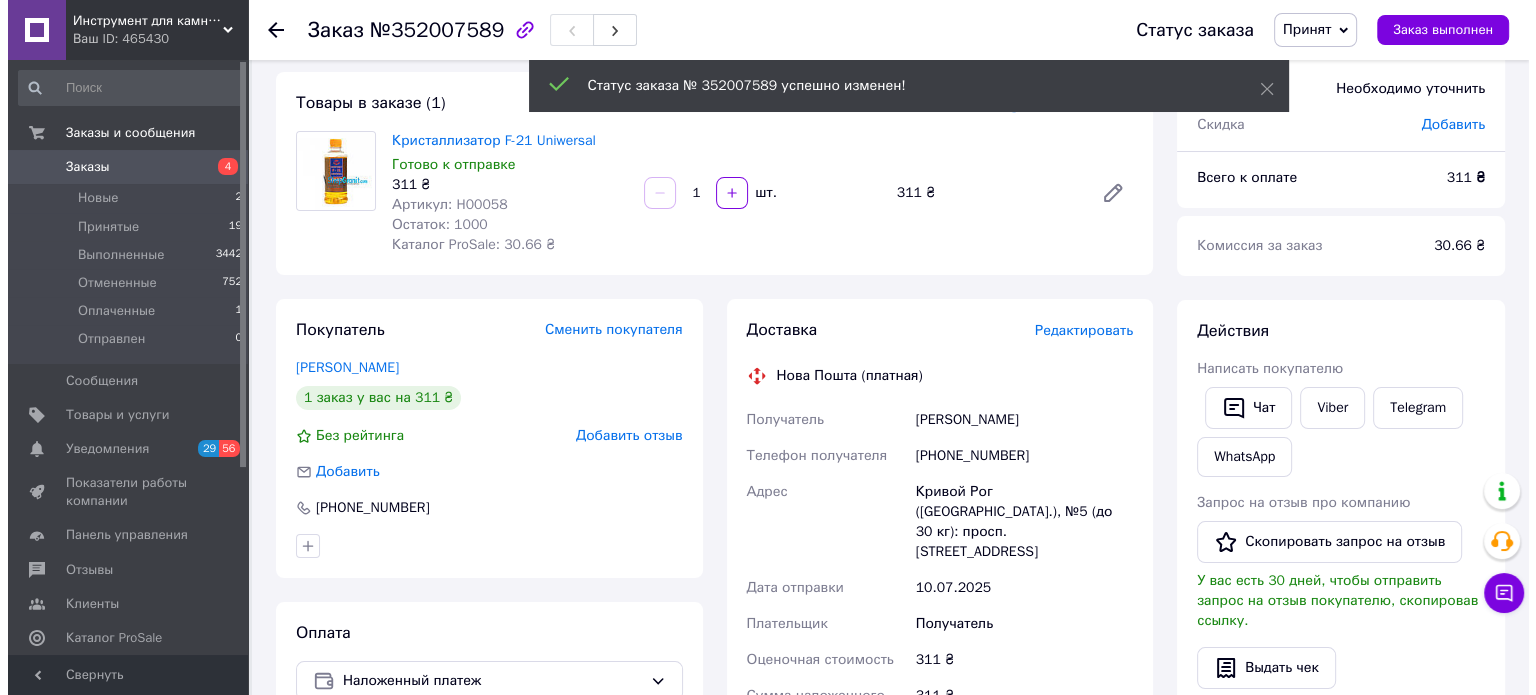 scroll, scrollTop: 100, scrollLeft: 0, axis: vertical 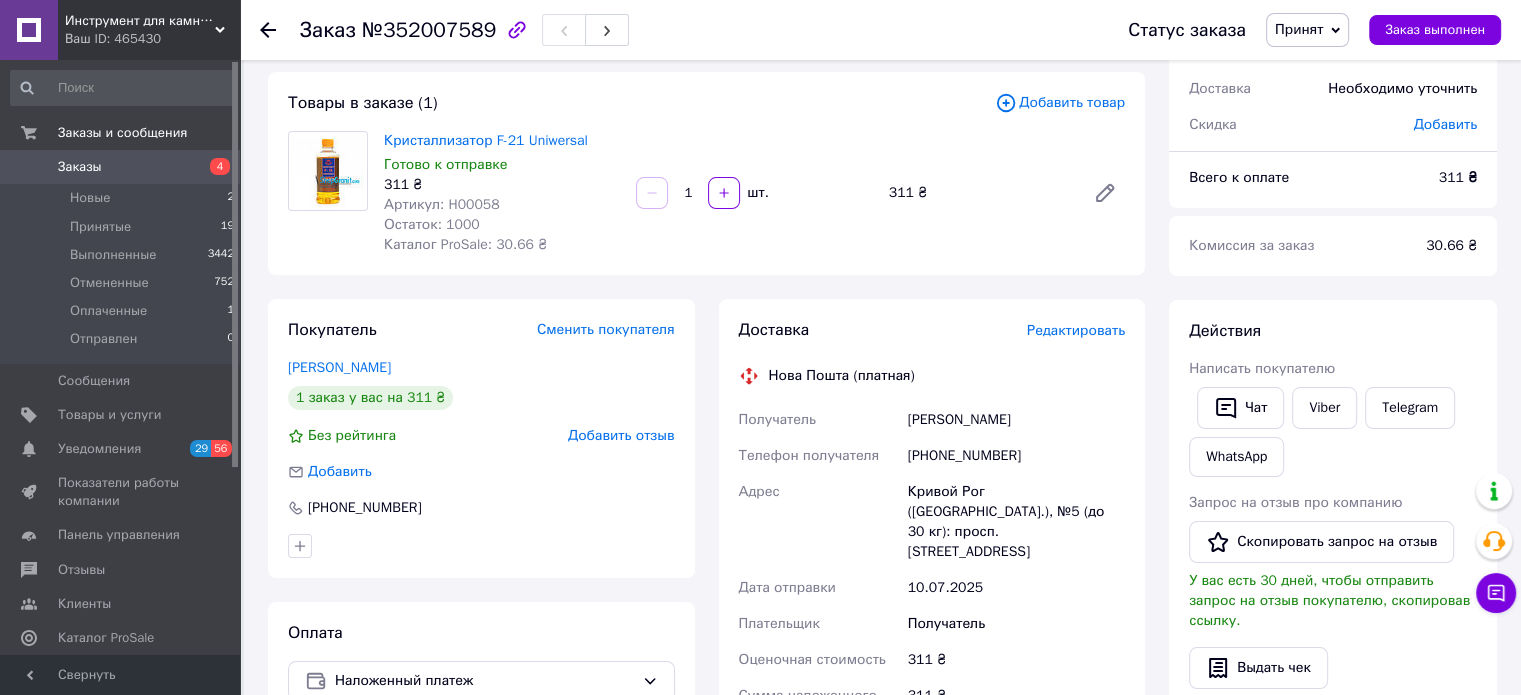 click on "Артикул: H00058" at bounding box center [442, 204] 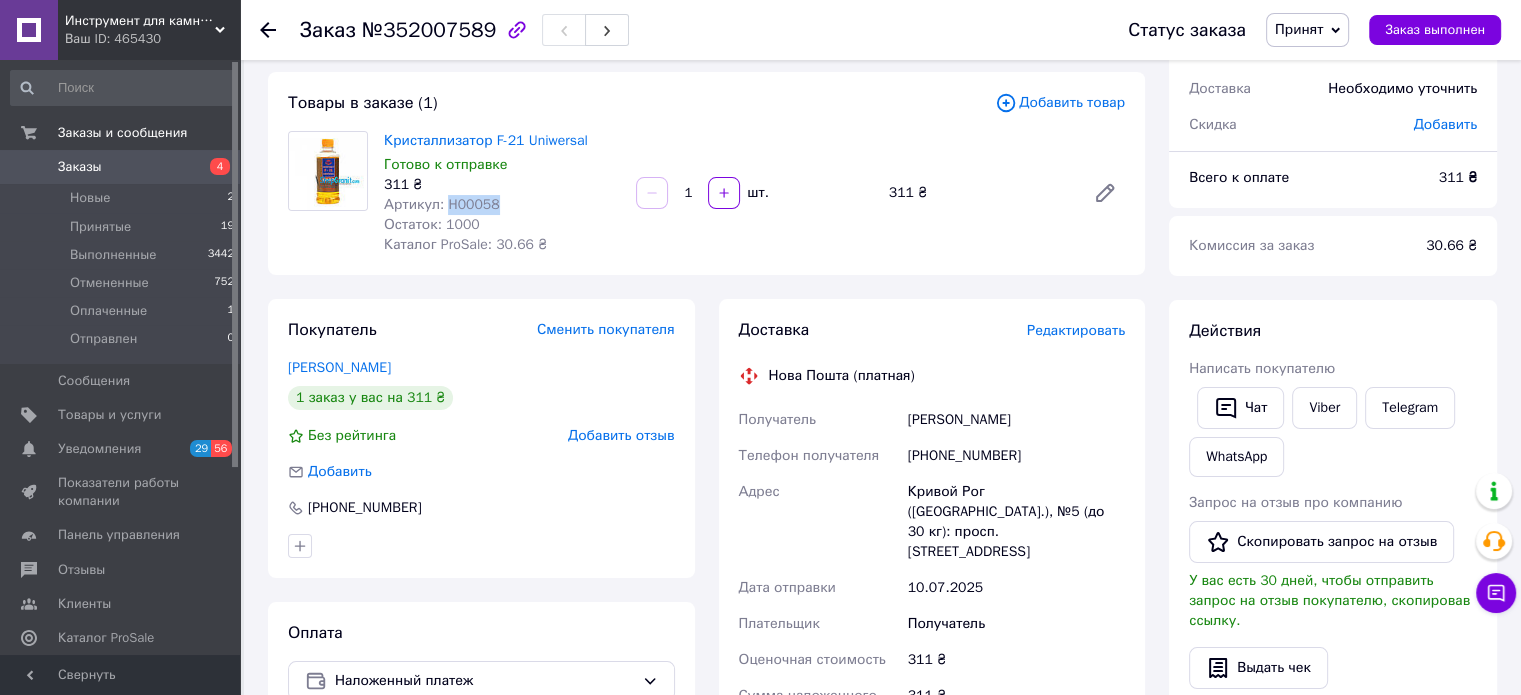 click on "Артикул: H00058" at bounding box center [442, 204] 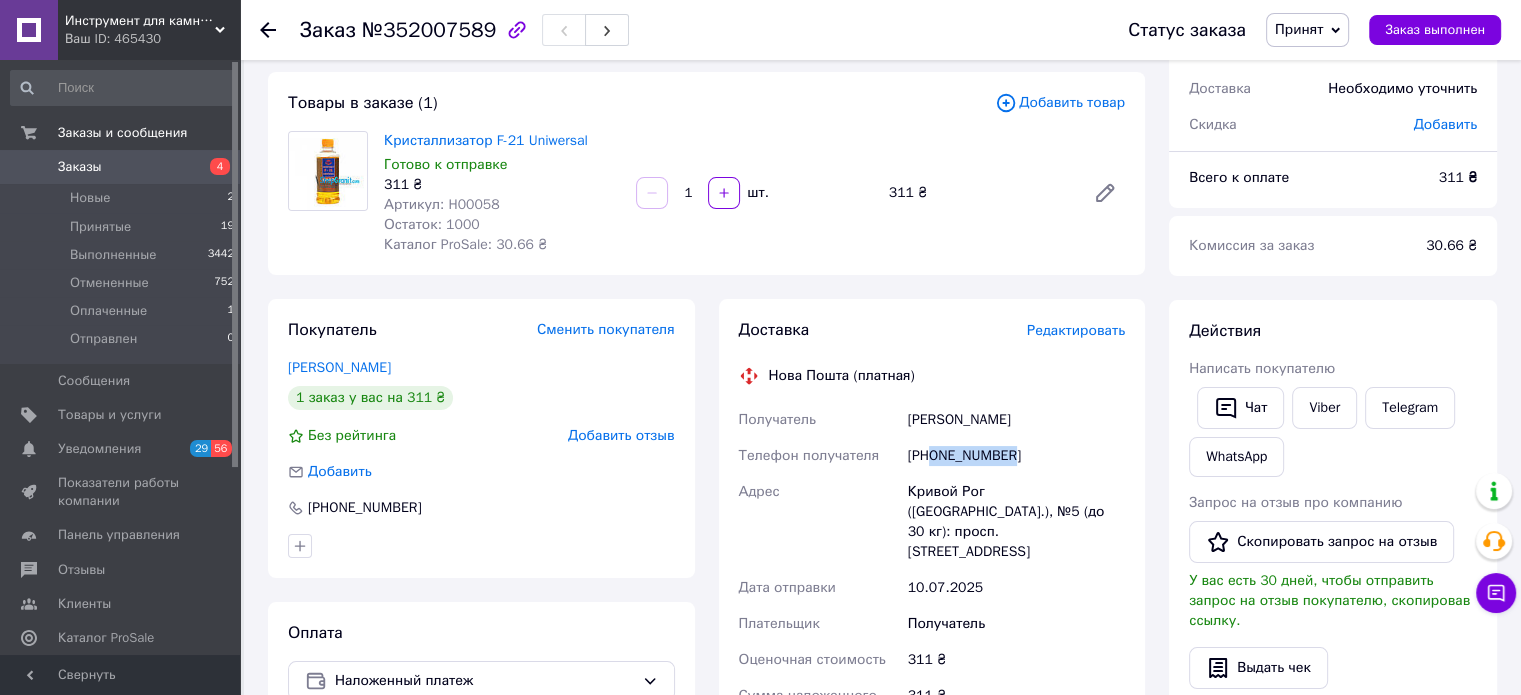 drag, startPoint x: 1024, startPoint y: 462, endPoint x: 932, endPoint y: 467, distance: 92.13577 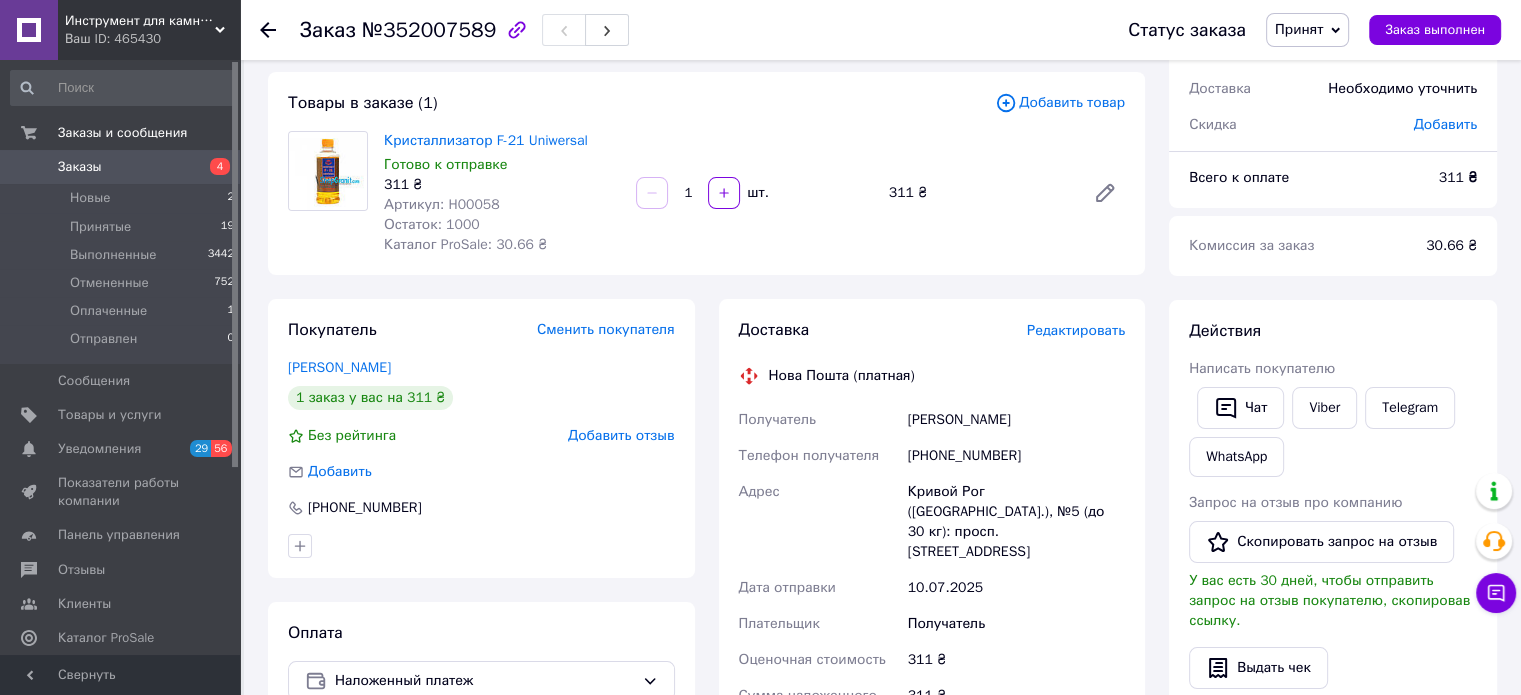 click on "Редактировать" at bounding box center [1076, 330] 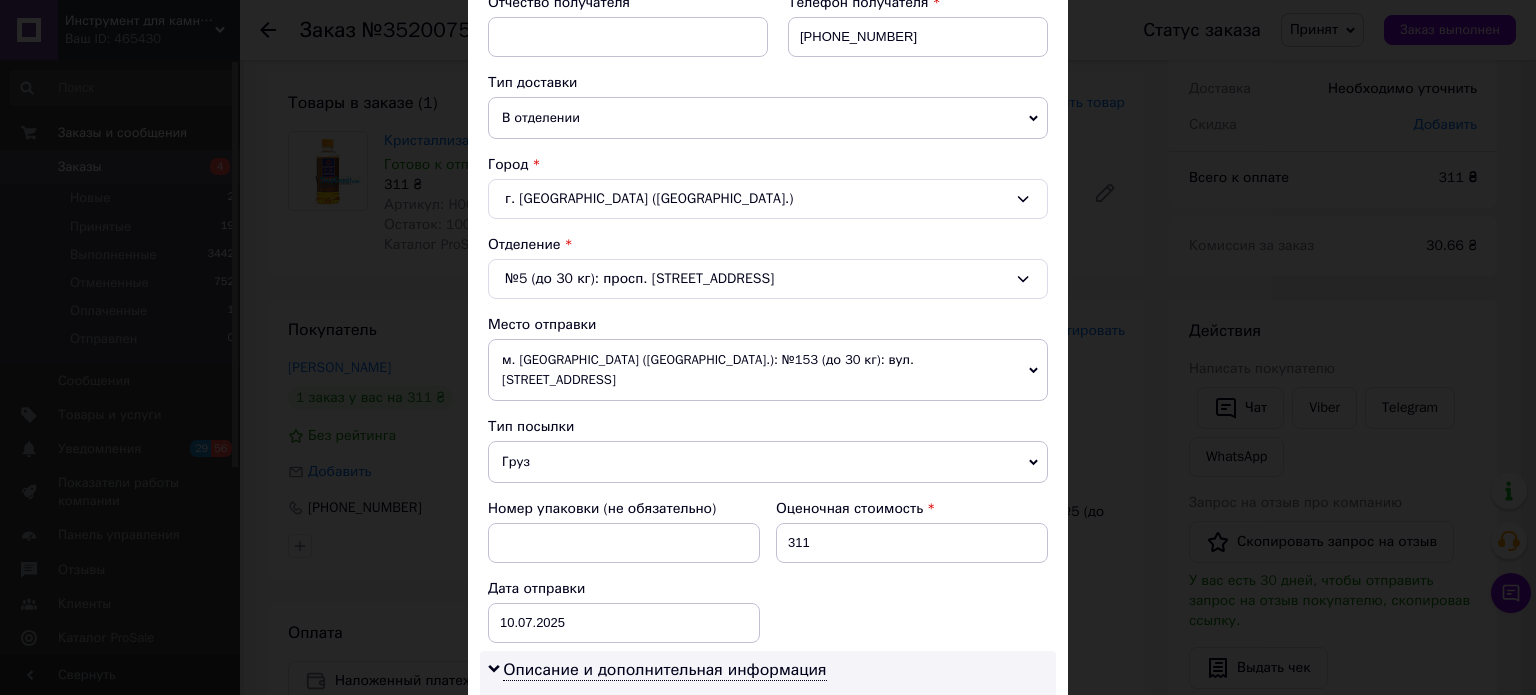 scroll, scrollTop: 800, scrollLeft: 0, axis: vertical 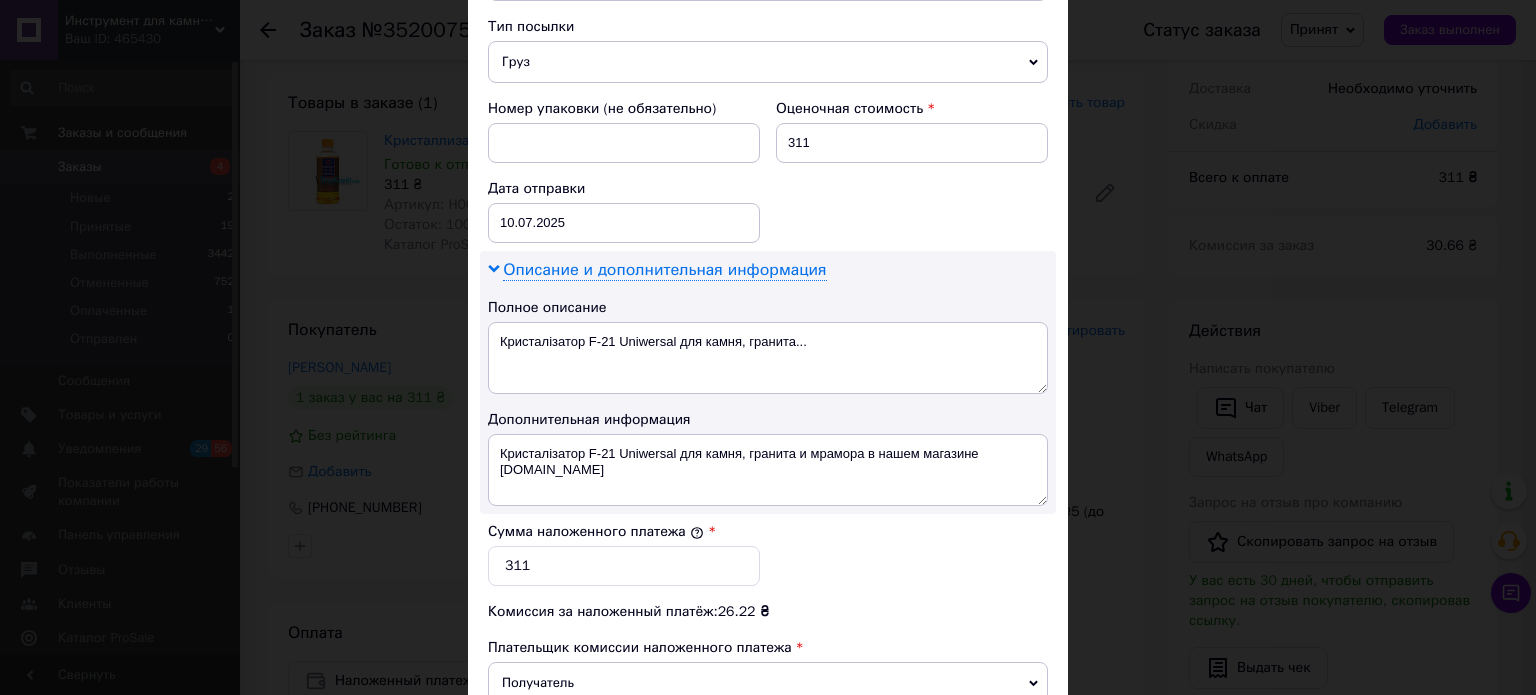 click on "Описание и дополнительная информация" at bounding box center [664, 270] 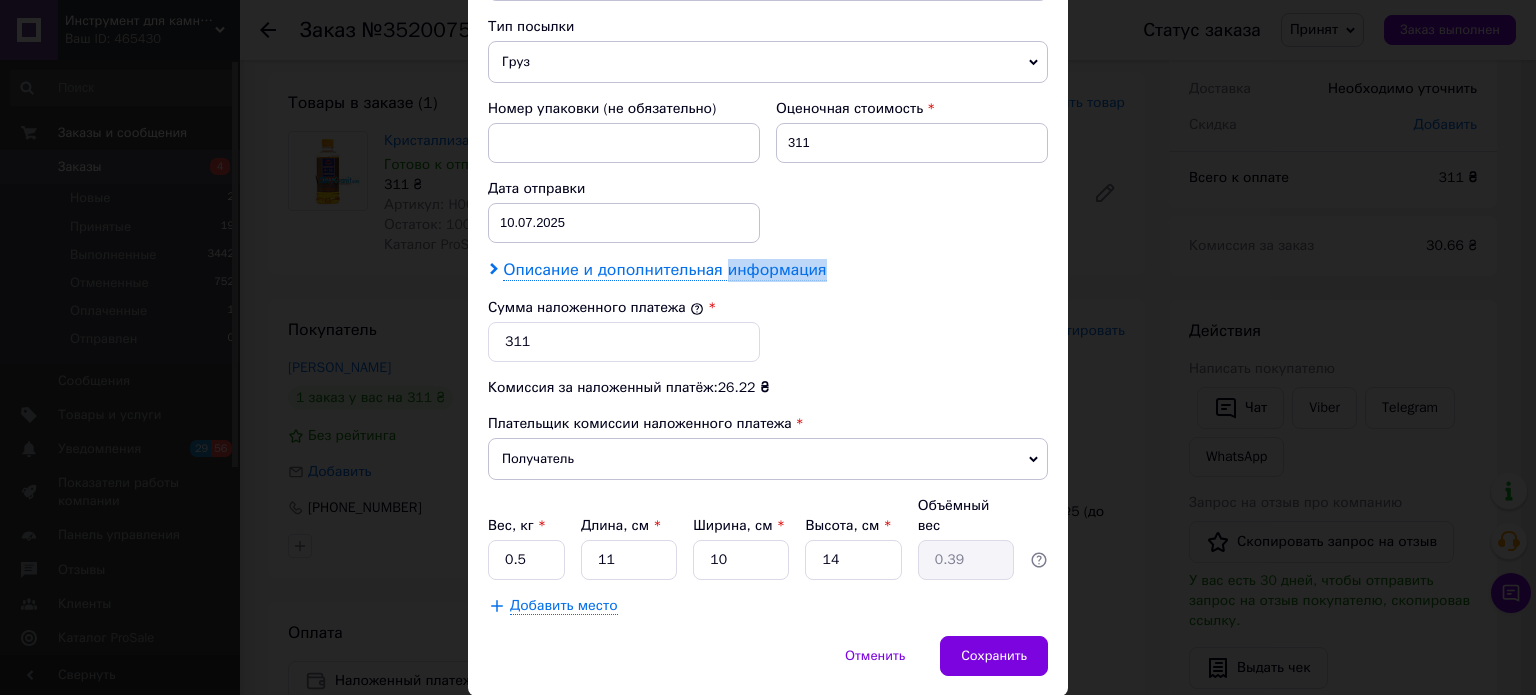 click on "Описание и дополнительная информация" at bounding box center [664, 270] 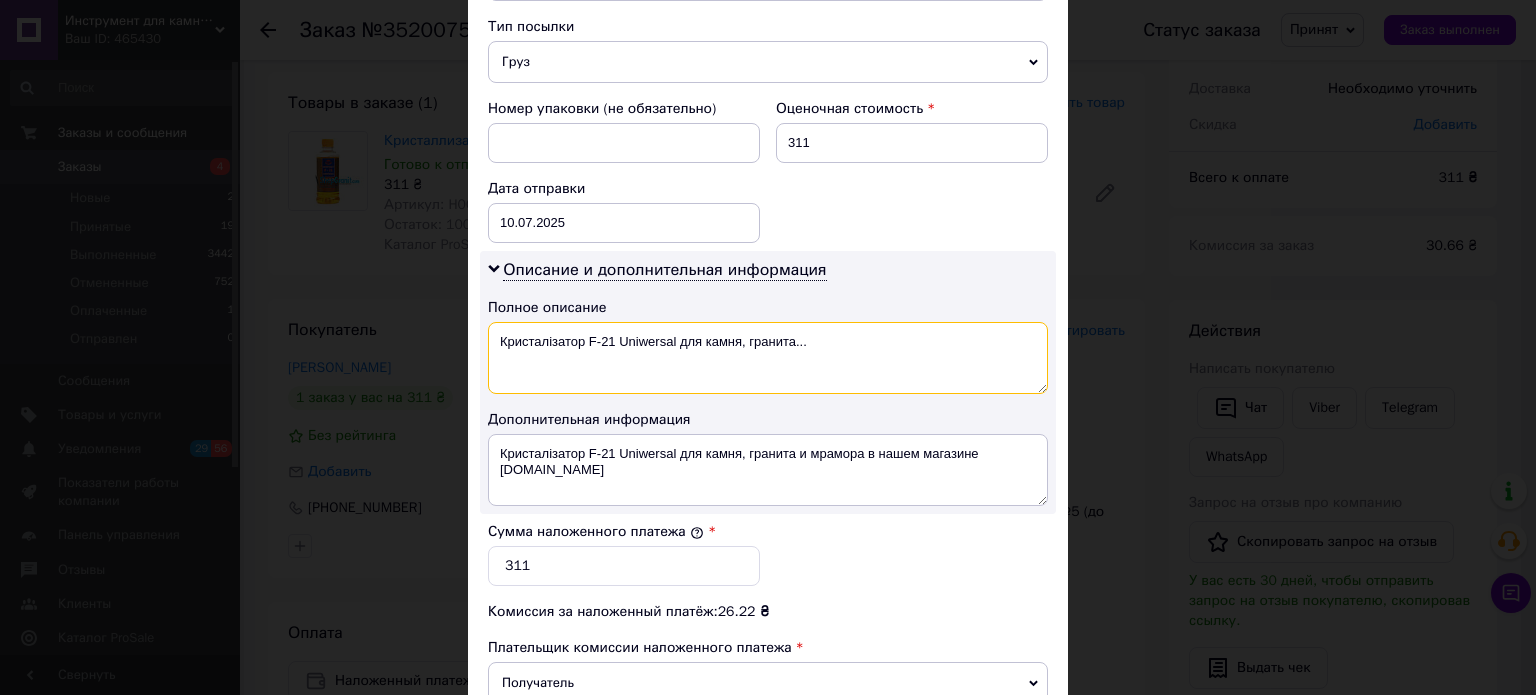 click on "Кристалізатор F-21 Uniwersal для камня, гранита..." at bounding box center [768, 358] 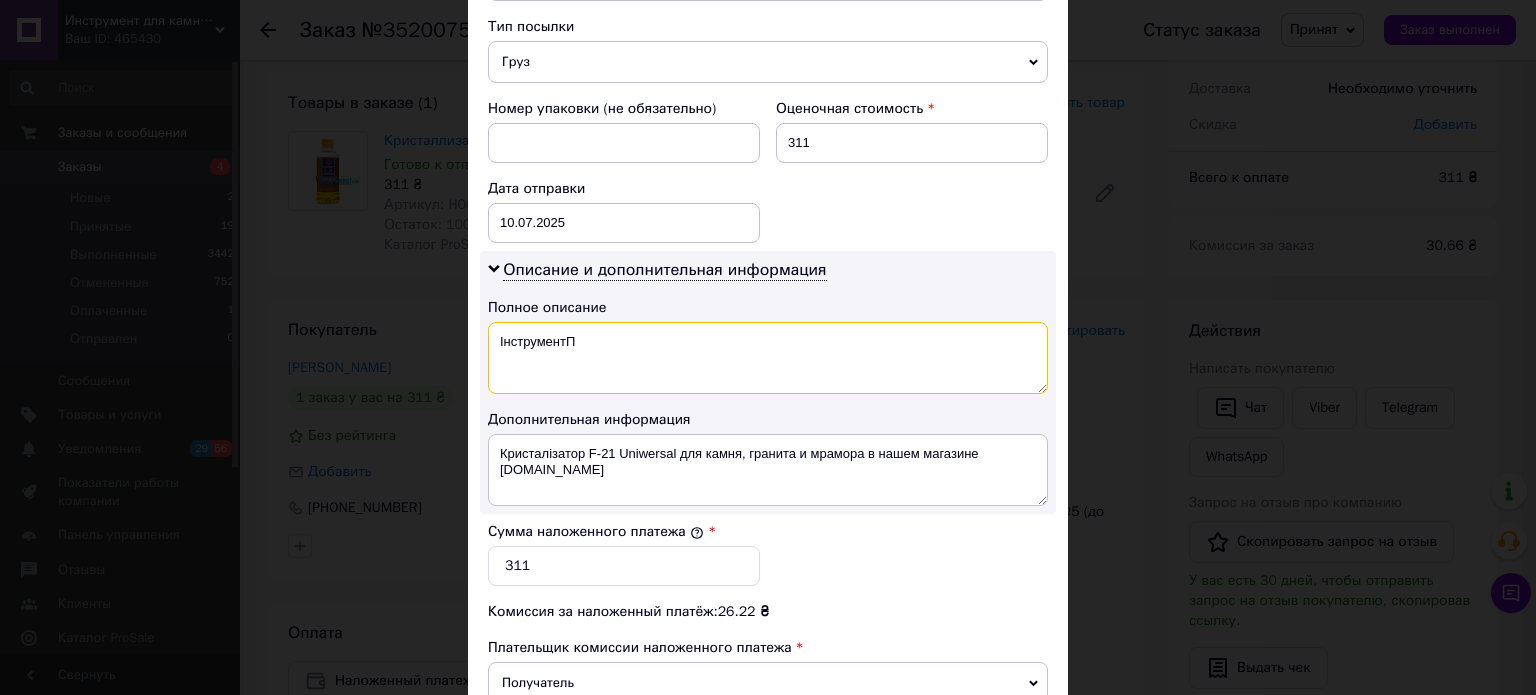 click on "ІнструментП" at bounding box center (768, 358) 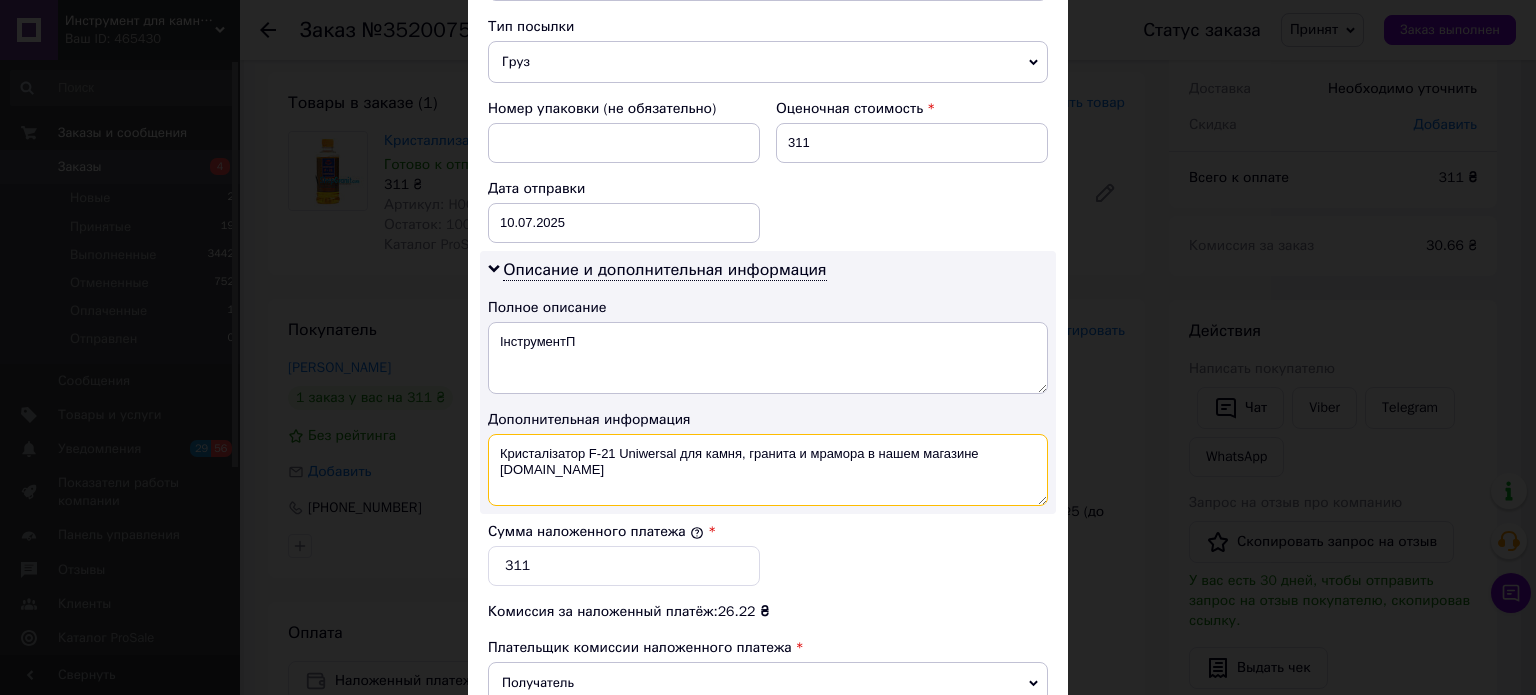 click on "Кристалізатор F-21 Uniwersal для камня, гранита и мрамора в нашем магазине [DOMAIN_NAME]" at bounding box center (768, 470) 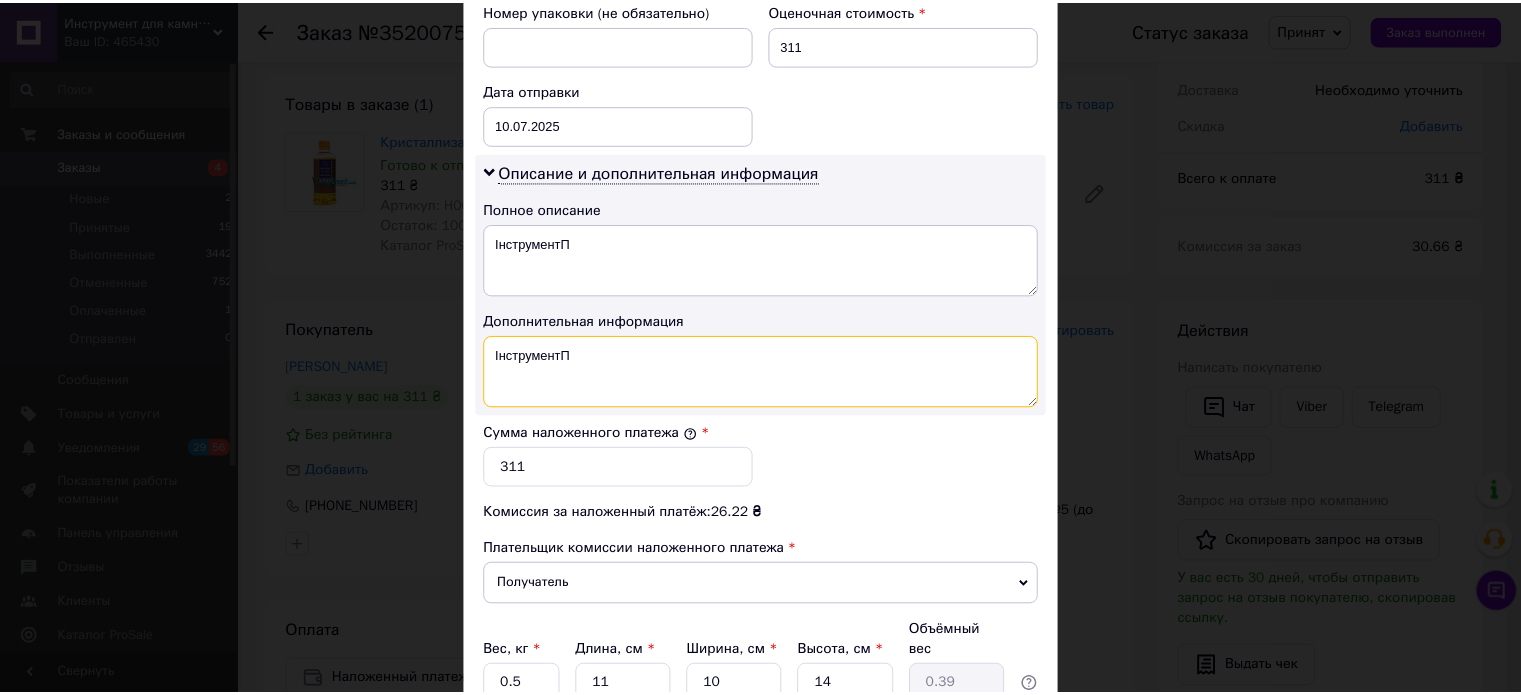 scroll, scrollTop: 1048, scrollLeft: 0, axis: vertical 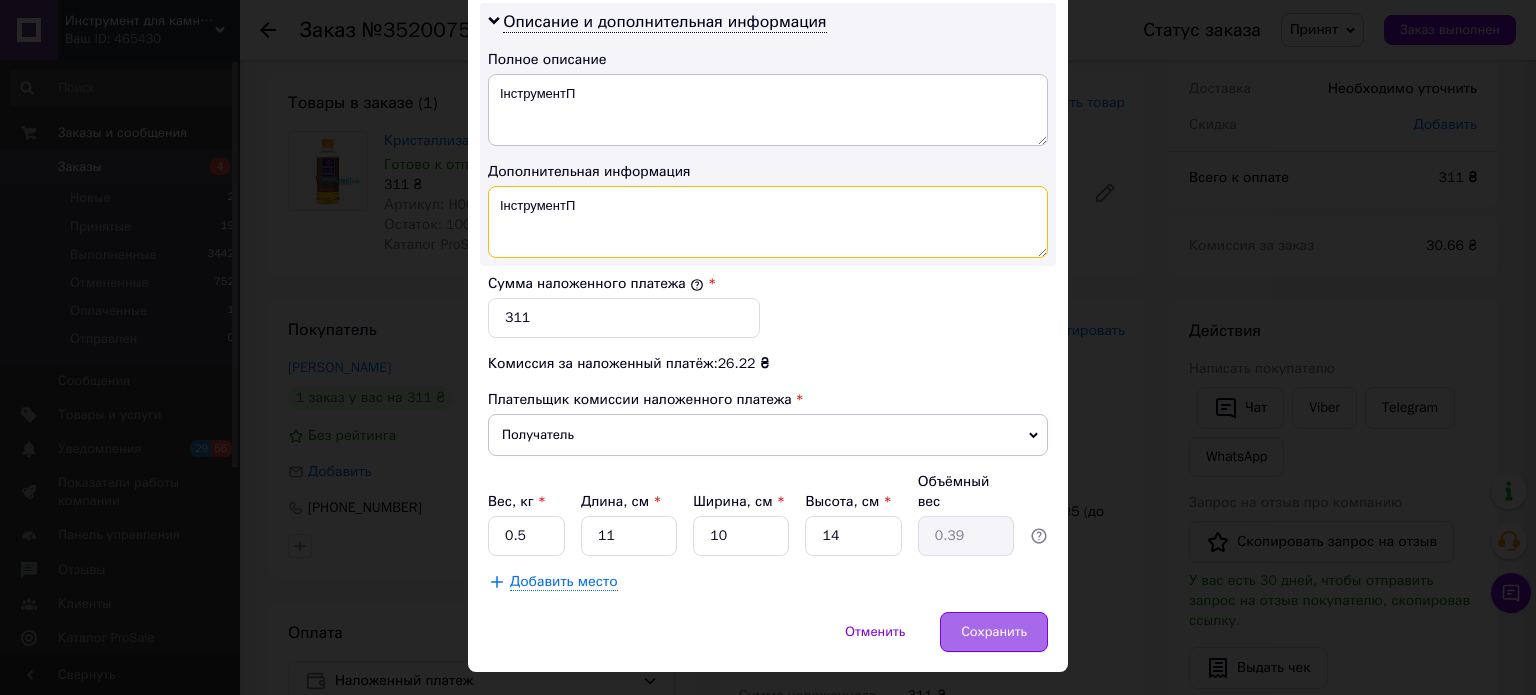 type on "ІнструментП" 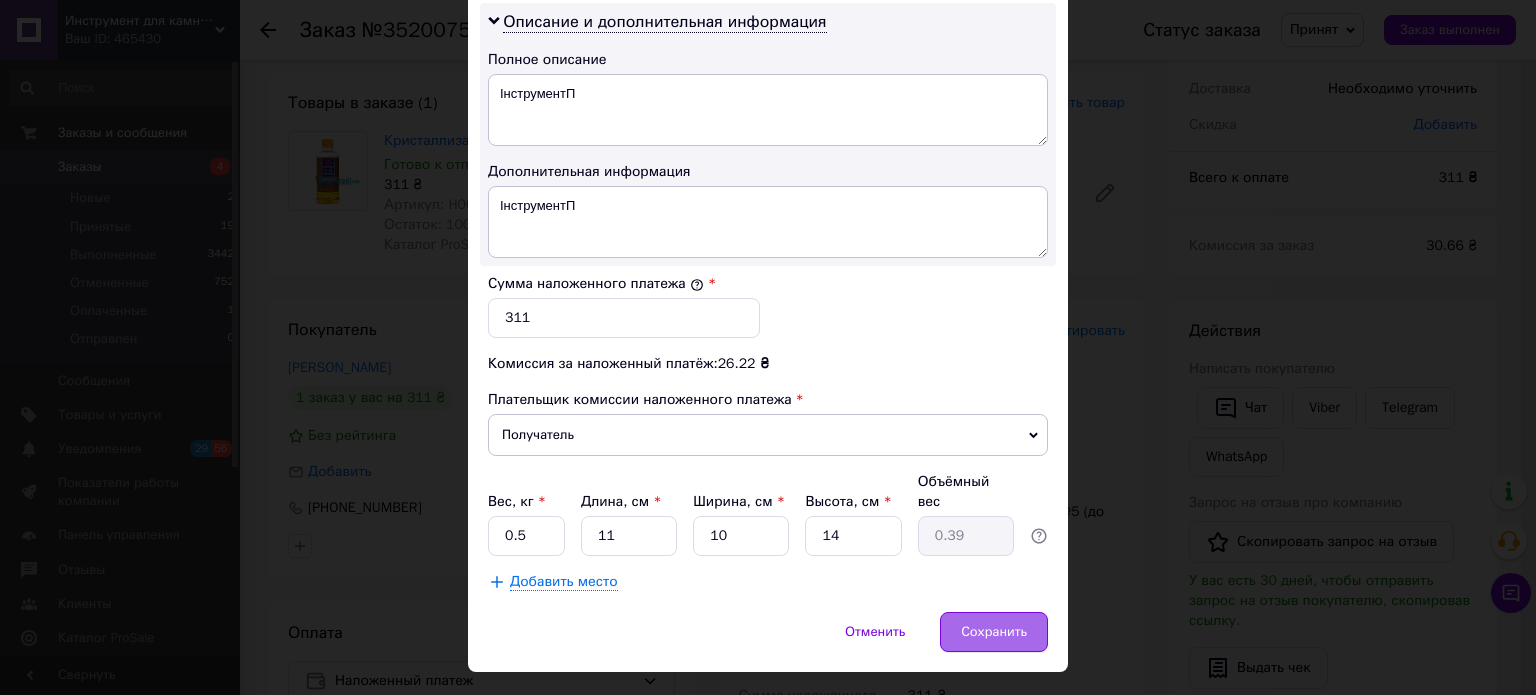 click on "Сохранить" at bounding box center [994, 632] 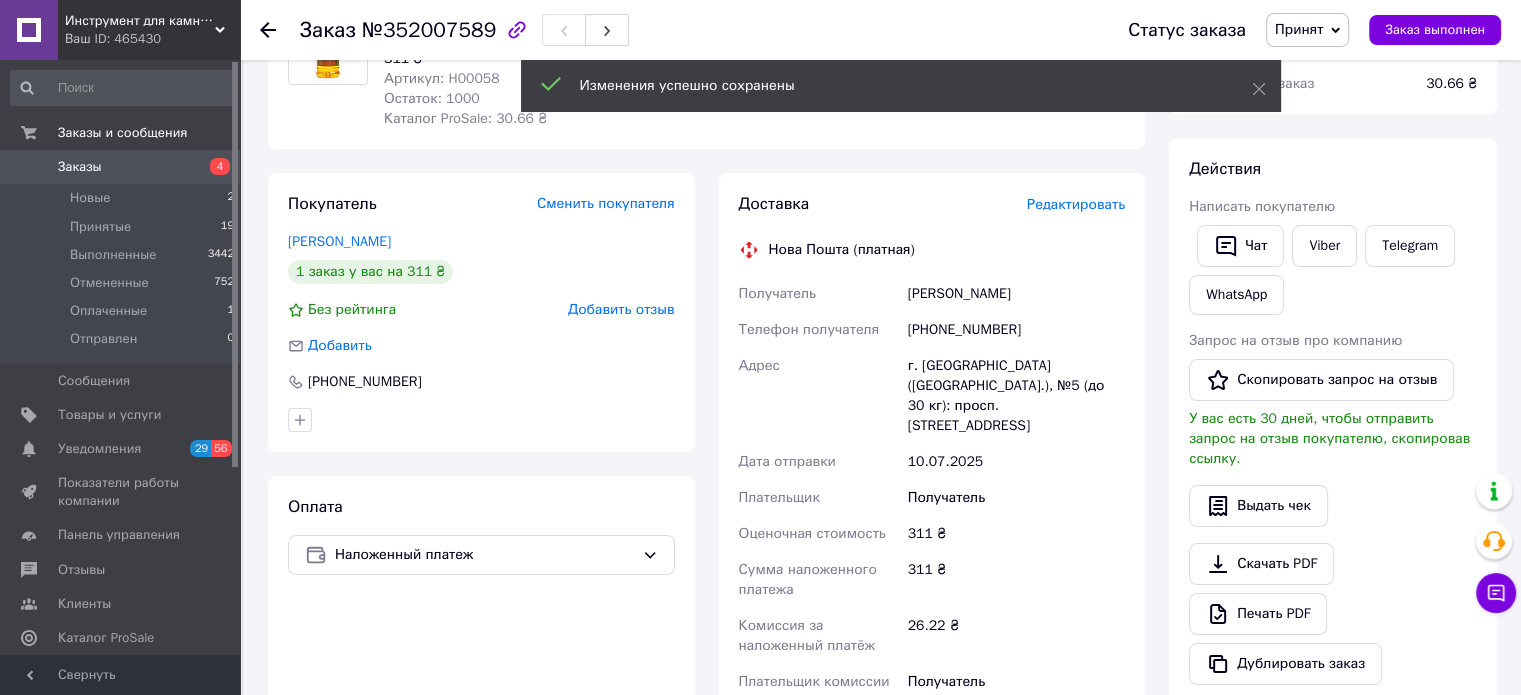 scroll, scrollTop: 500, scrollLeft: 0, axis: vertical 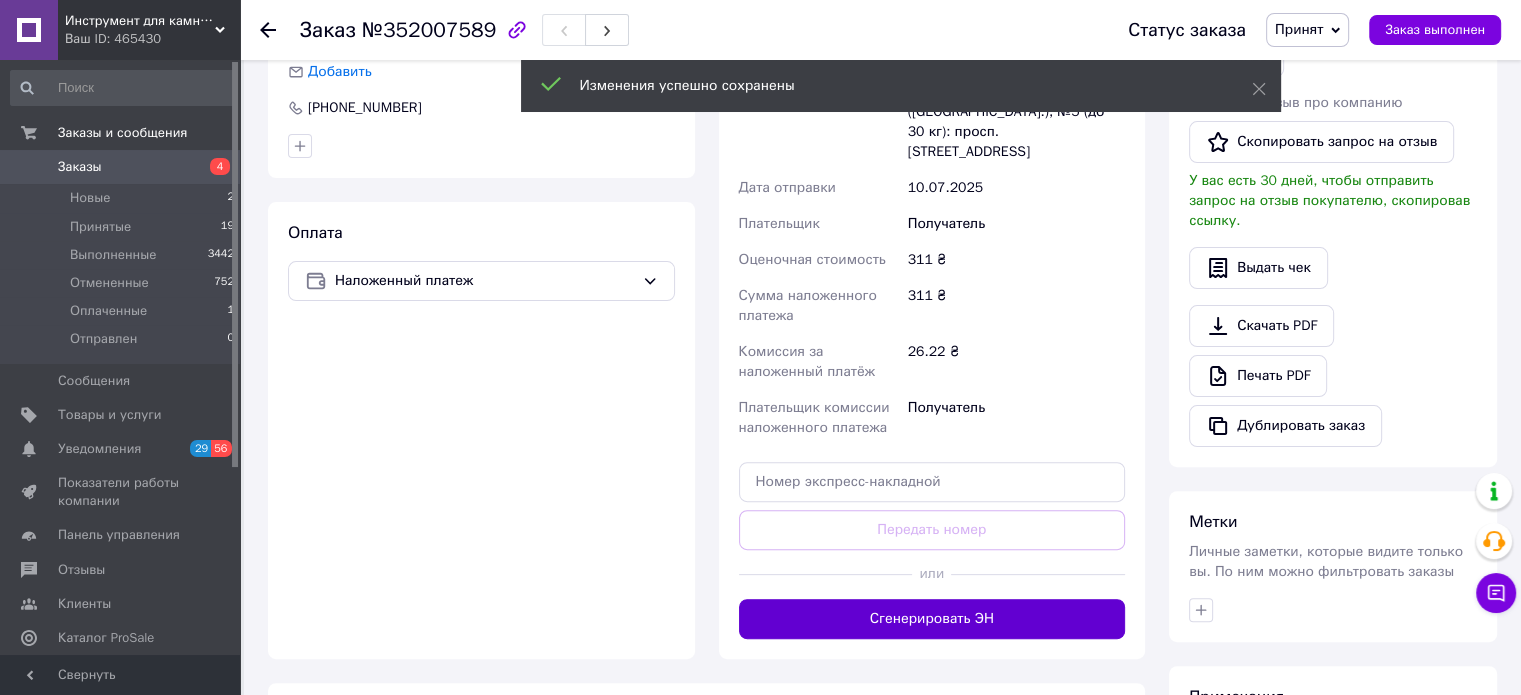 click on "Сгенерировать ЭН" at bounding box center [932, 619] 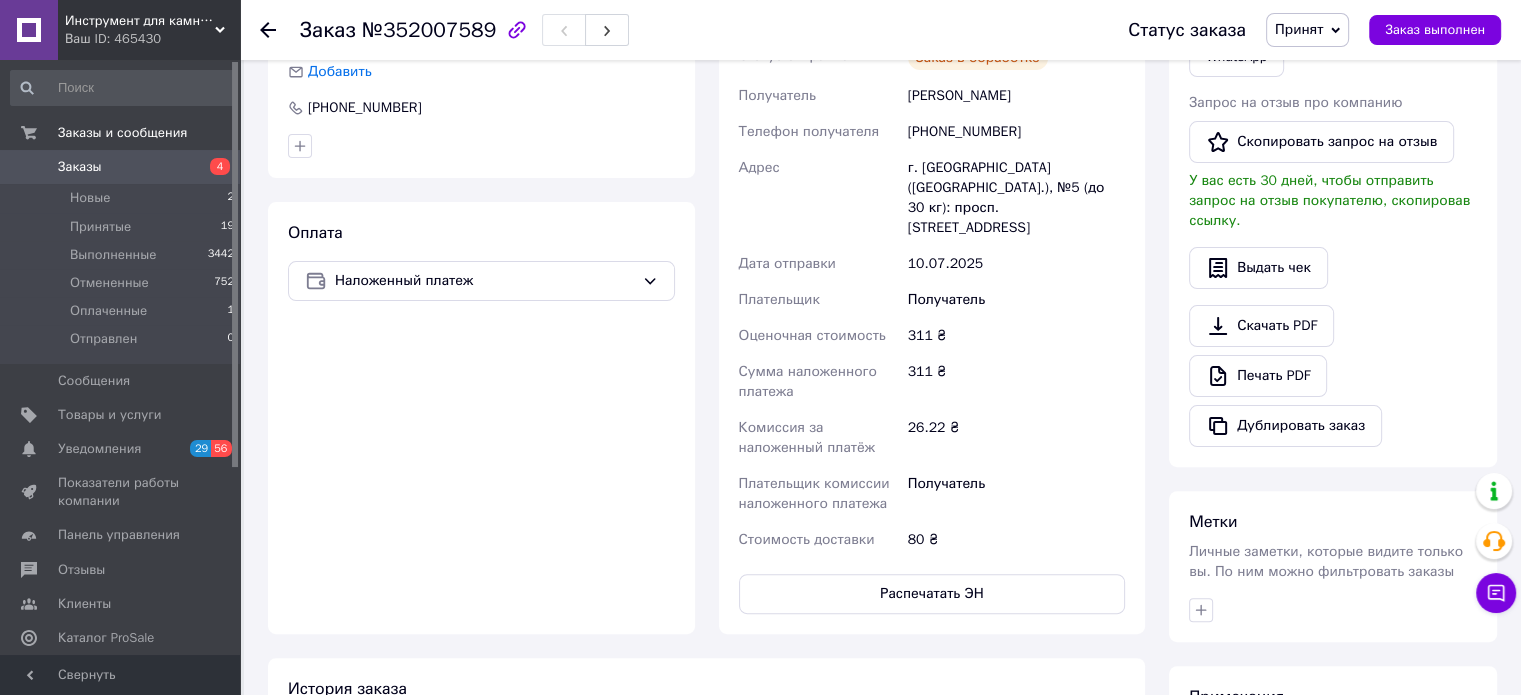 scroll, scrollTop: 100, scrollLeft: 0, axis: vertical 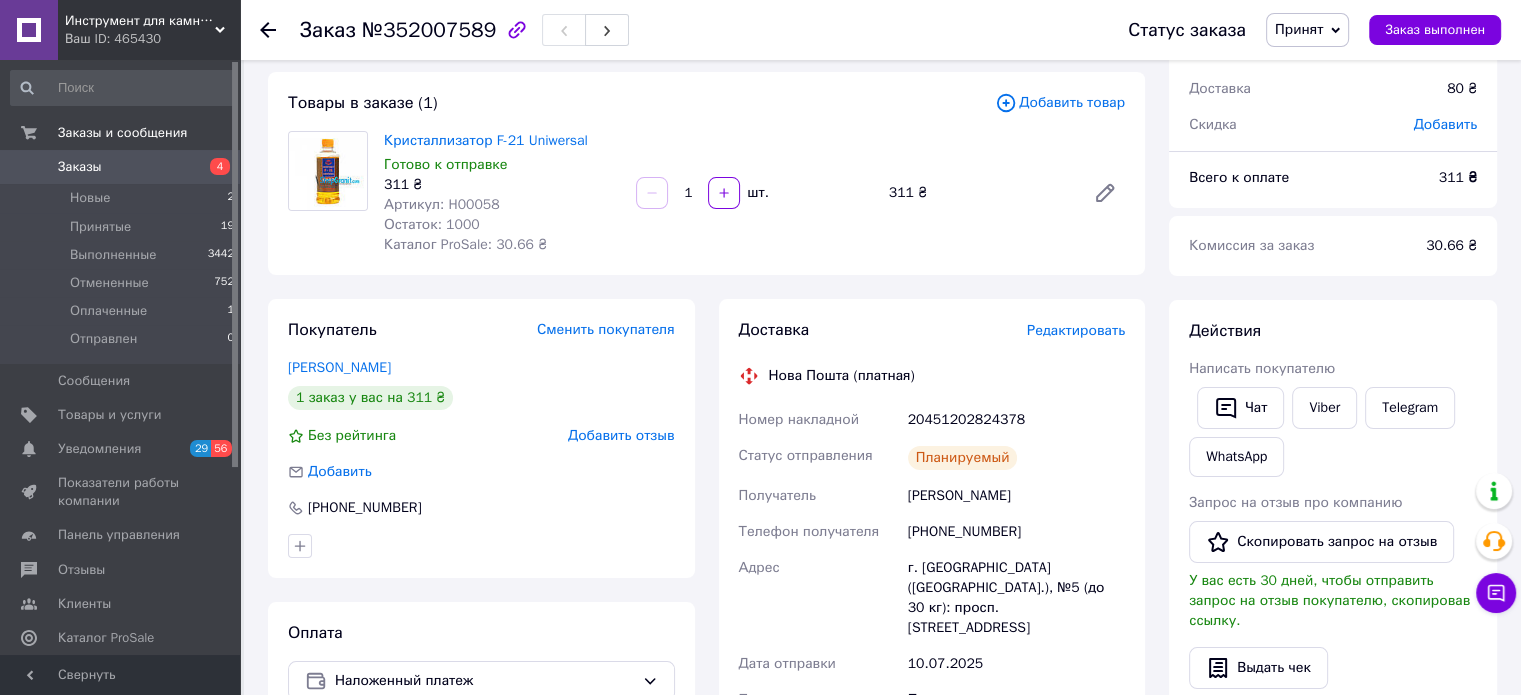 click at bounding box center [280, 30] 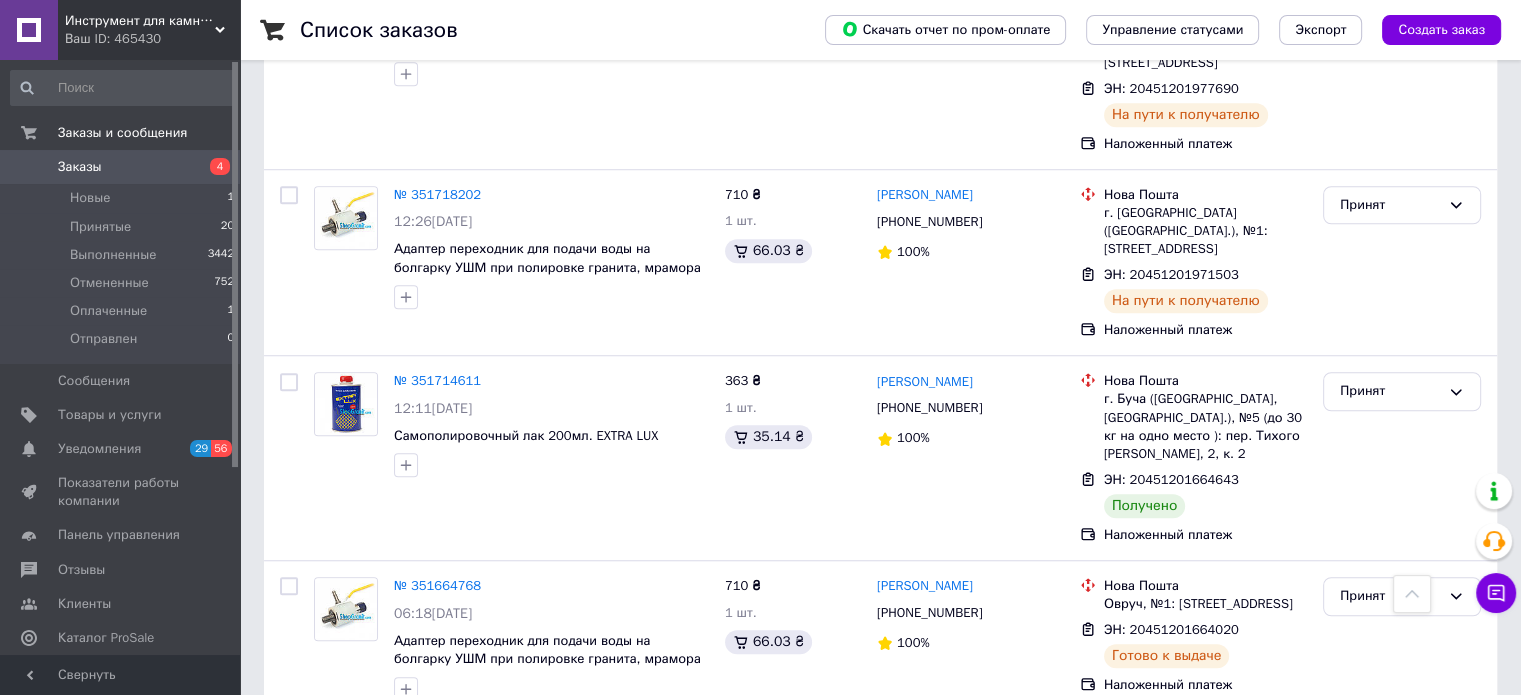 scroll, scrollTop: 1500, scrollLeft: 0, axis: vertical 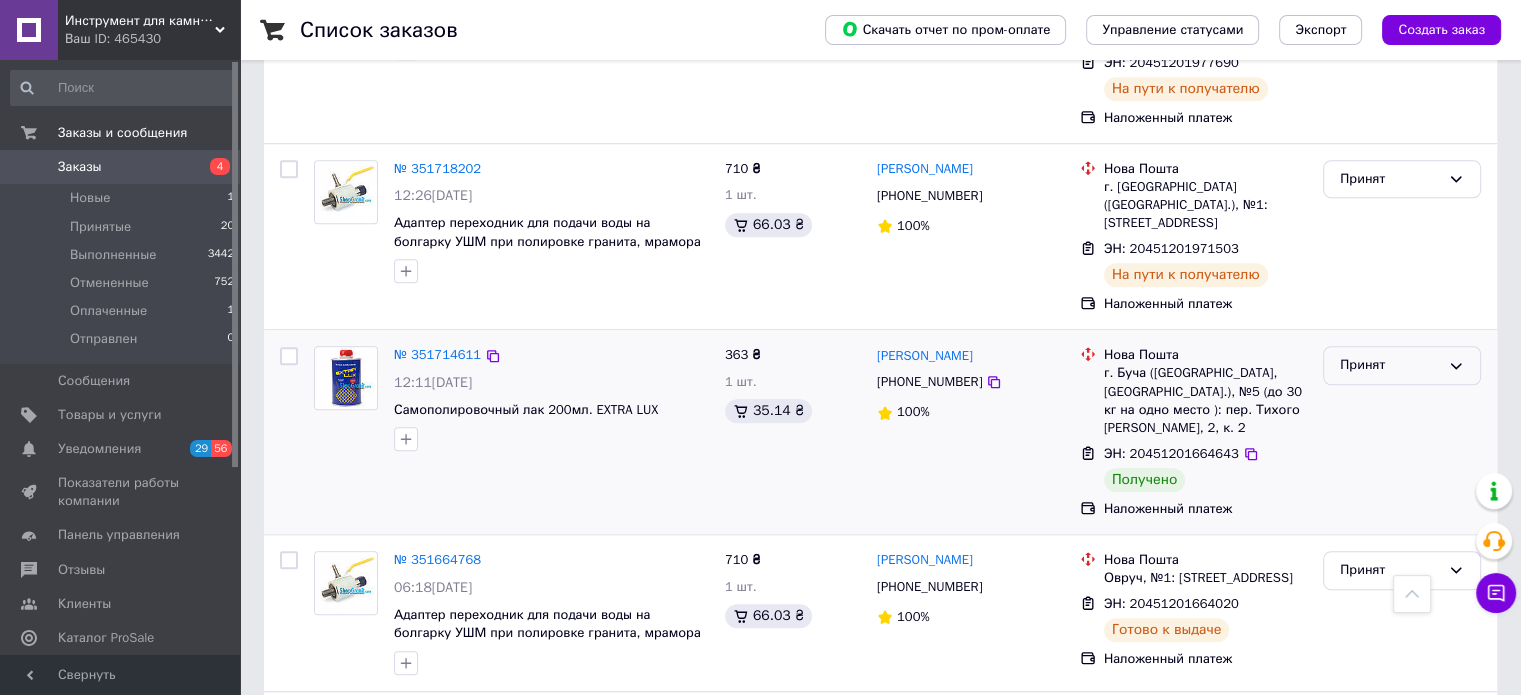 click on "Принят" at bounding box center (1390, 365) 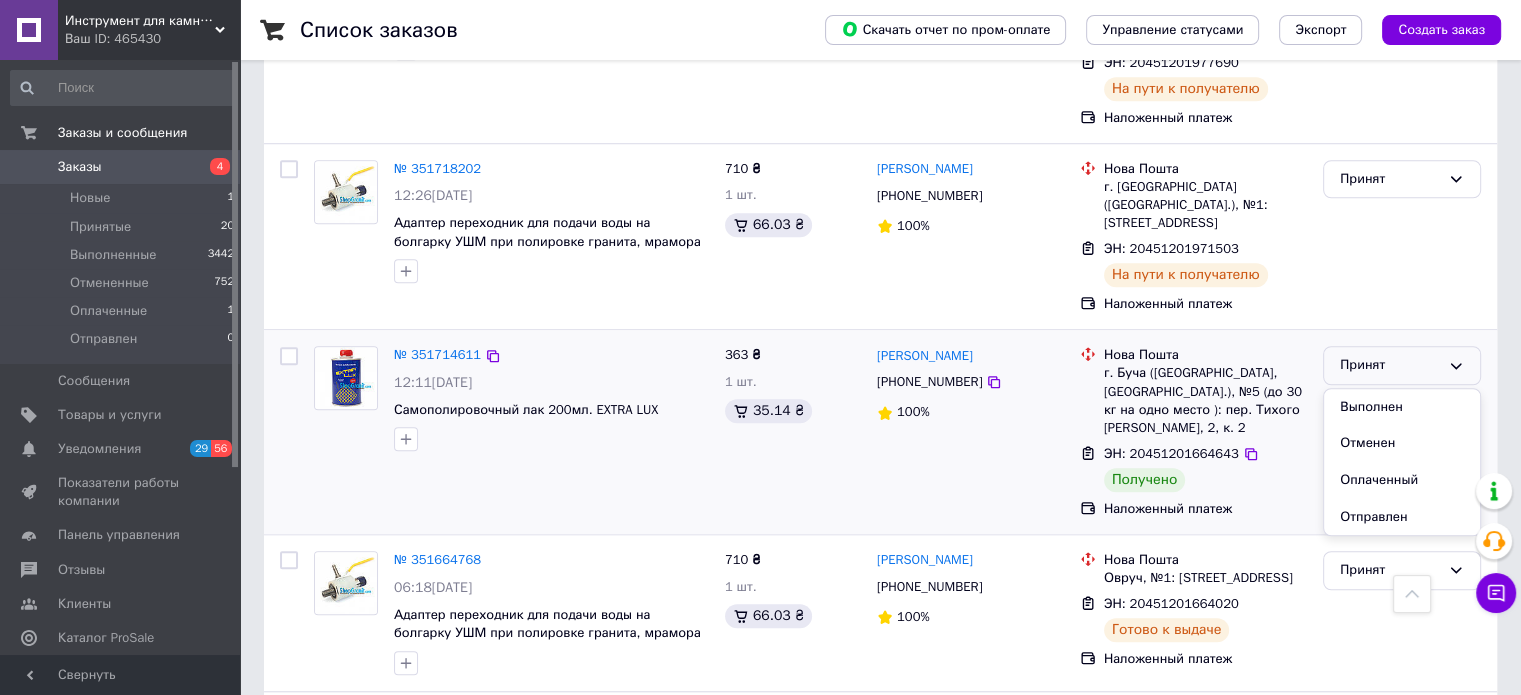 click on "Выполнен" at bounding box center (1402, 407) 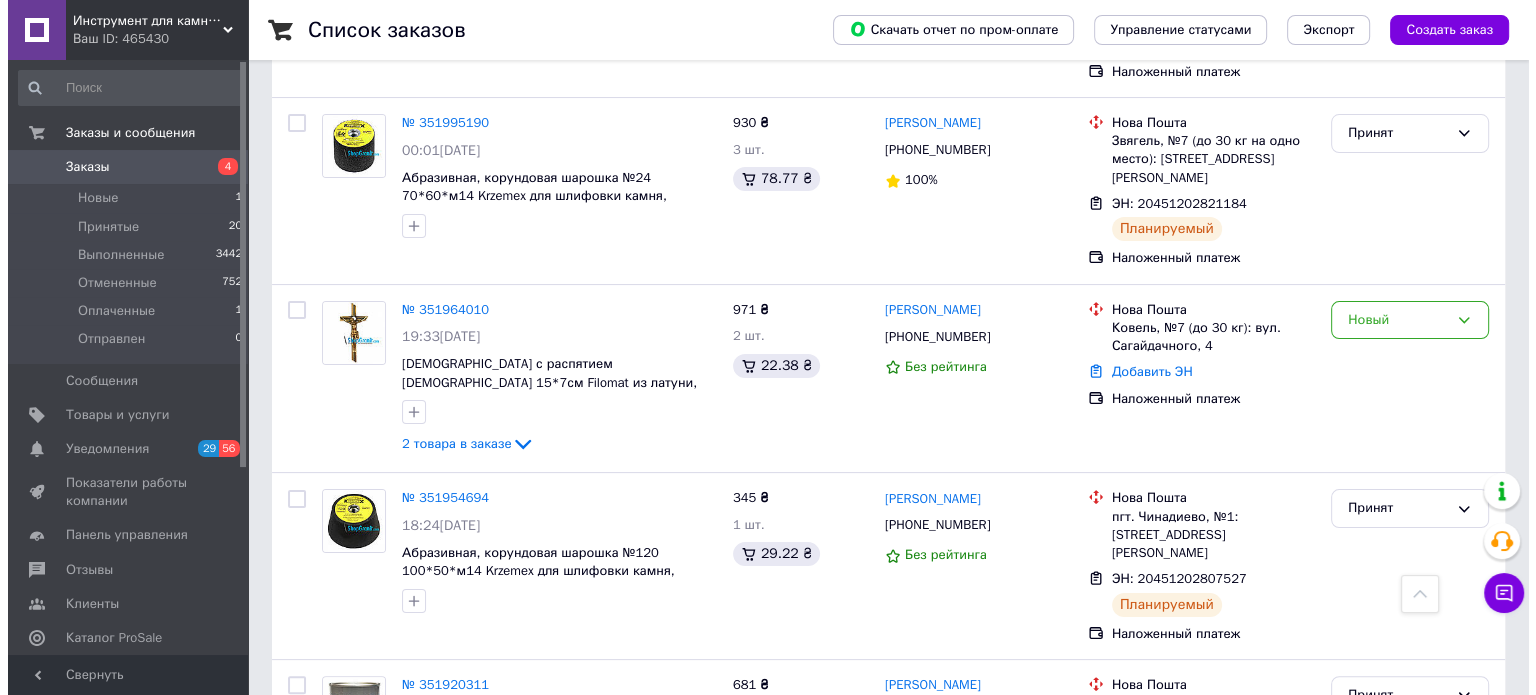 scroll, scrollTop: 0, scrollLeft: 0, axis: both 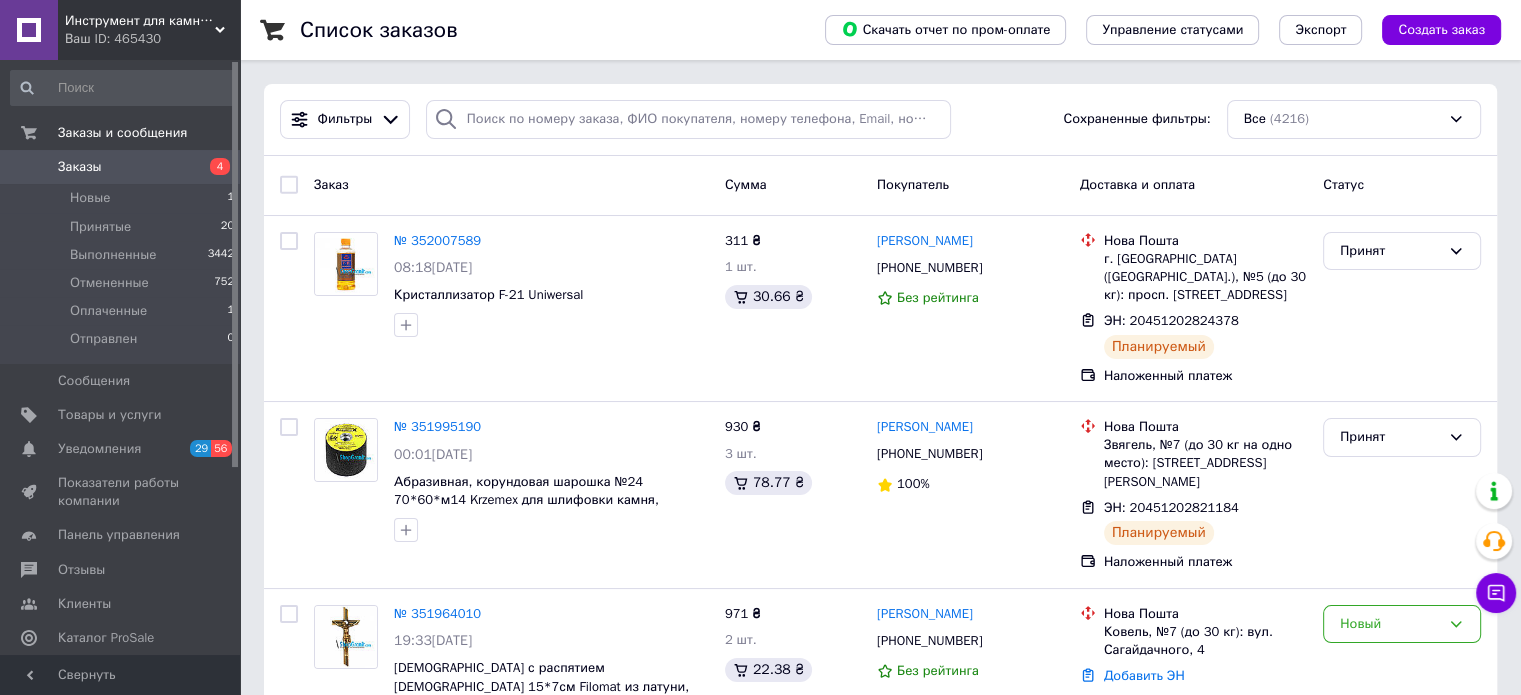 click on "Фильтры Сохраненные фильтры: Все (4216)" at bounding box center (880, 120) 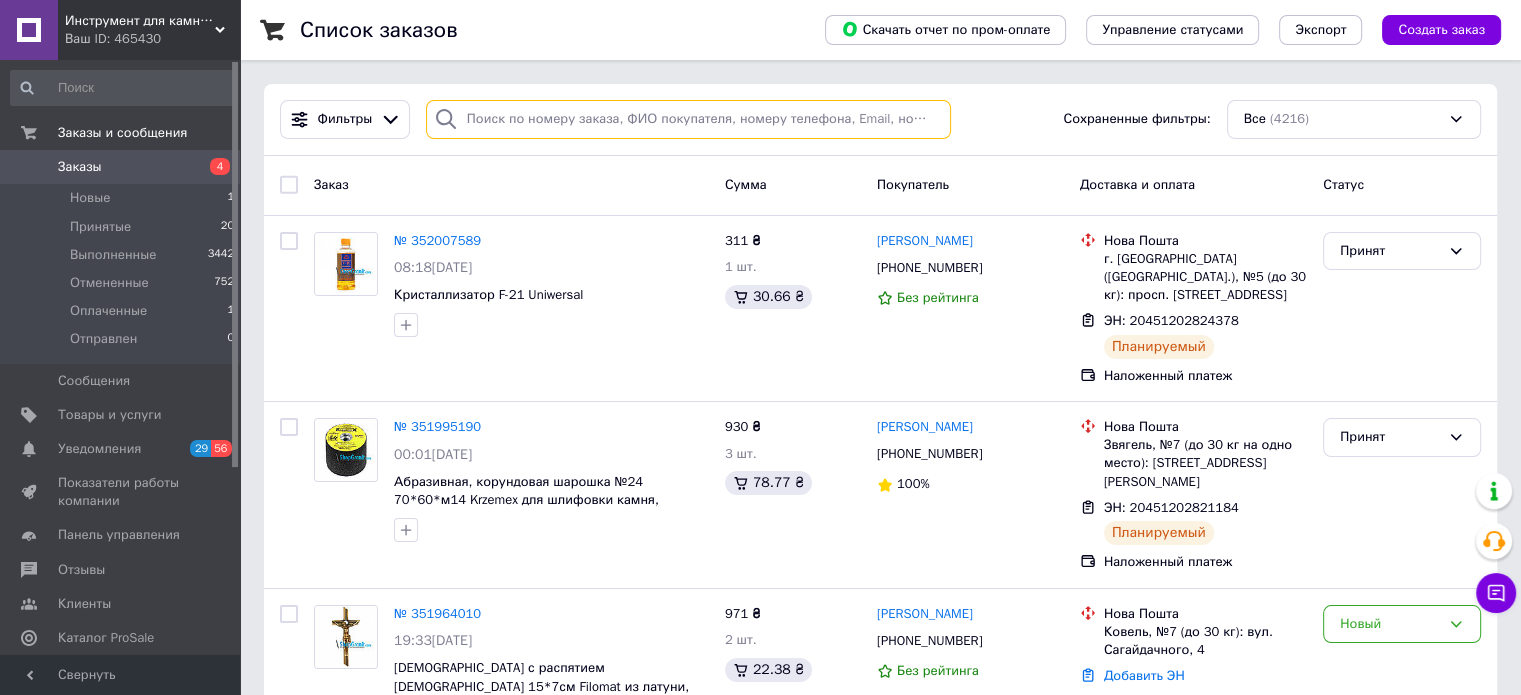 click at bounding box center (688, 119) 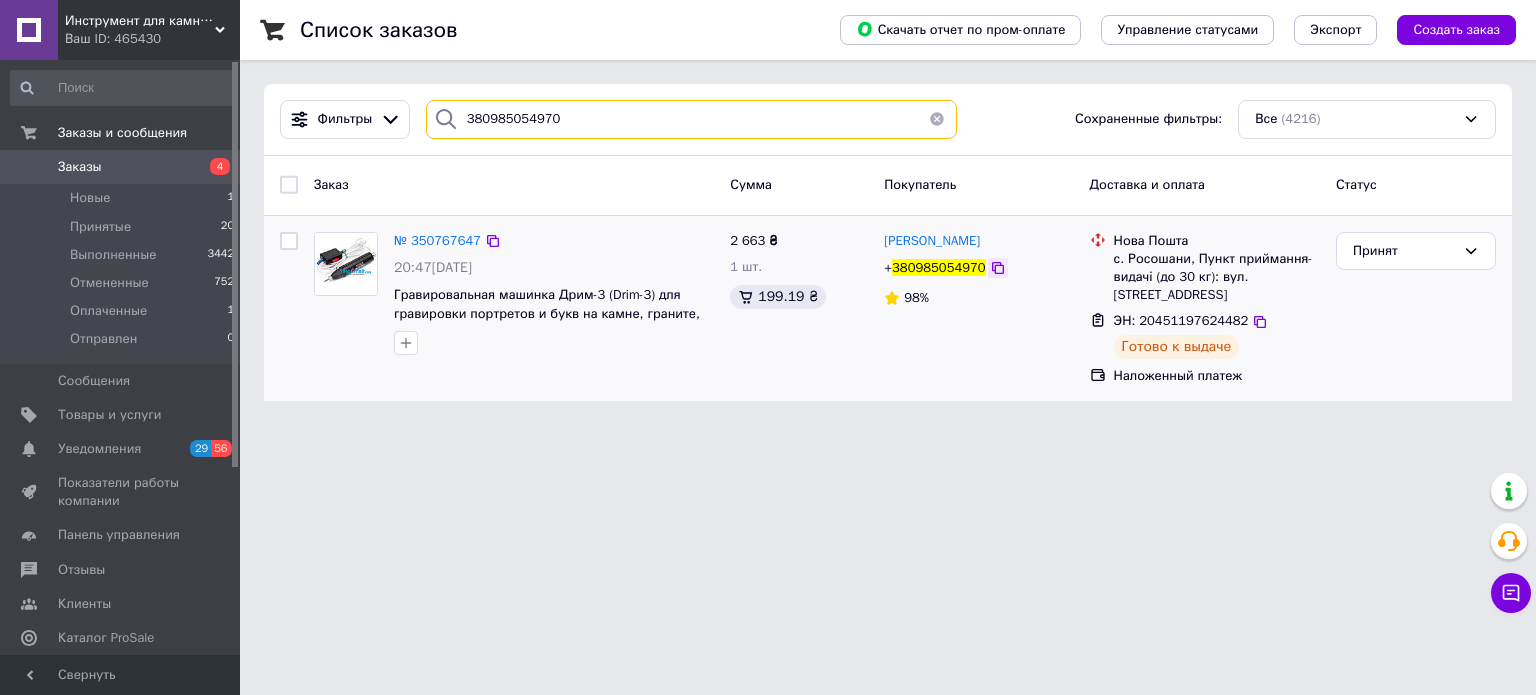 type on "380985054970" 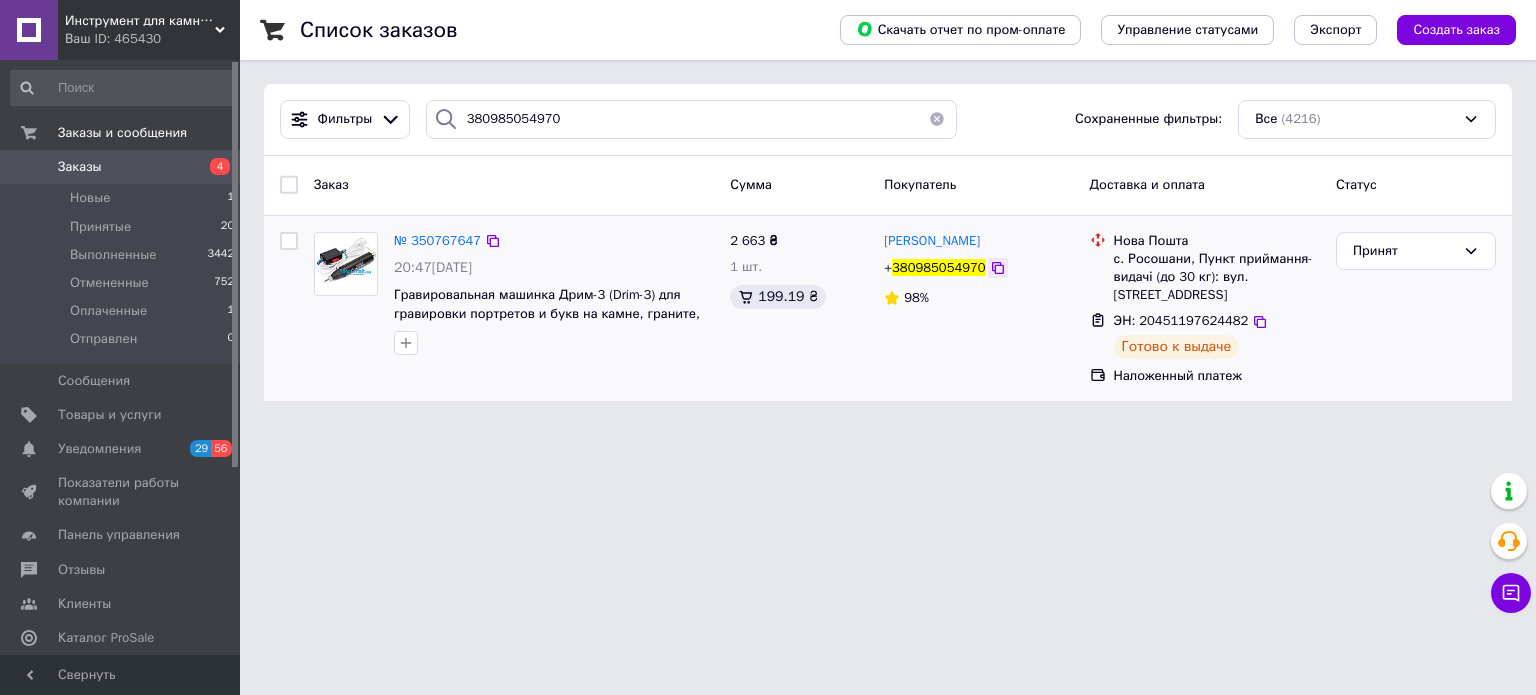 click 